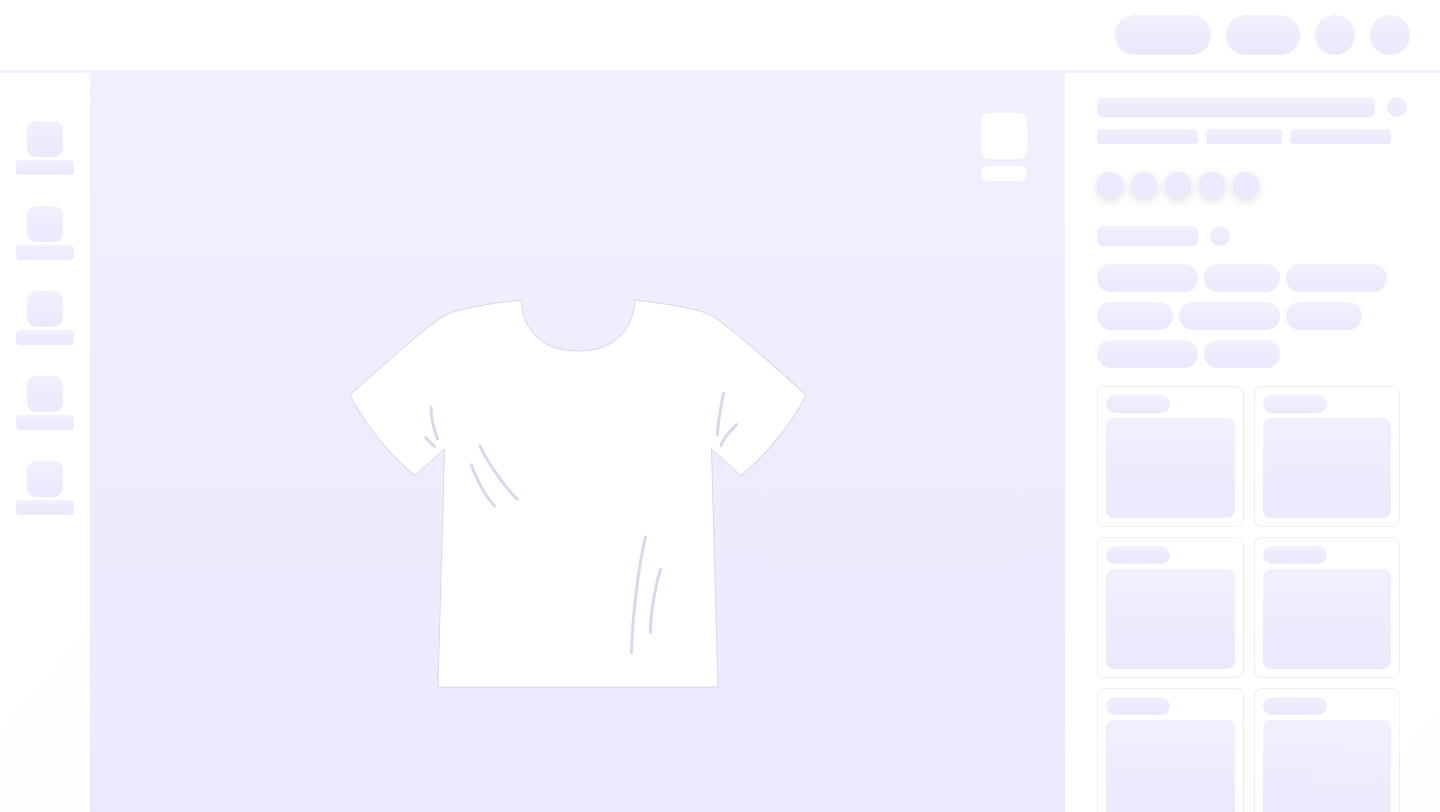 scroll, scrollTop: 0, scrollLeft: 0, axis: both 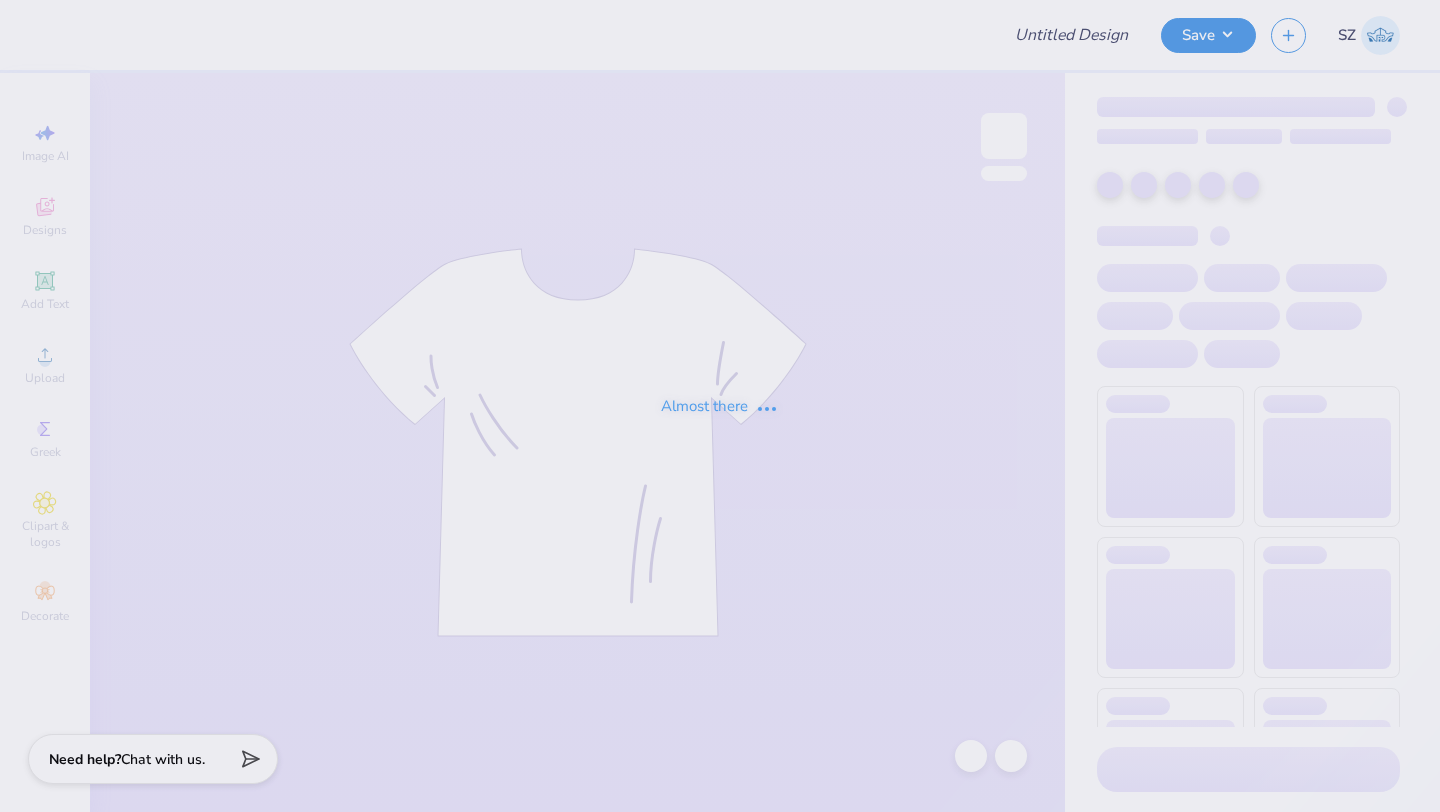 type on "Sigma Phi Delta PR Merch" 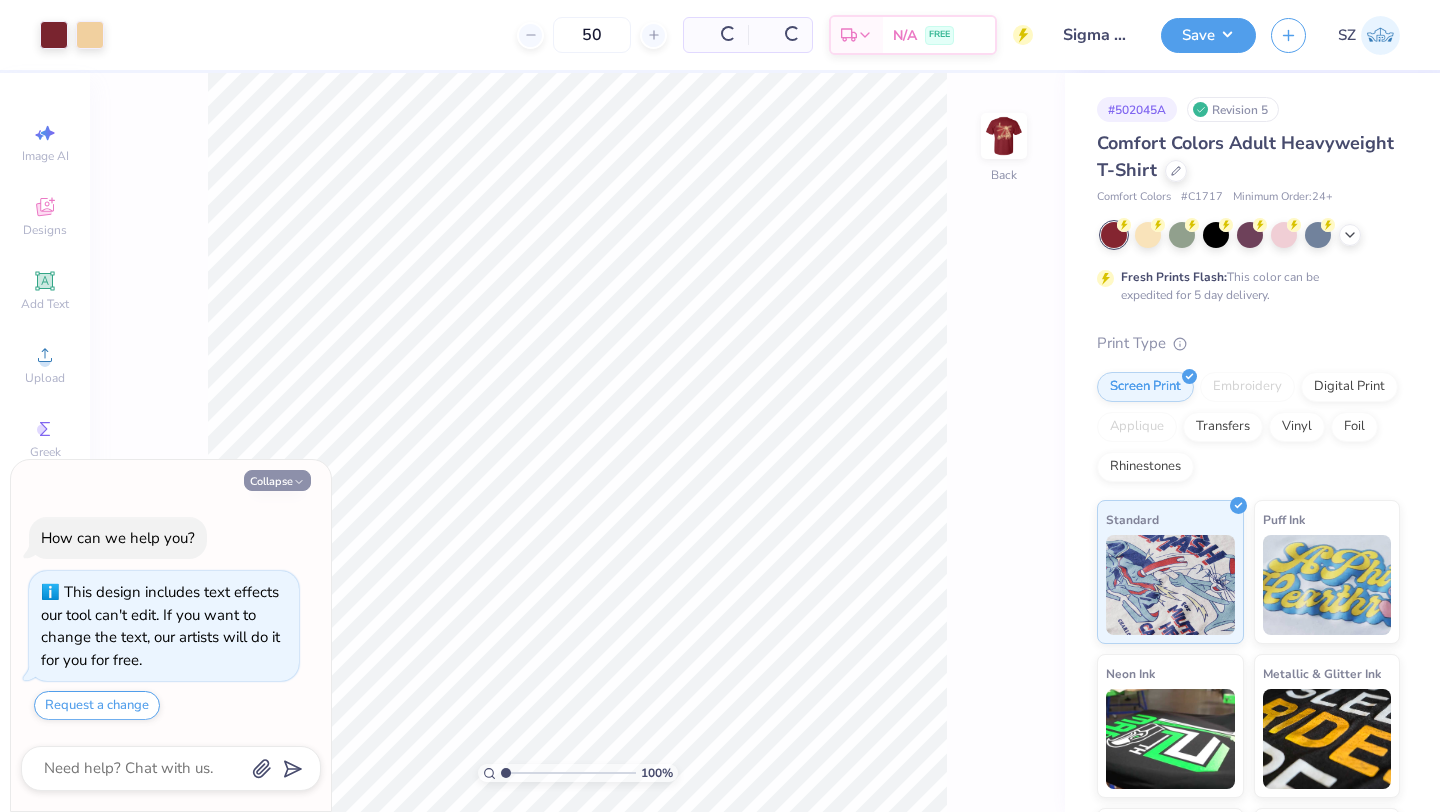 click on "Collapse" at bounding box center [277, 480] 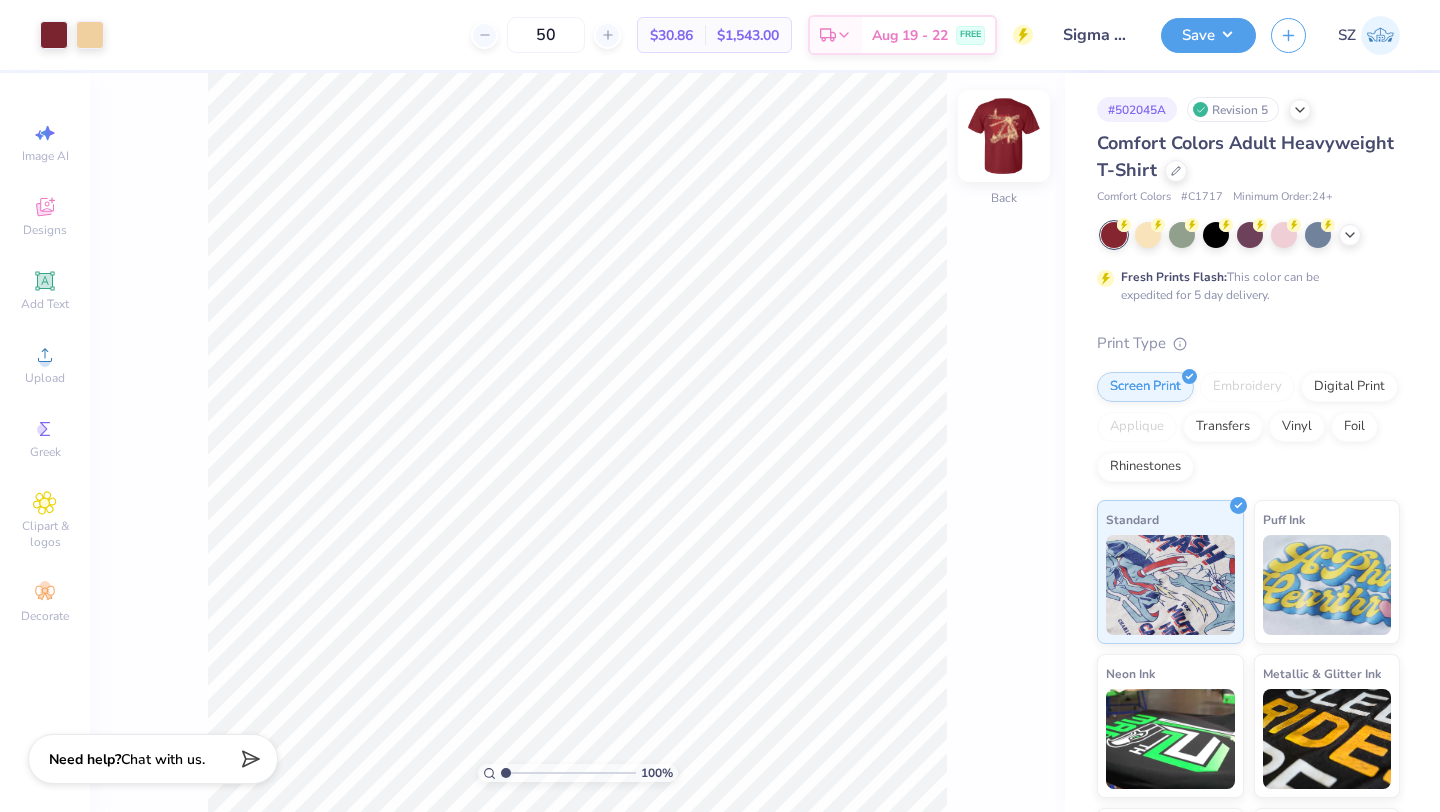 click at bounding box center [1004, 136] 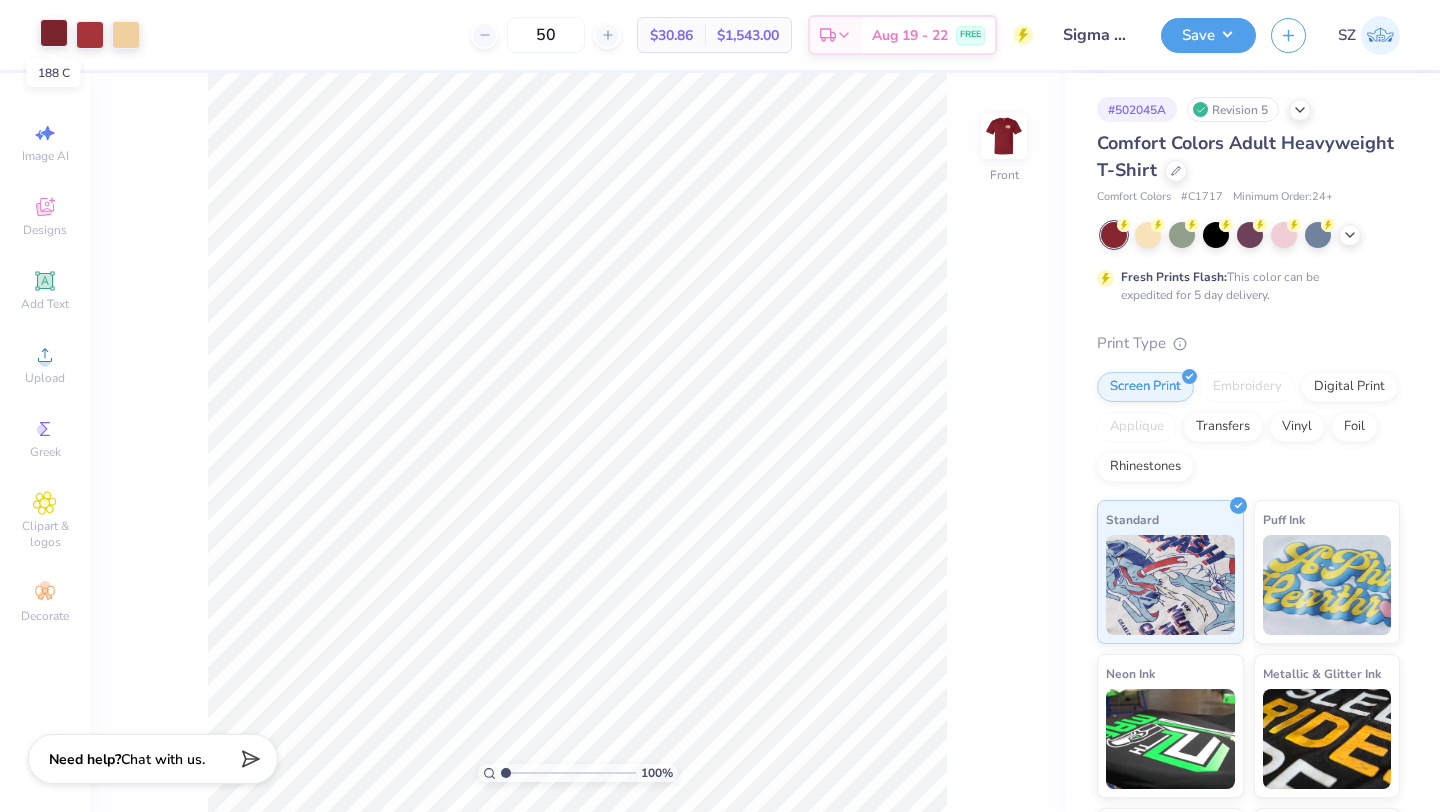 click at bounding box center [54, 33] 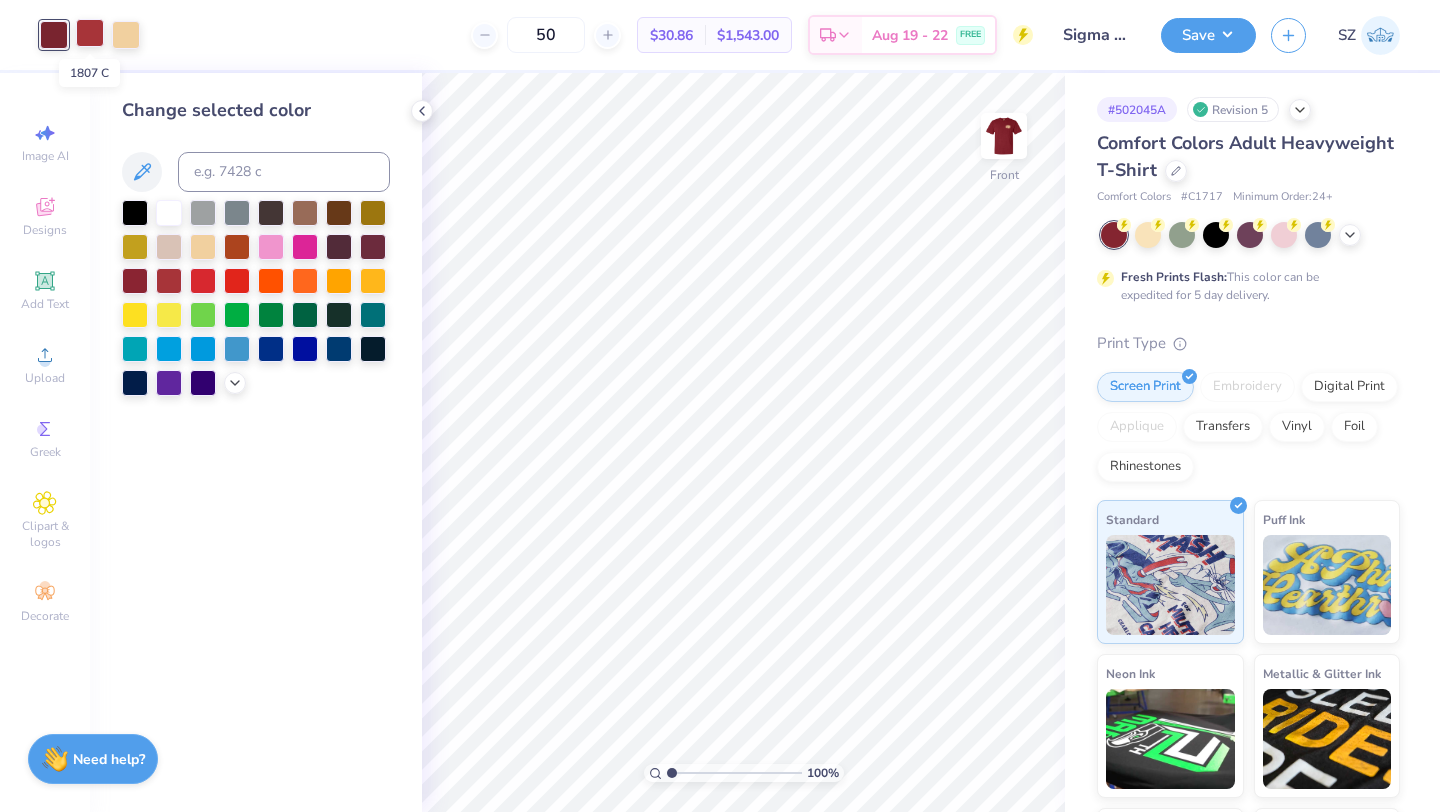 click at bounding box center (90, 33) 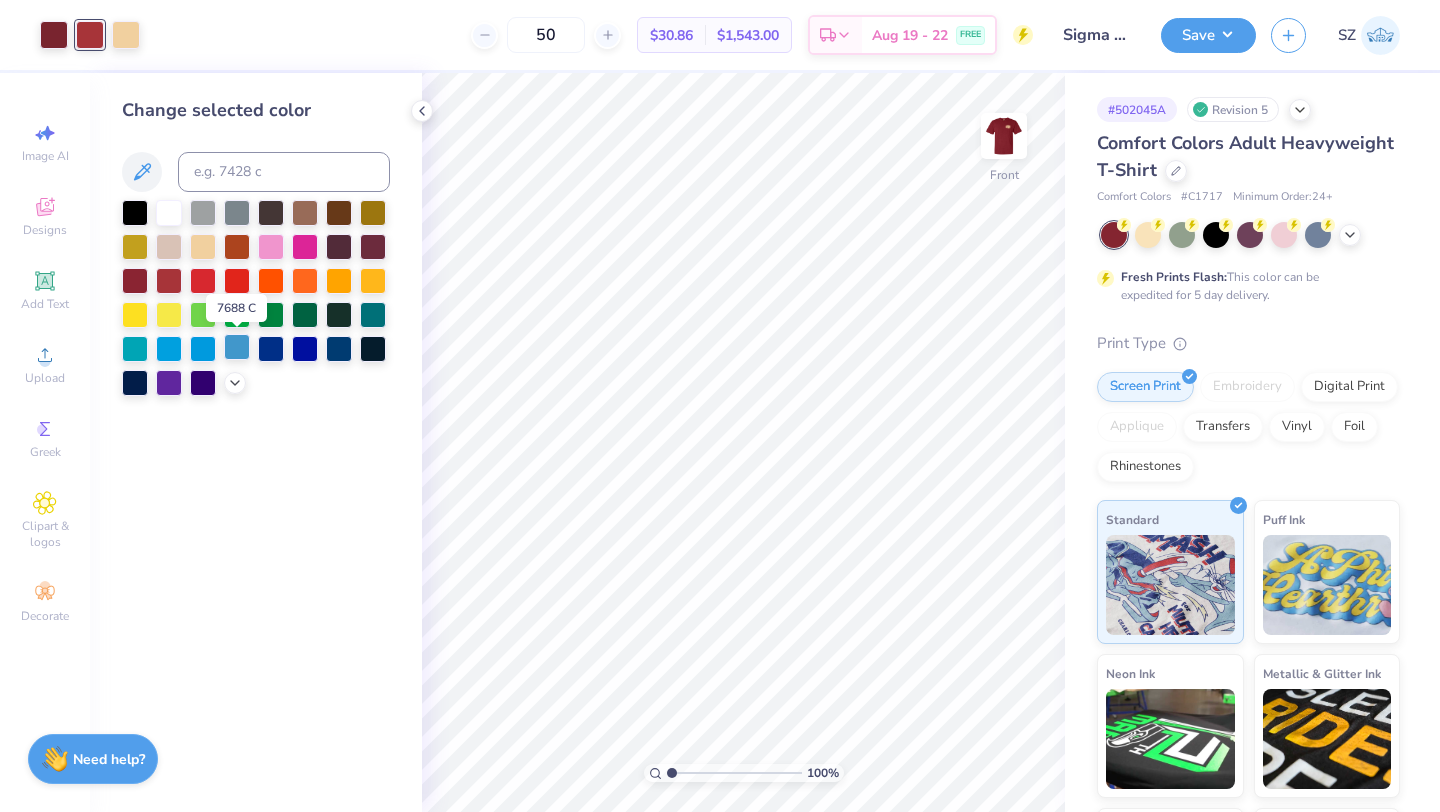 click at bounding box center [237, 347] 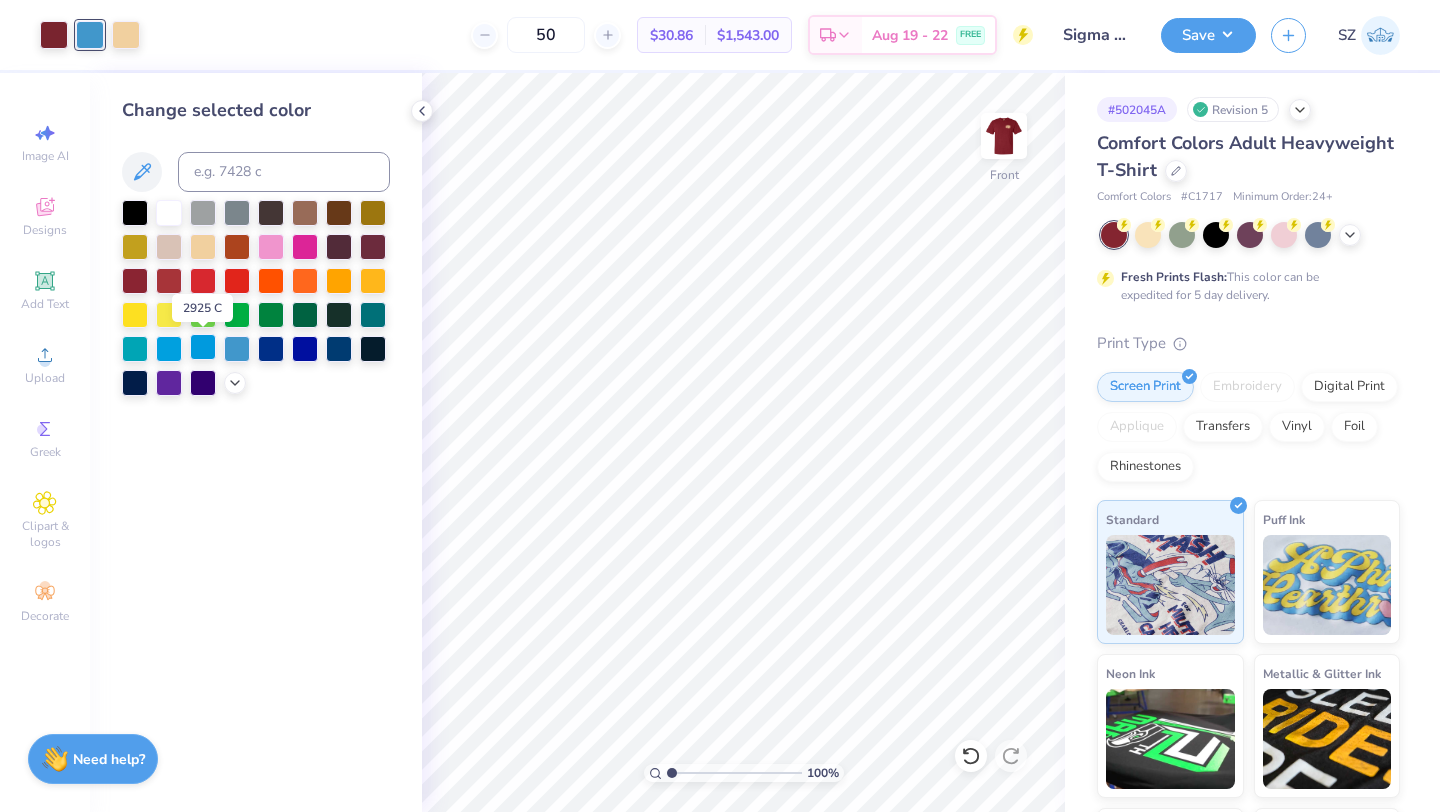 click at bounding box center (203, 347) 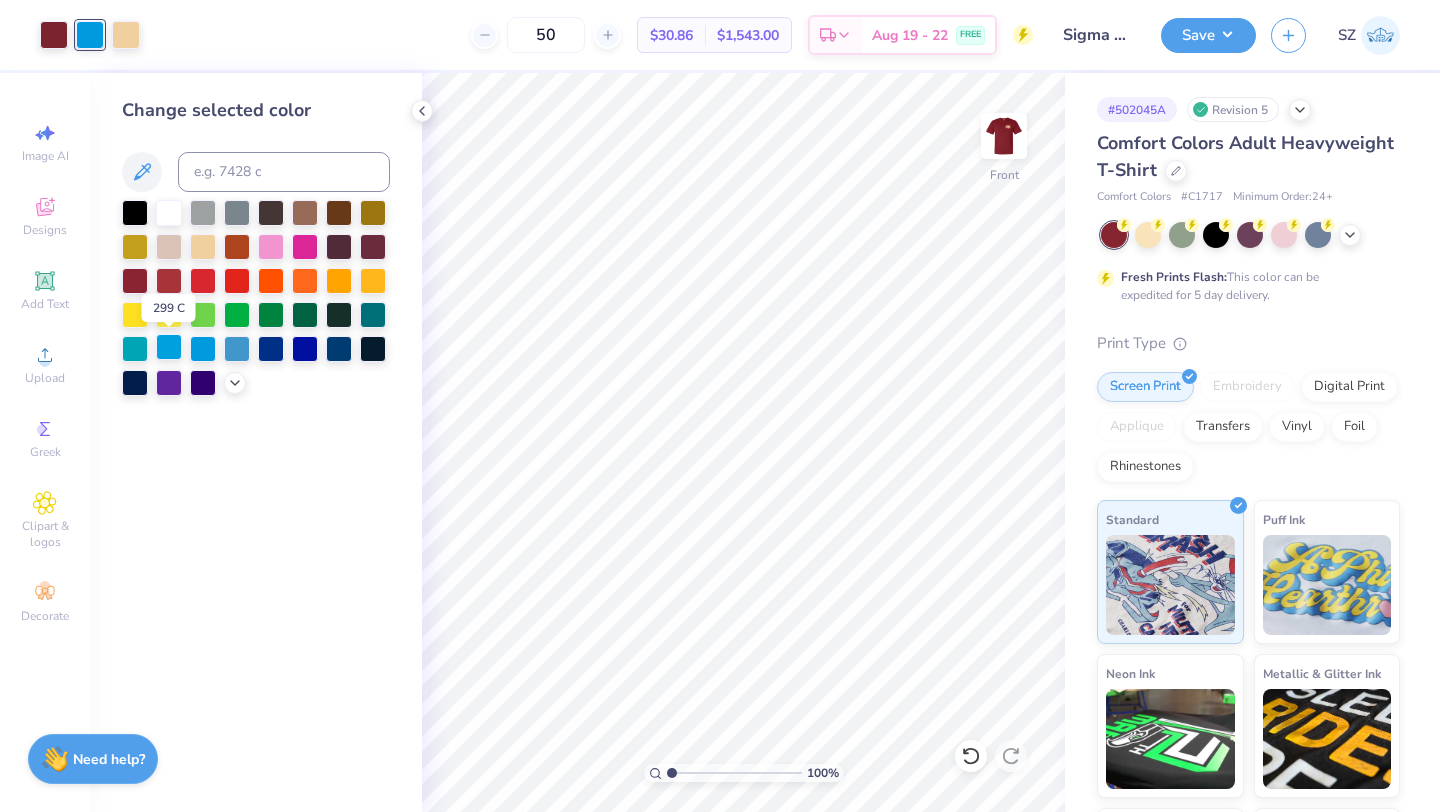 click at bounding box center (169, 347) 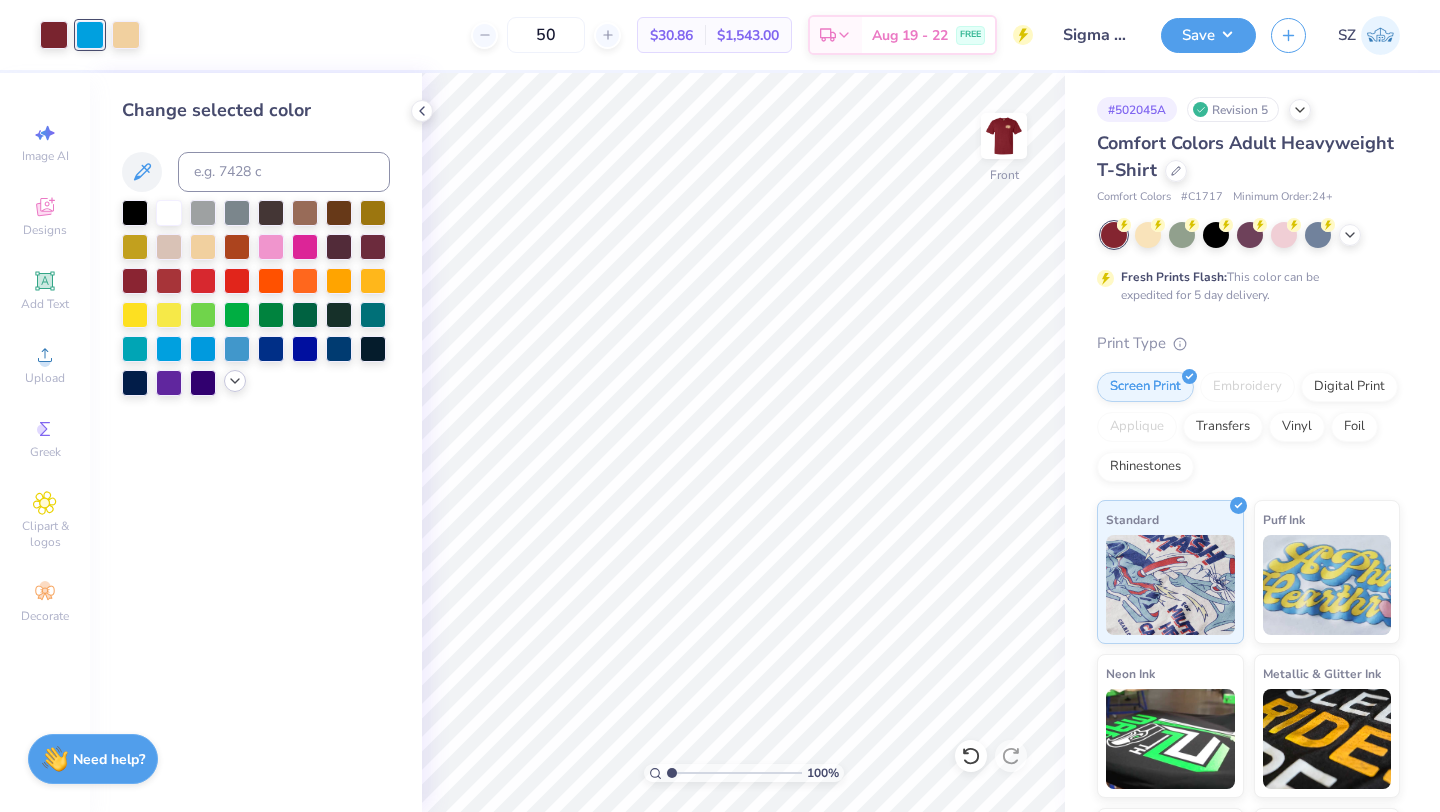 click 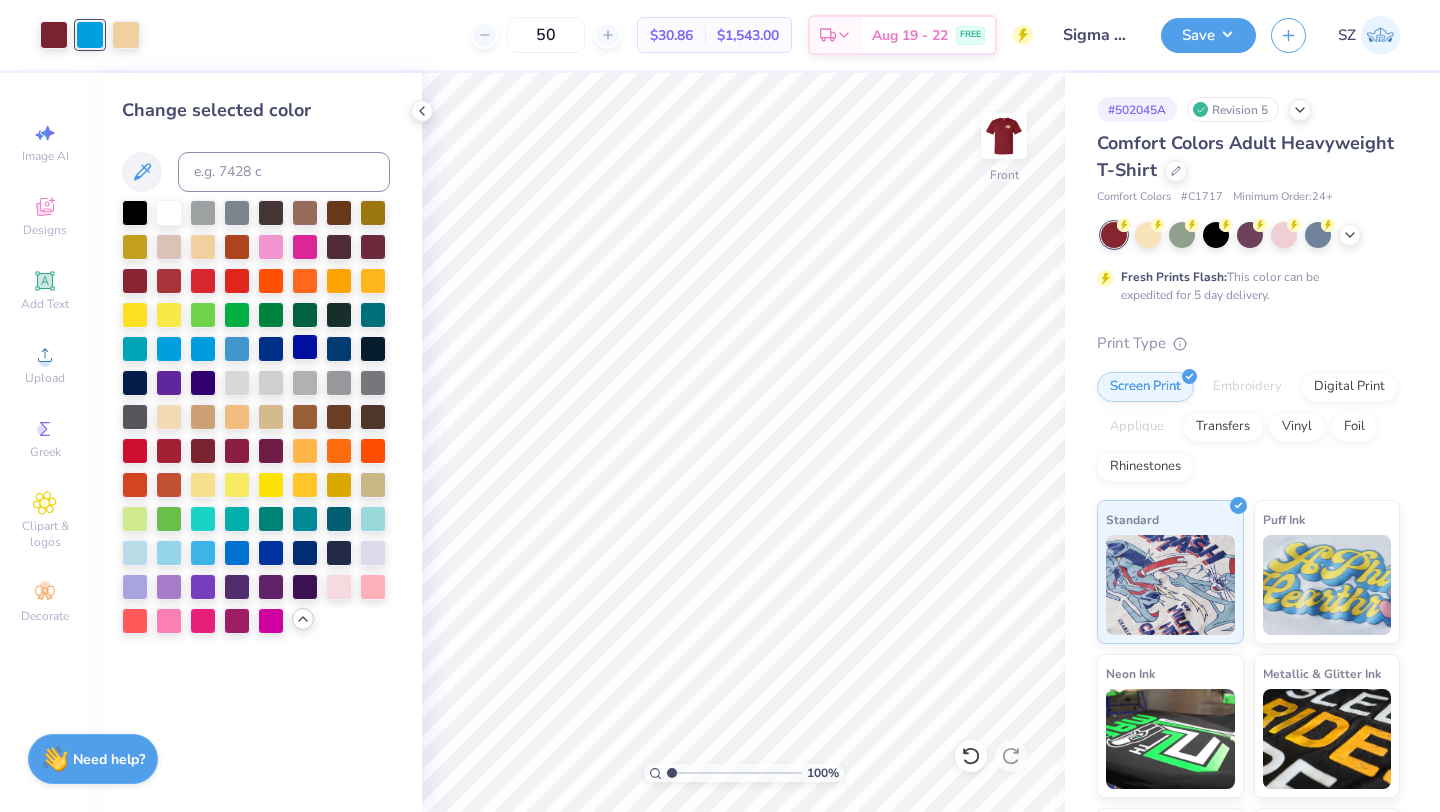 click at bounding box center (305, 347) 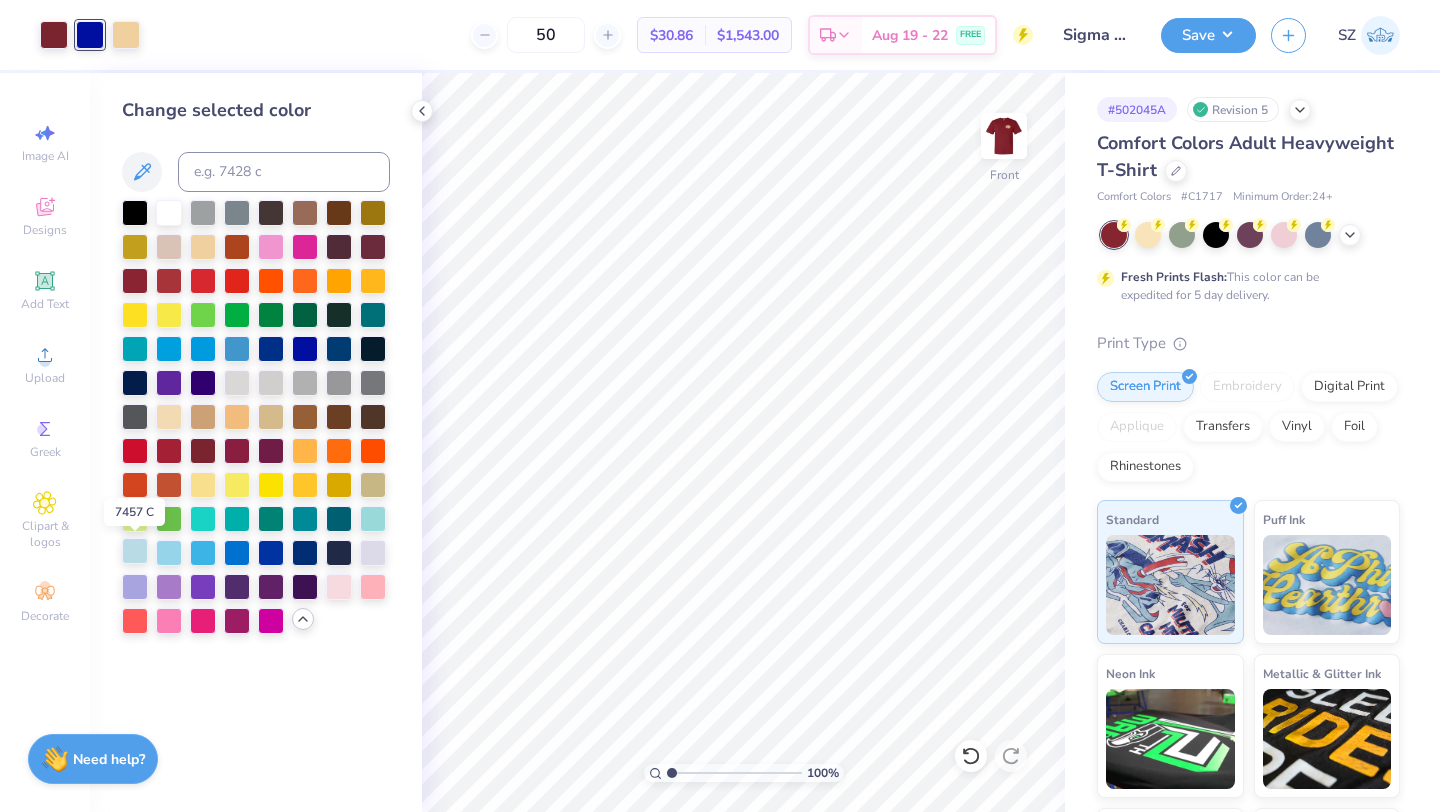 click at bounding box center (135, 551) 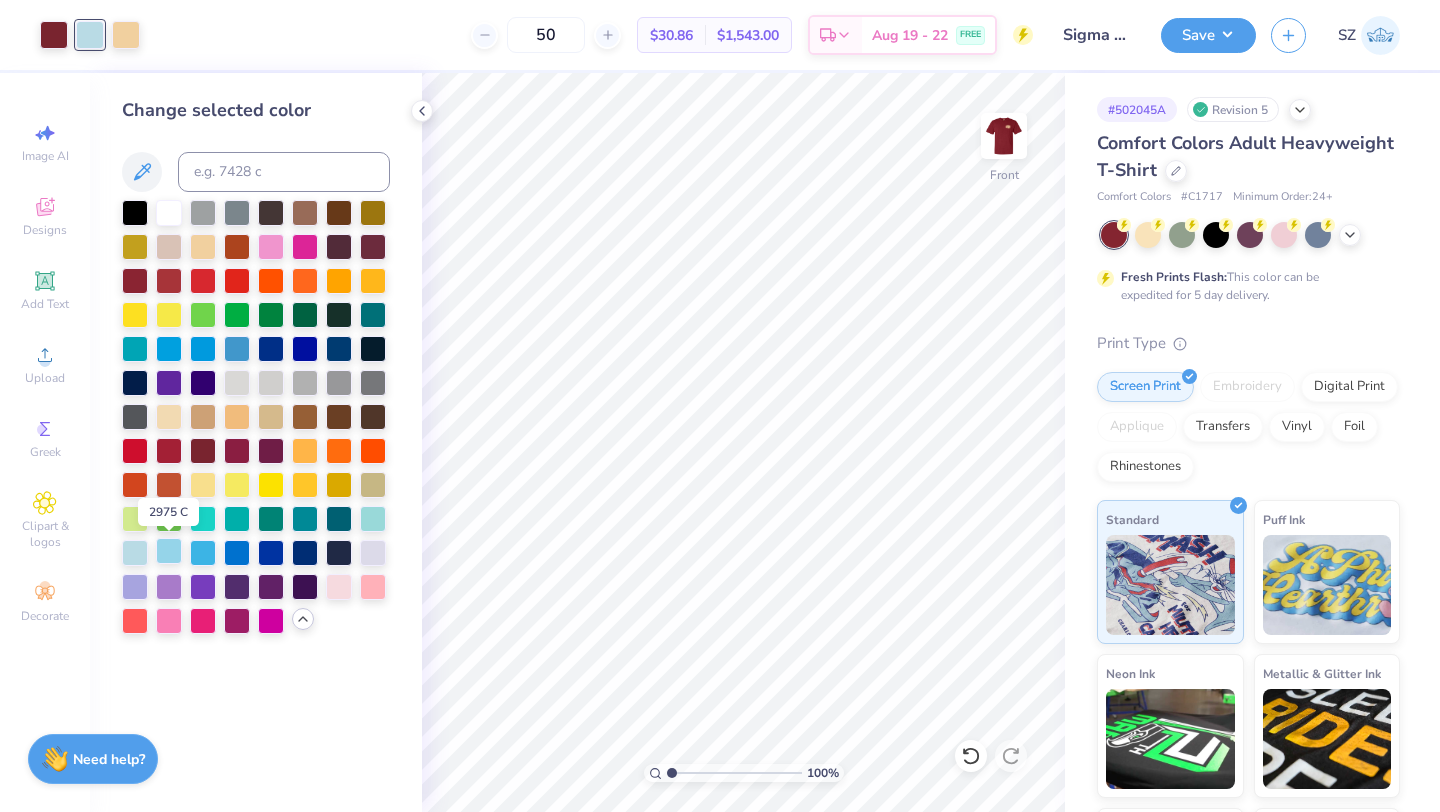 click at bounding box center [169, 551] 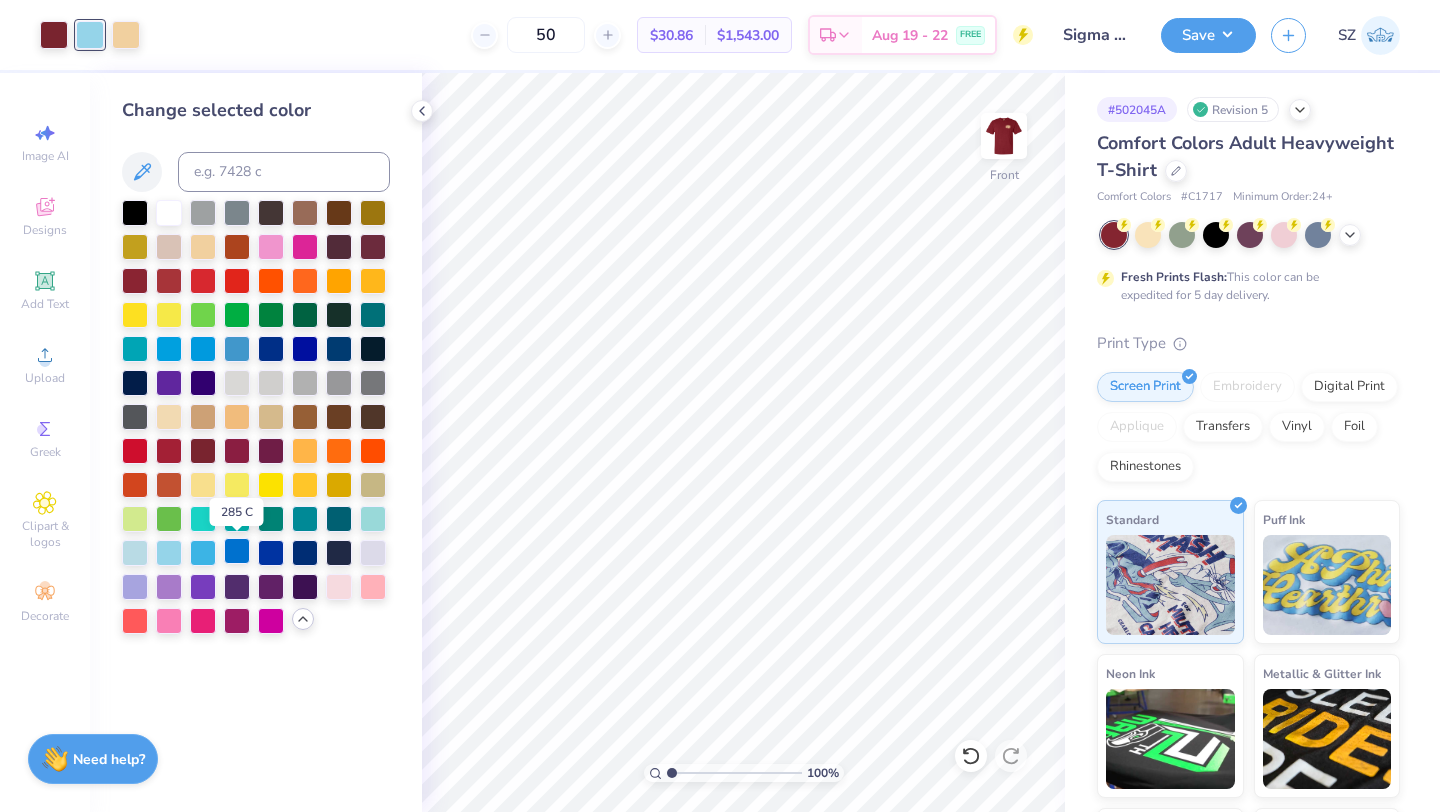 click at bounding box center [237, 551] 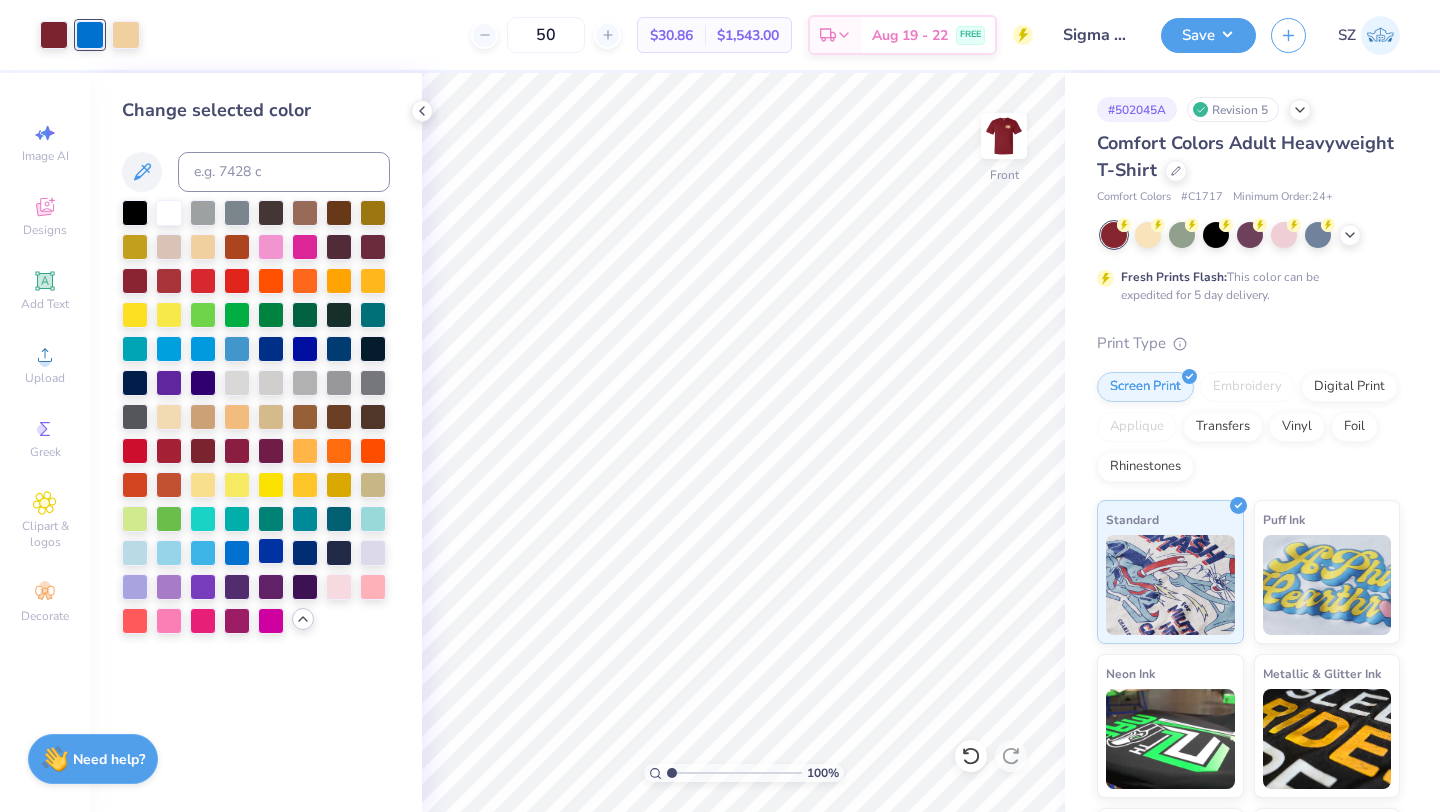 click at bounding box center (271, 551) 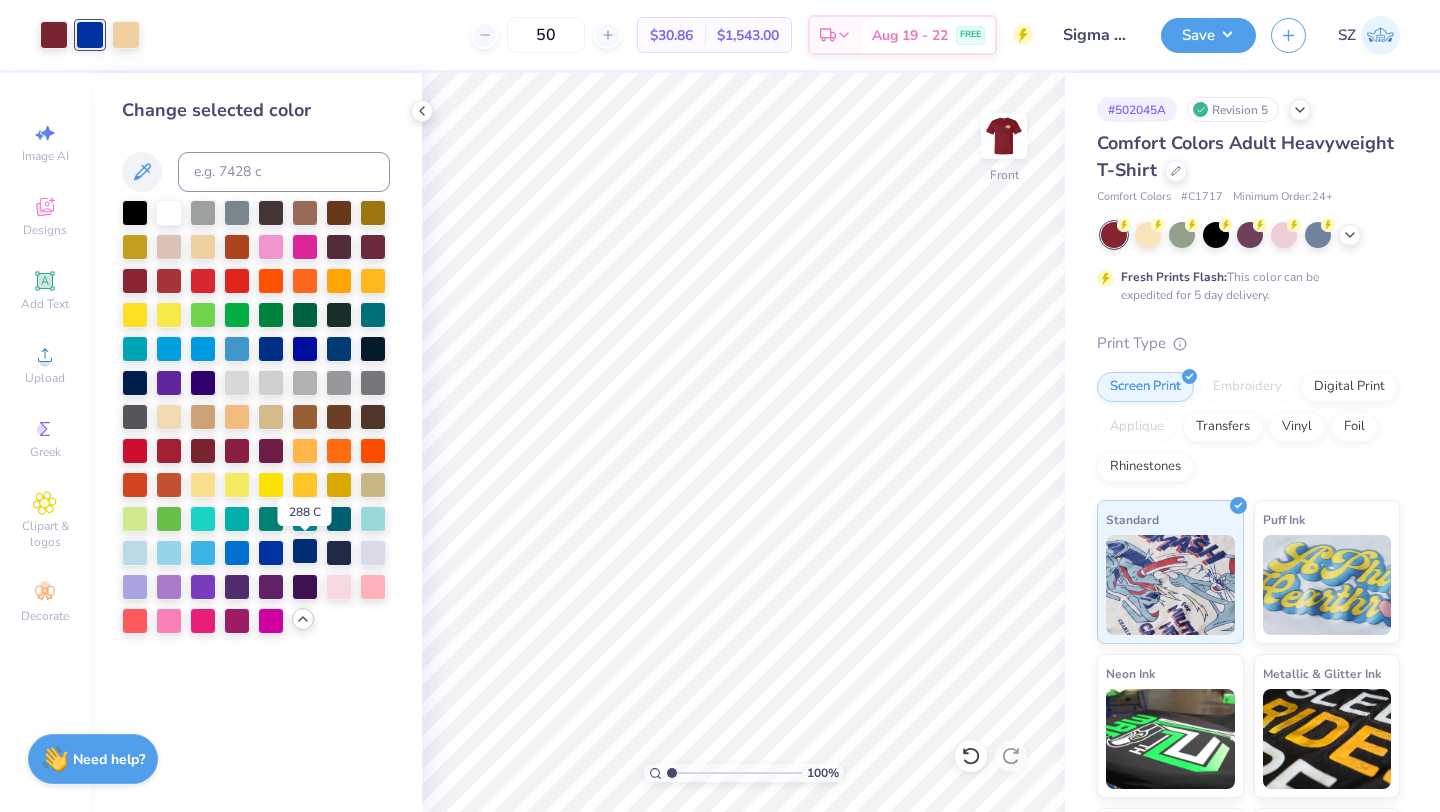 click at bounding box center (305, 551) 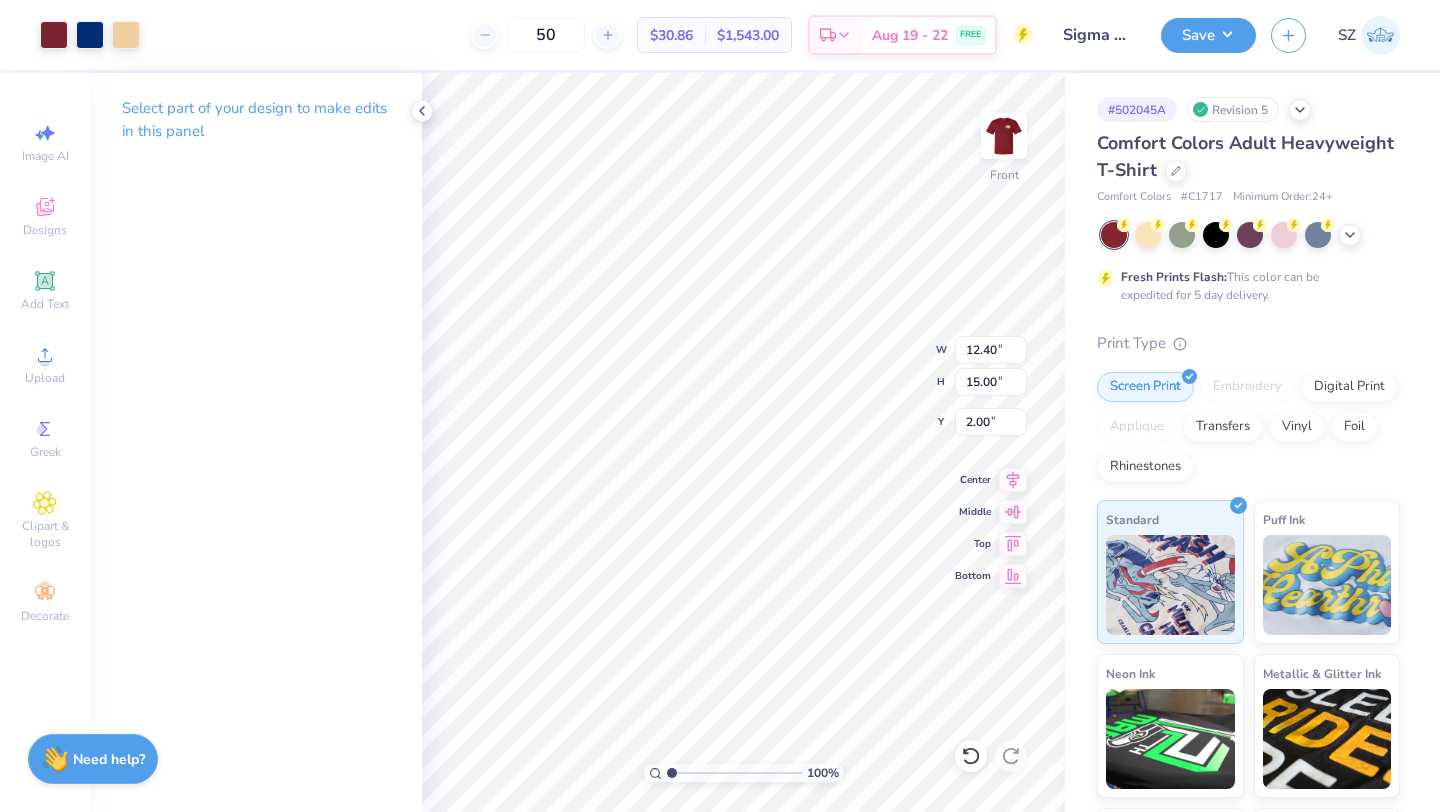 type on "2.21" 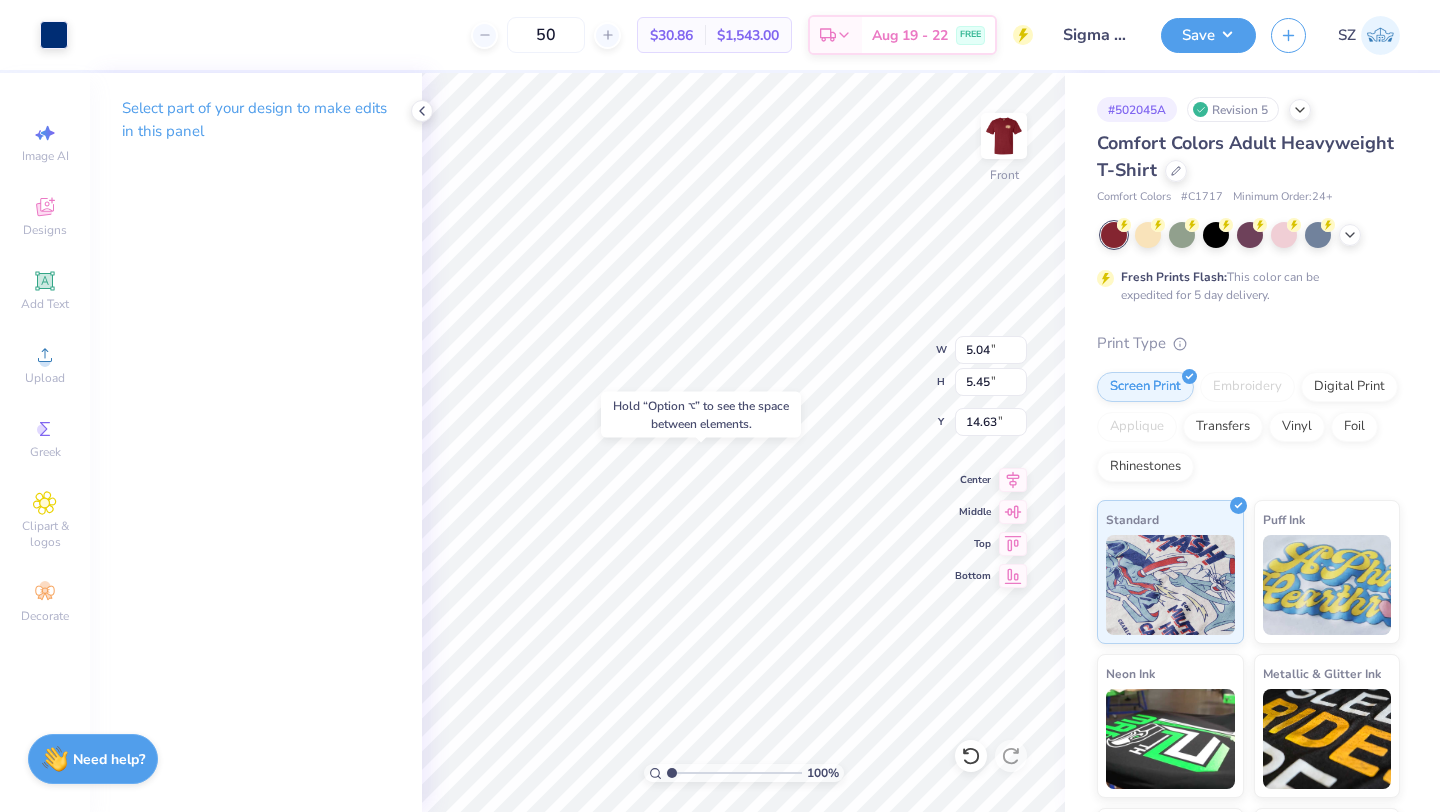 type on "14.63" 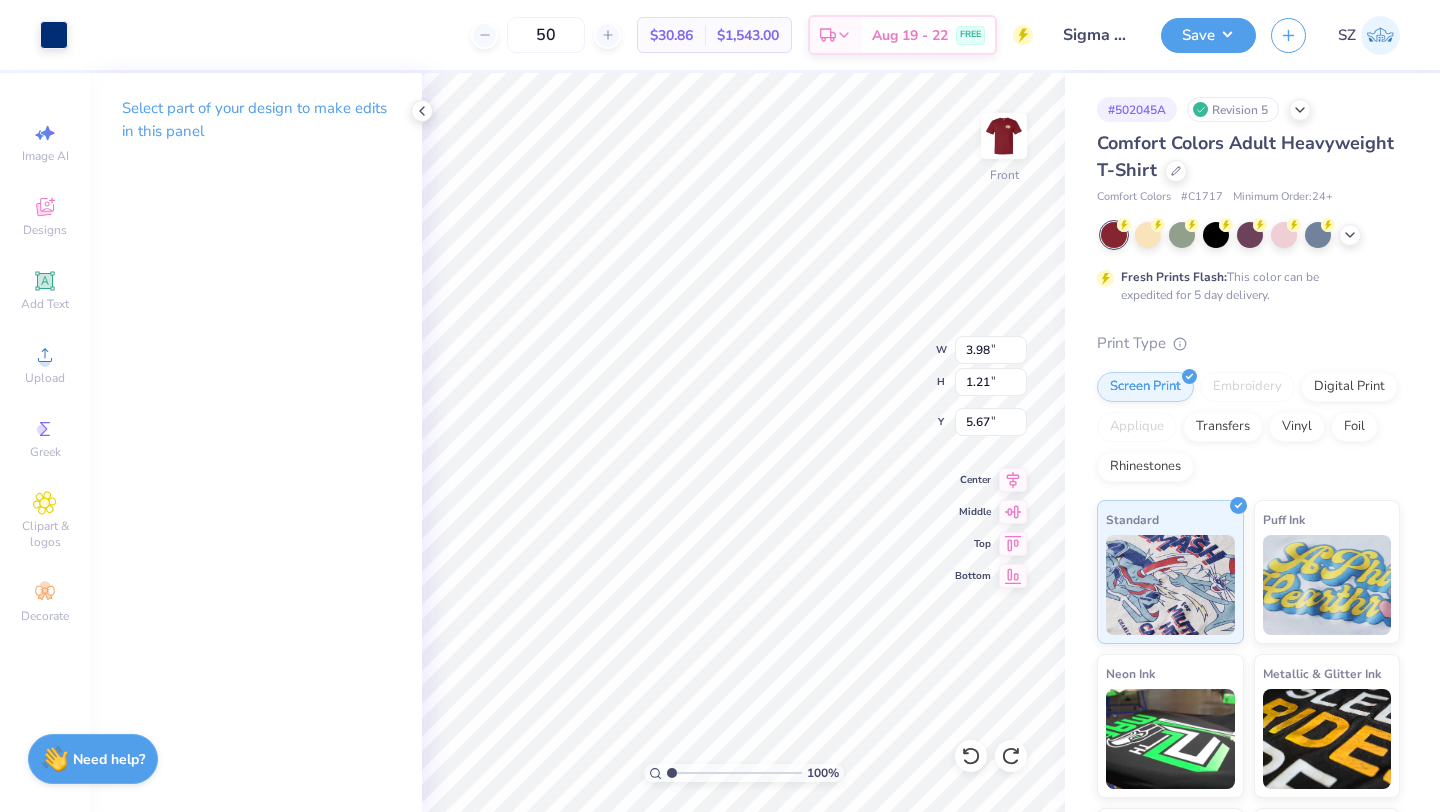 type on "4.25" 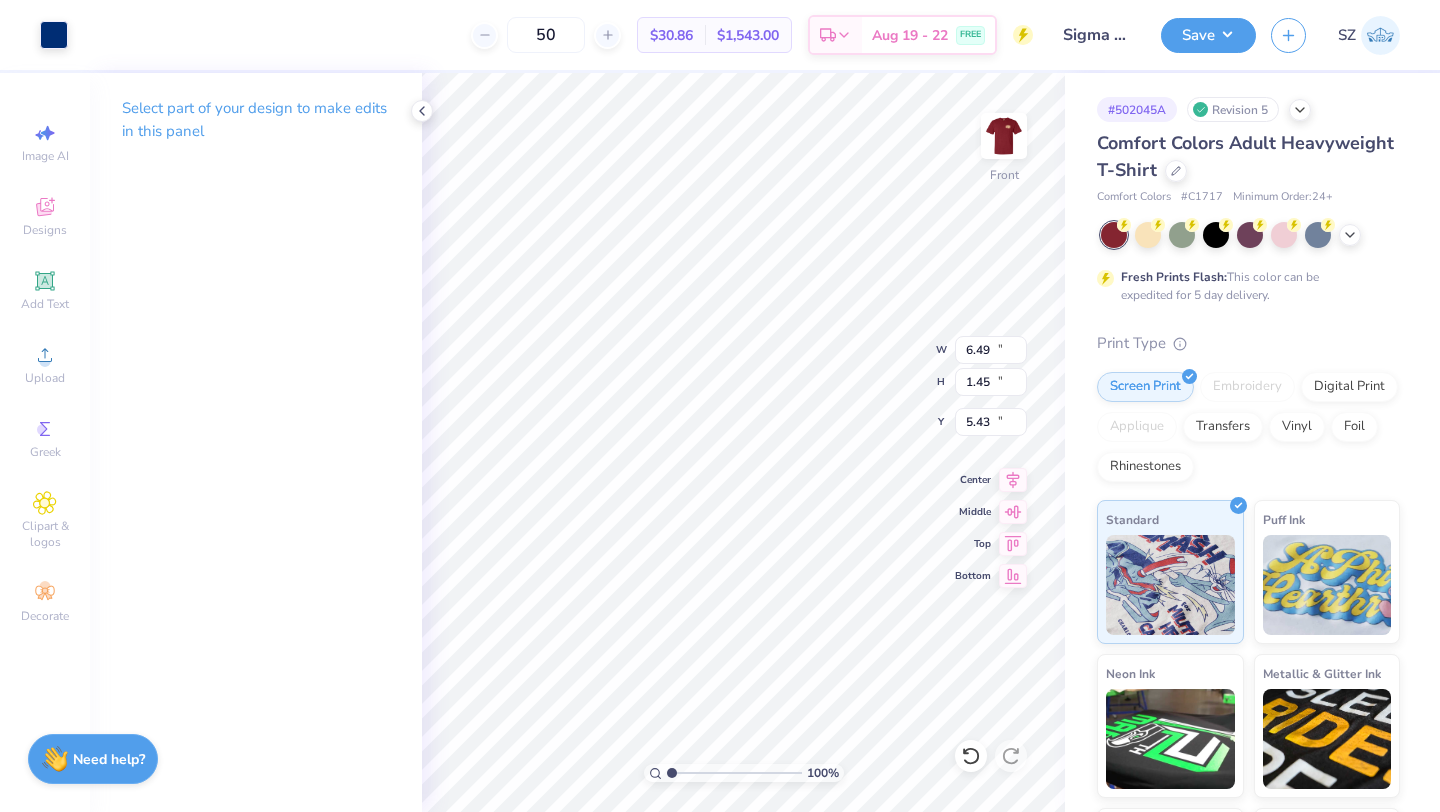 type on "10.11" 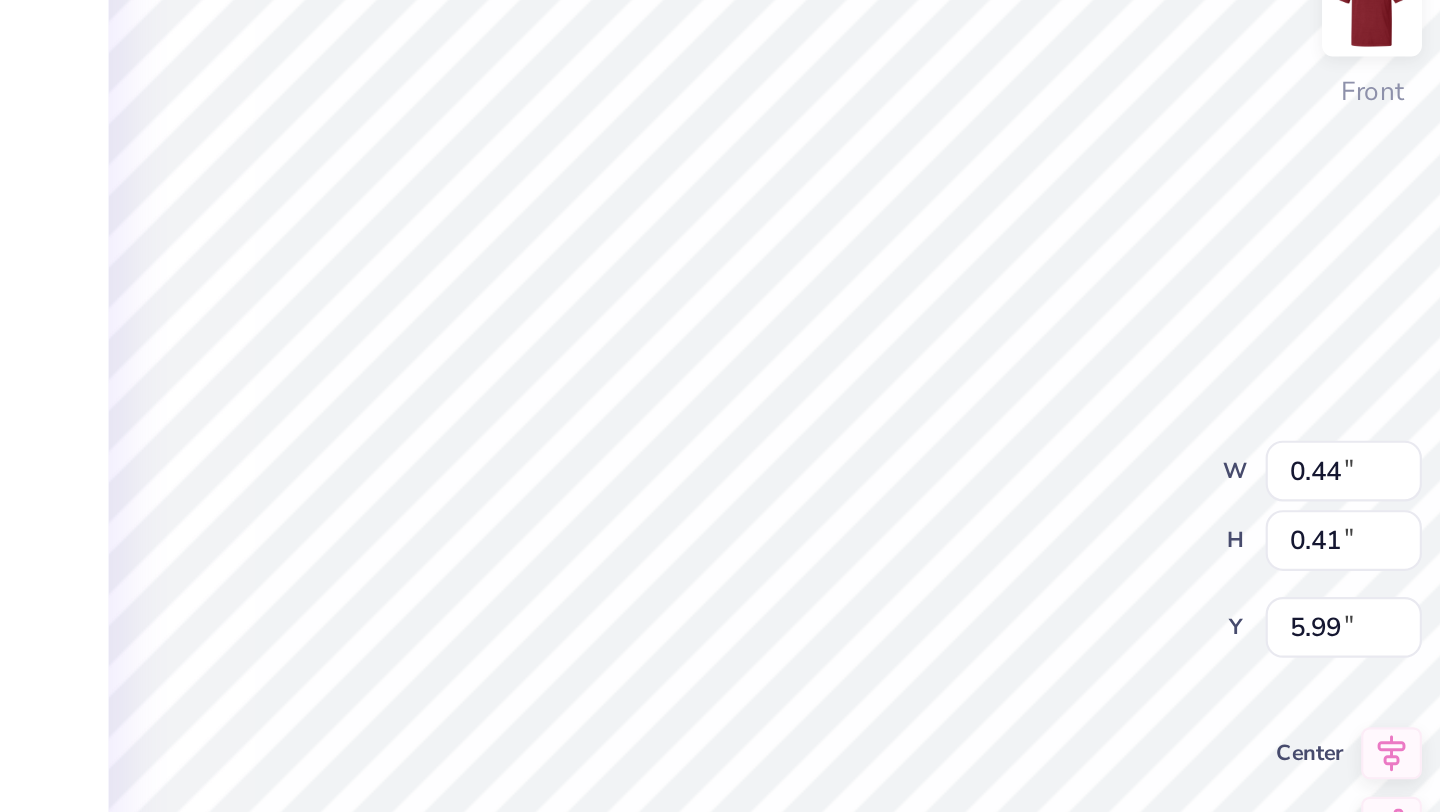 type on "1.56" 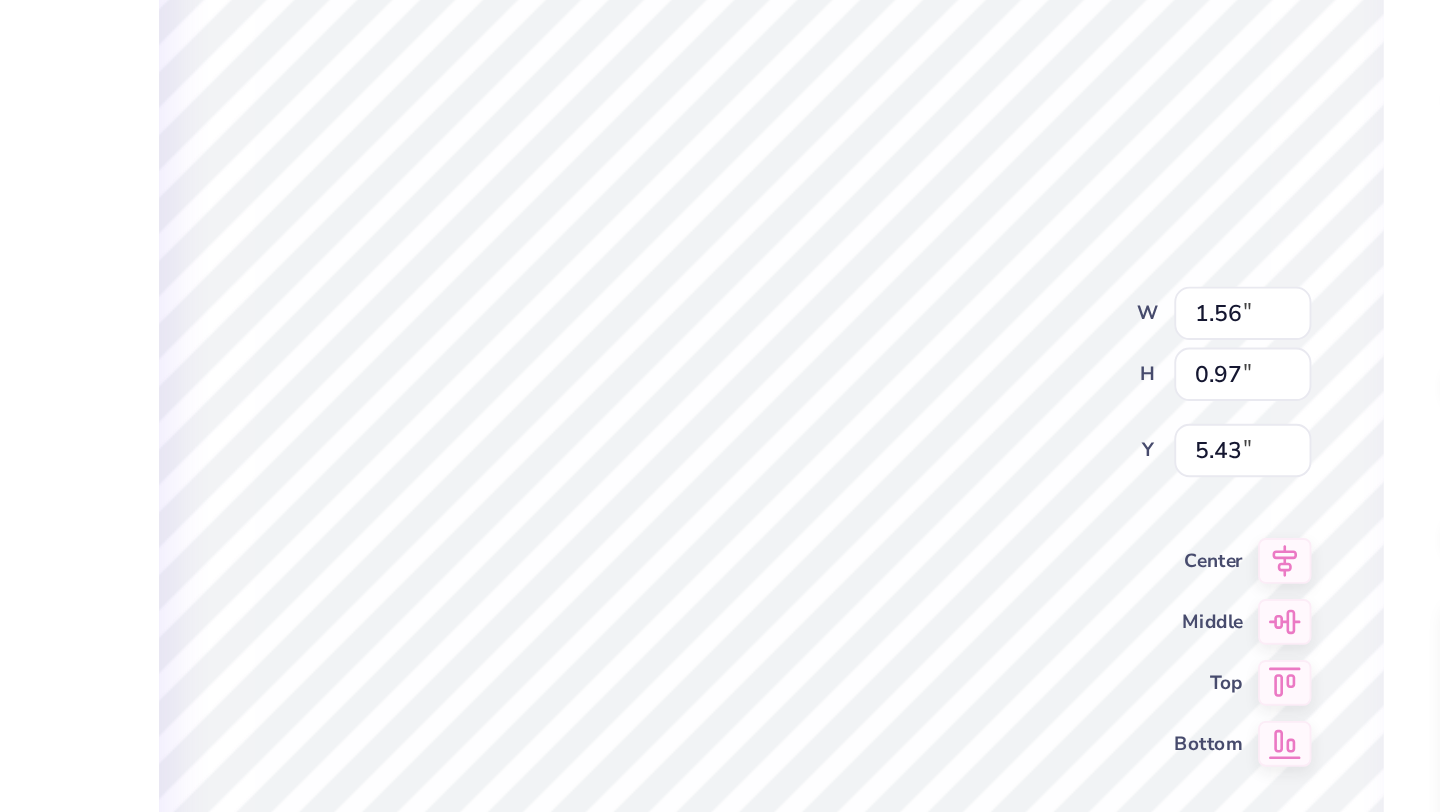 type on "9.74" 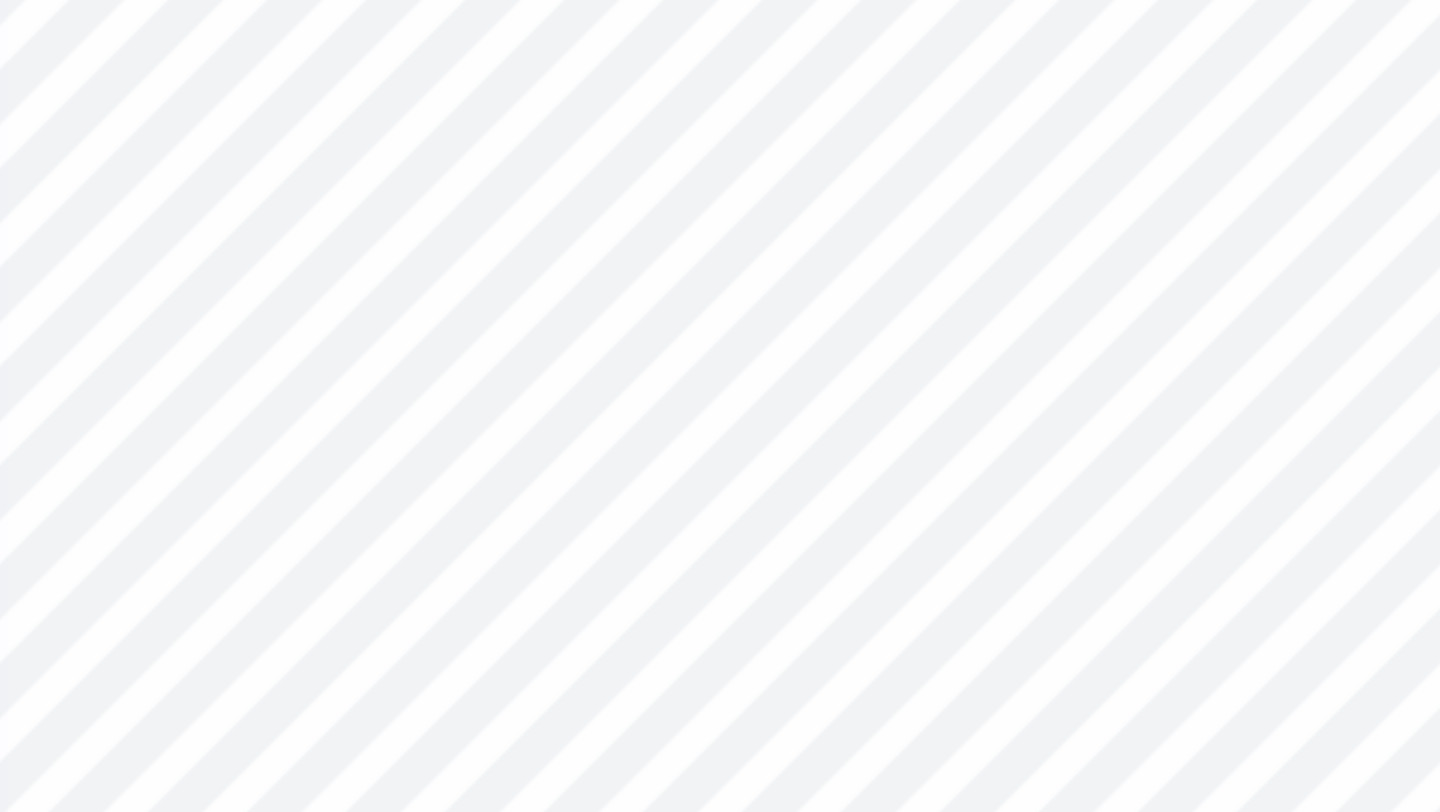 type on "1.56" 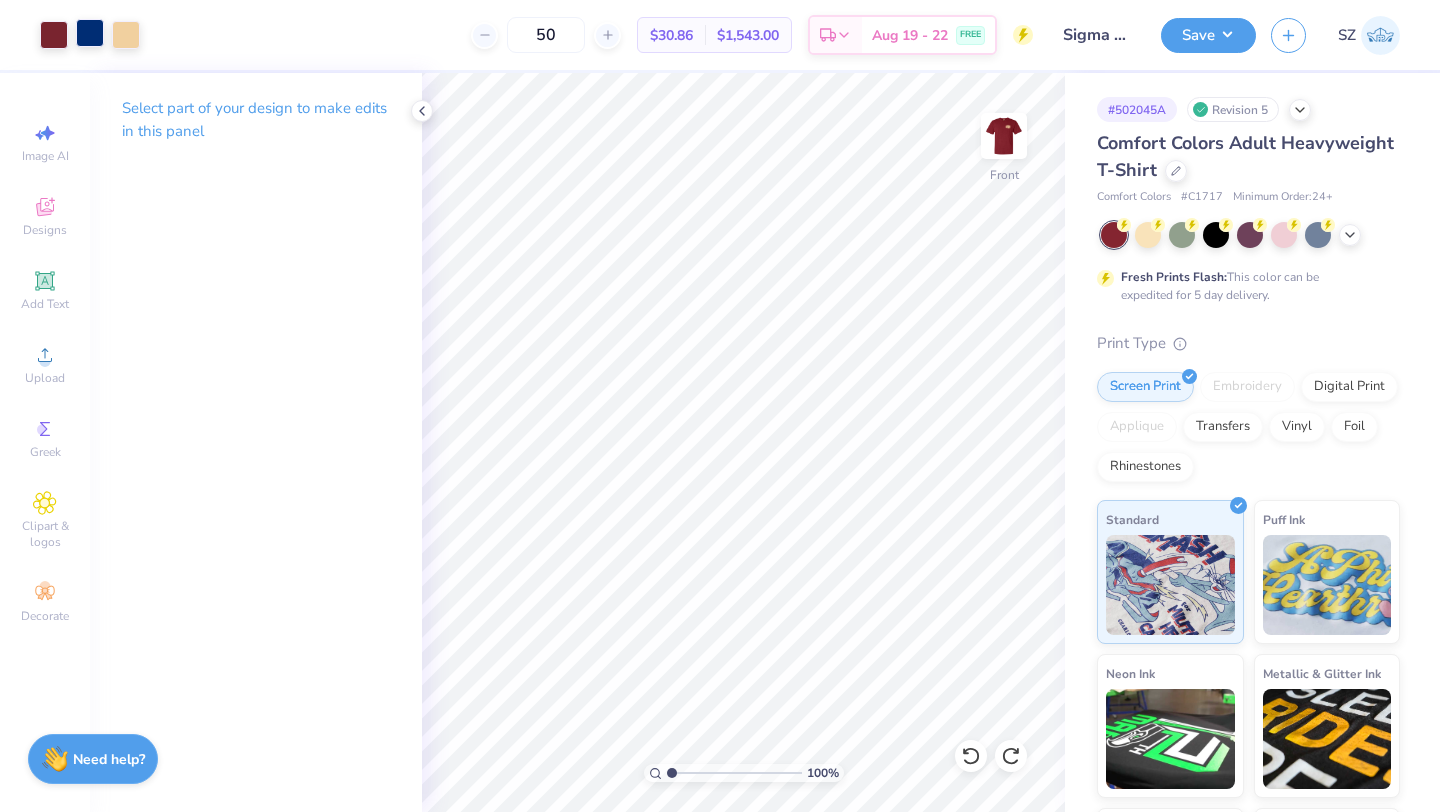 click at bounding box center (90, 33) 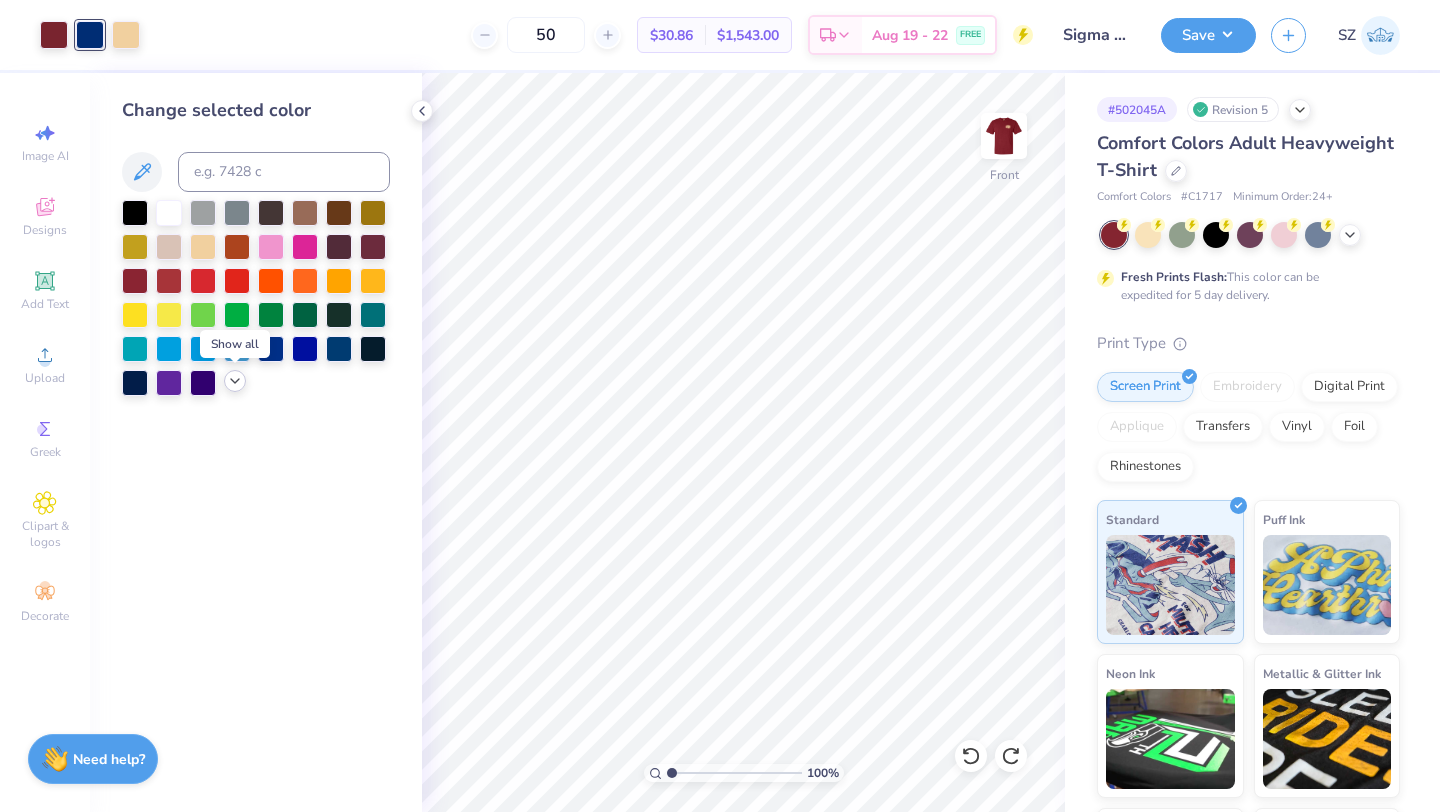 click 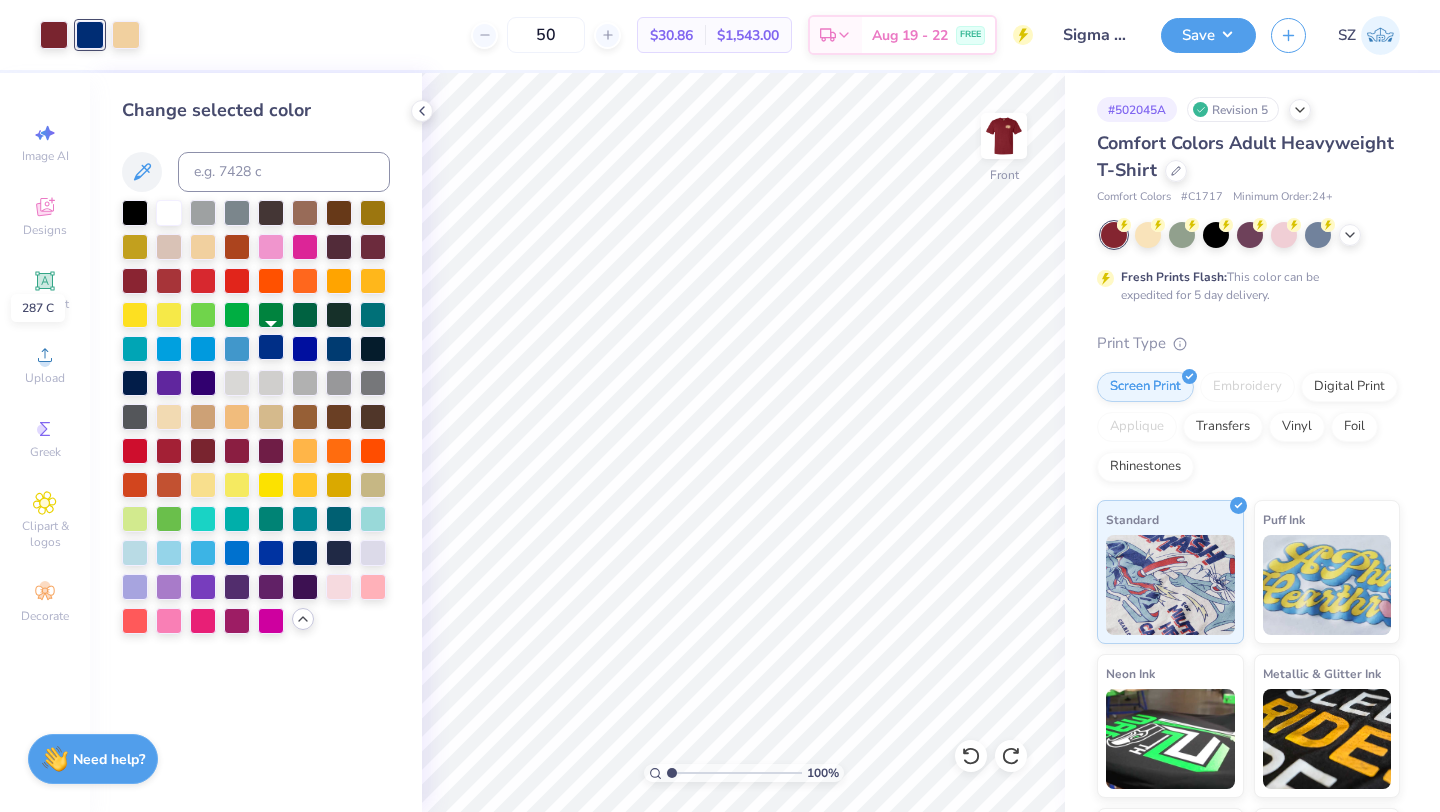 click at bounding box center [271, 347] 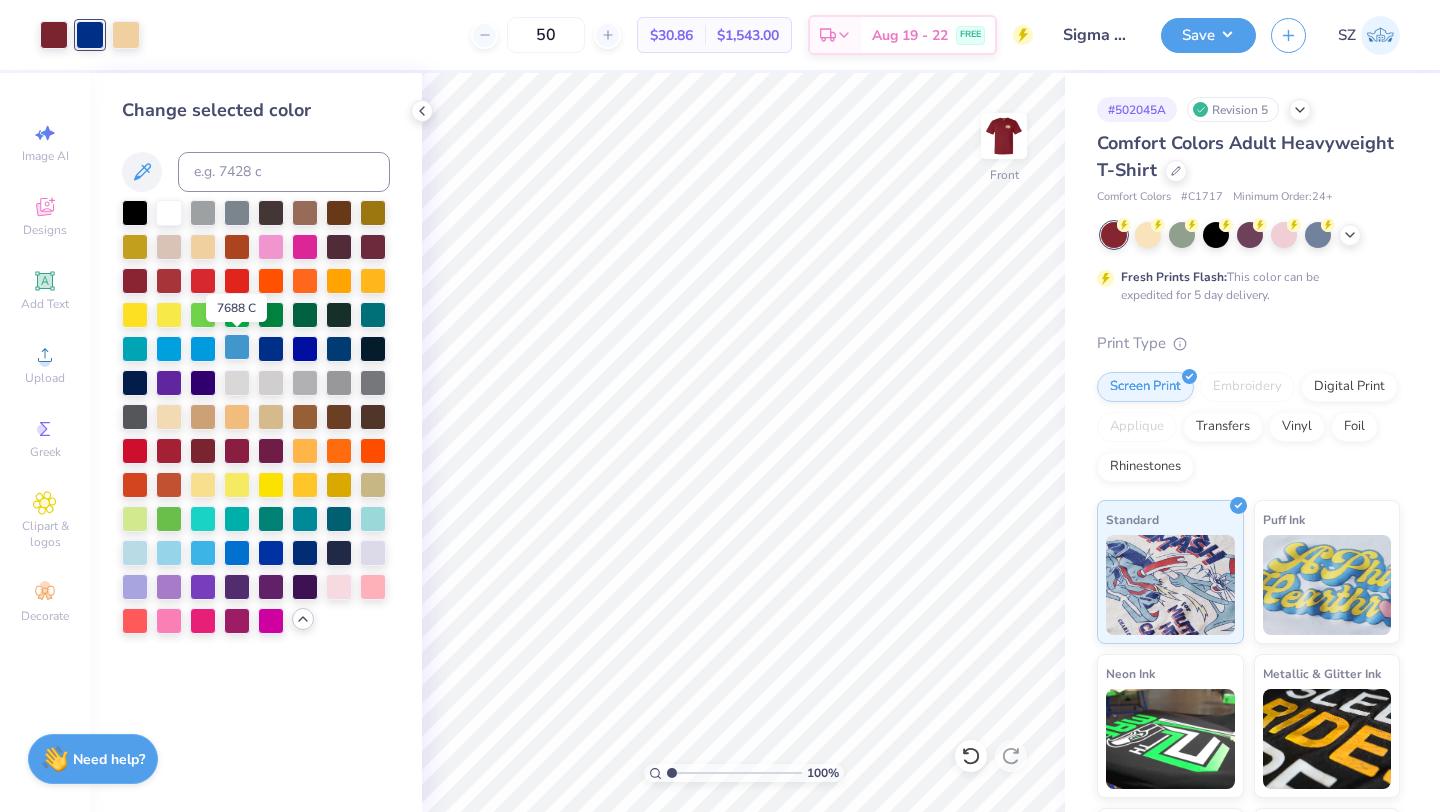 click at bounding box center [237, 347] 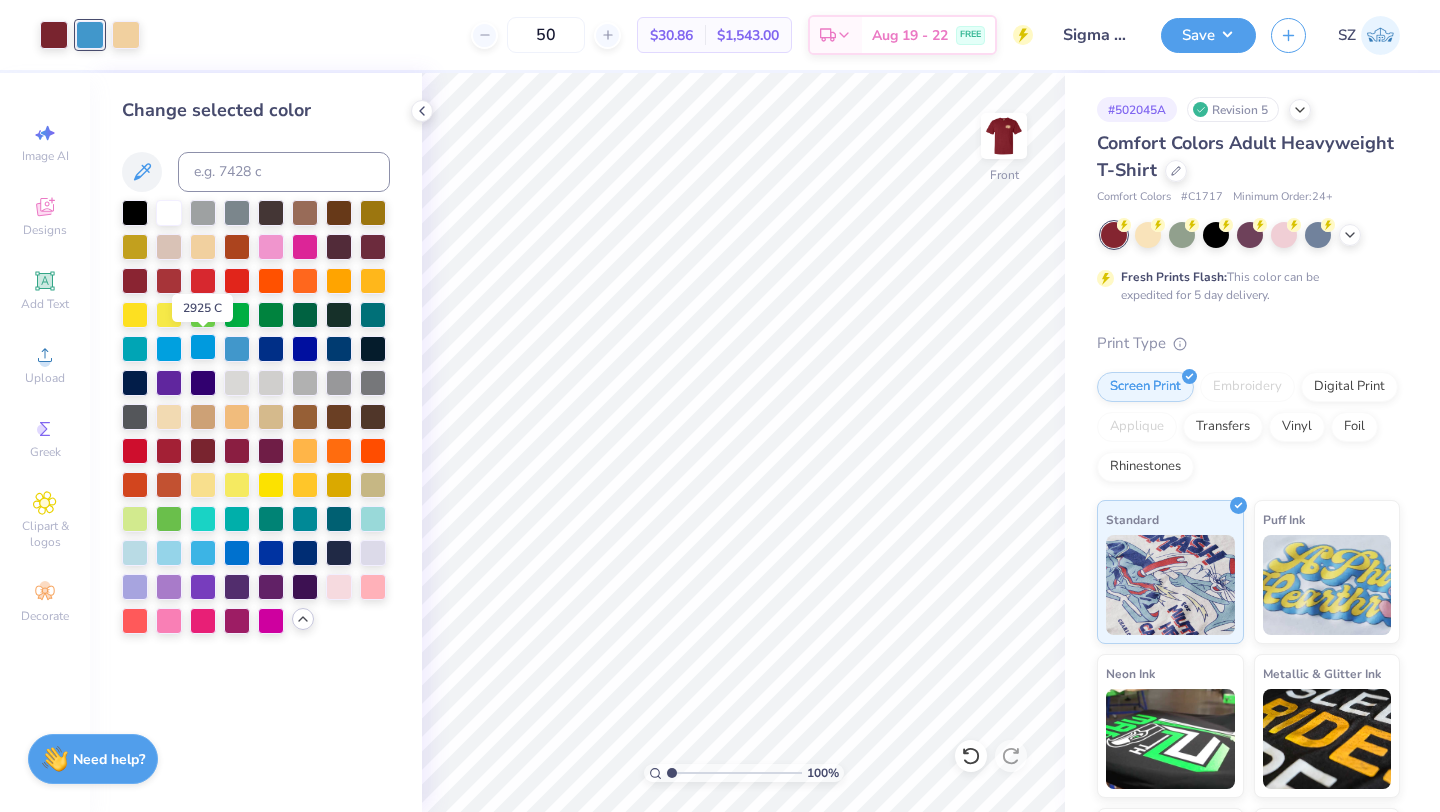 click at bounding box center [203, 347] 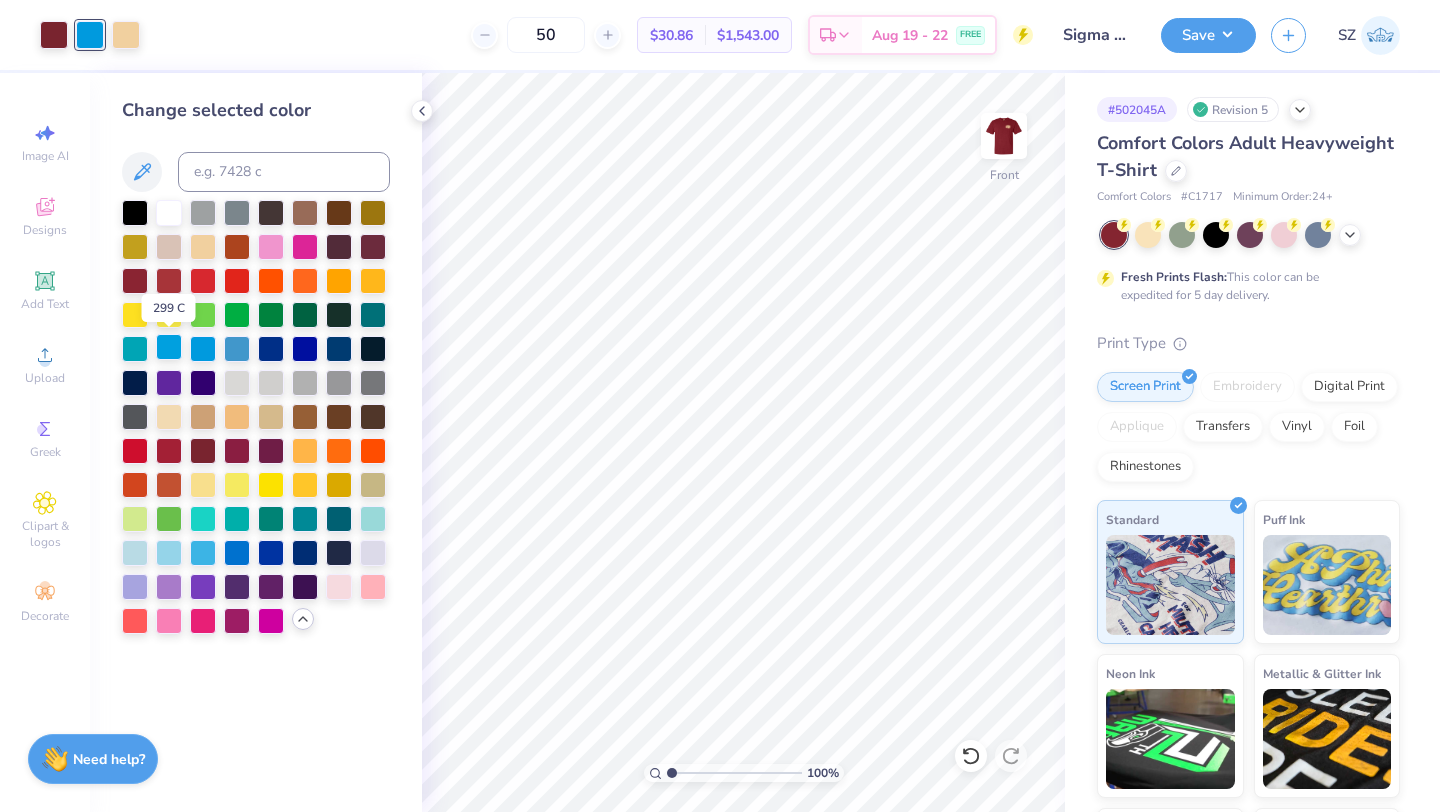 click at bounding box center [169, 347] 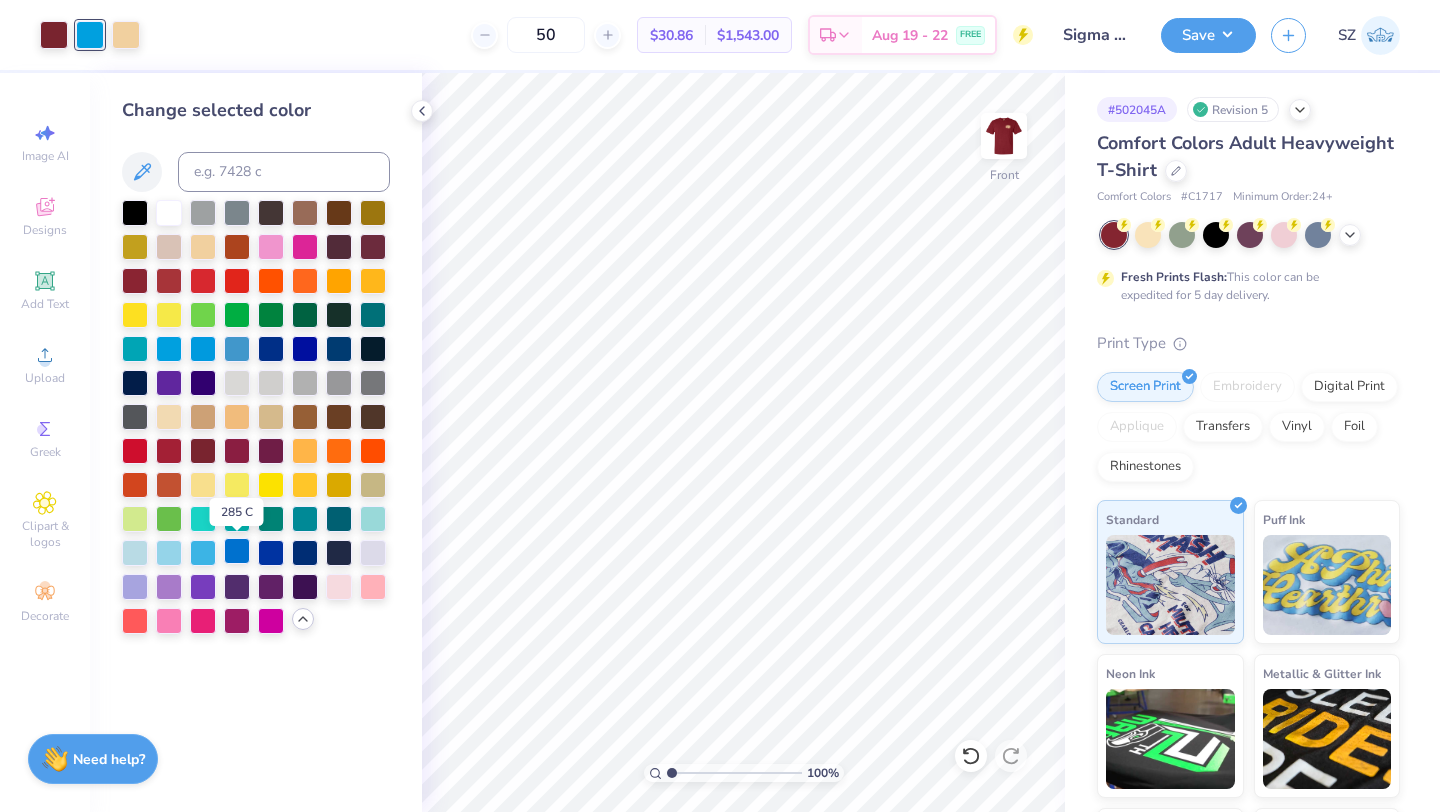 click at bounding box center [237, 551] 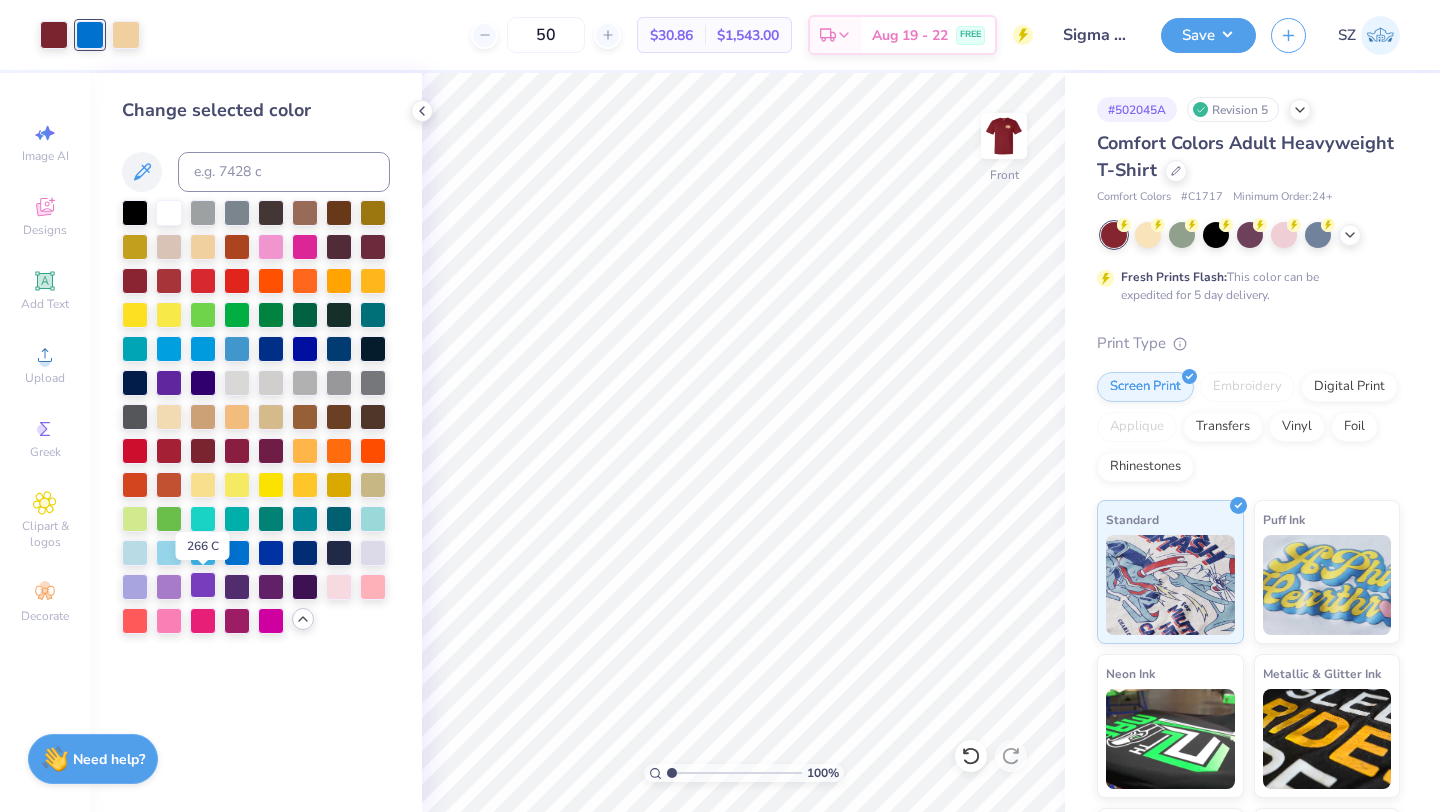 click at bounding box center (203, 585) 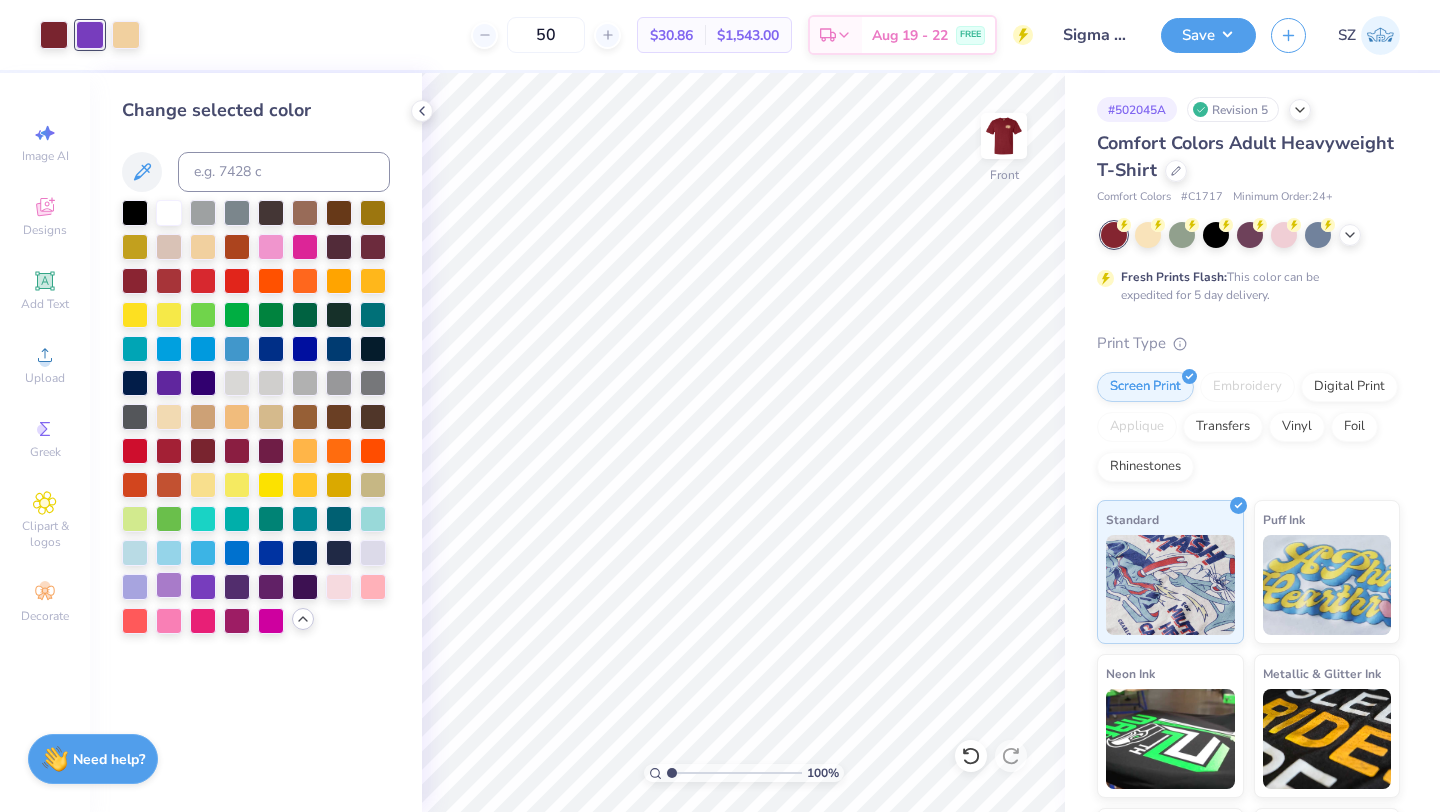 click at bounding box center (169, 585) 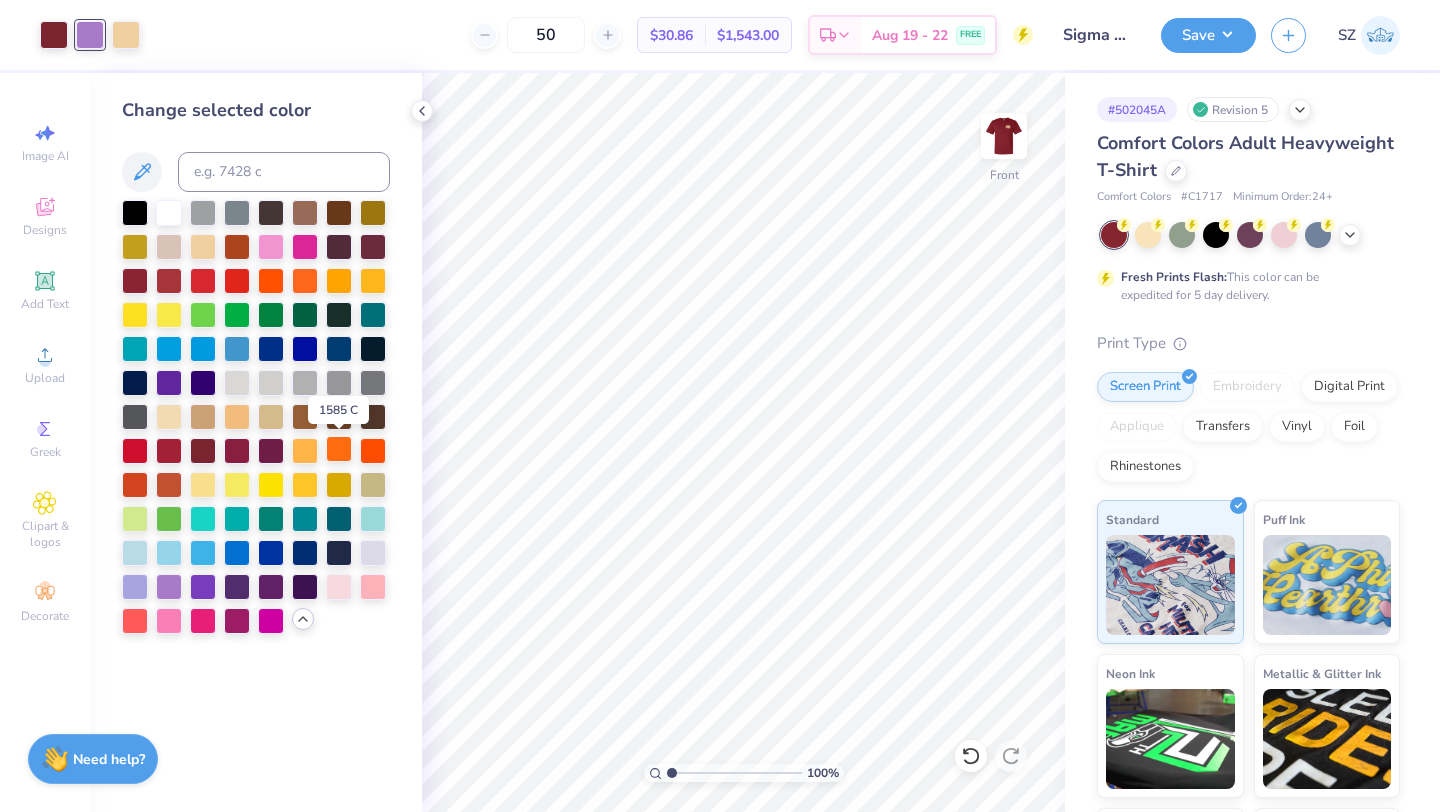 click at bounding box center (339, 449) 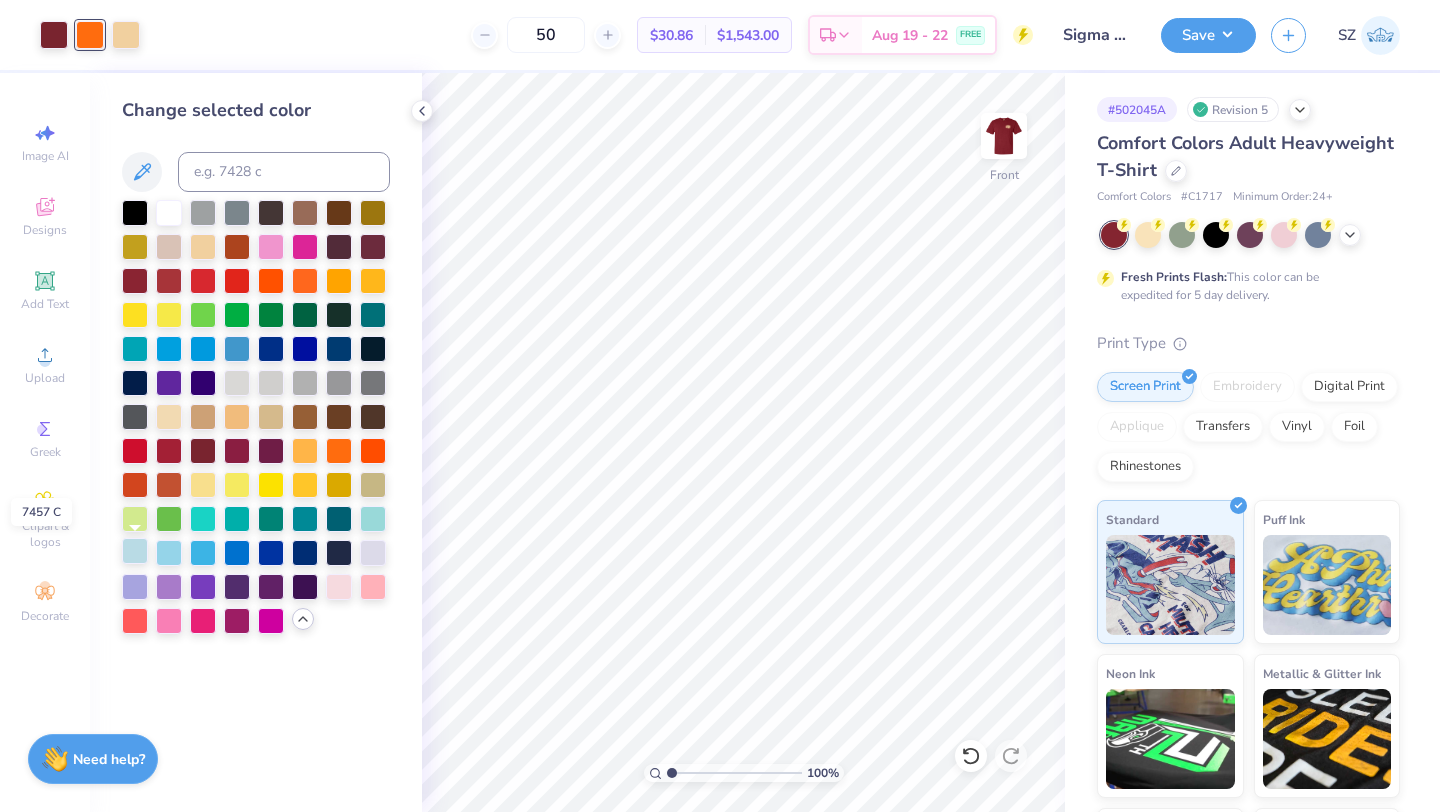 click at bounding box center (135, 551) 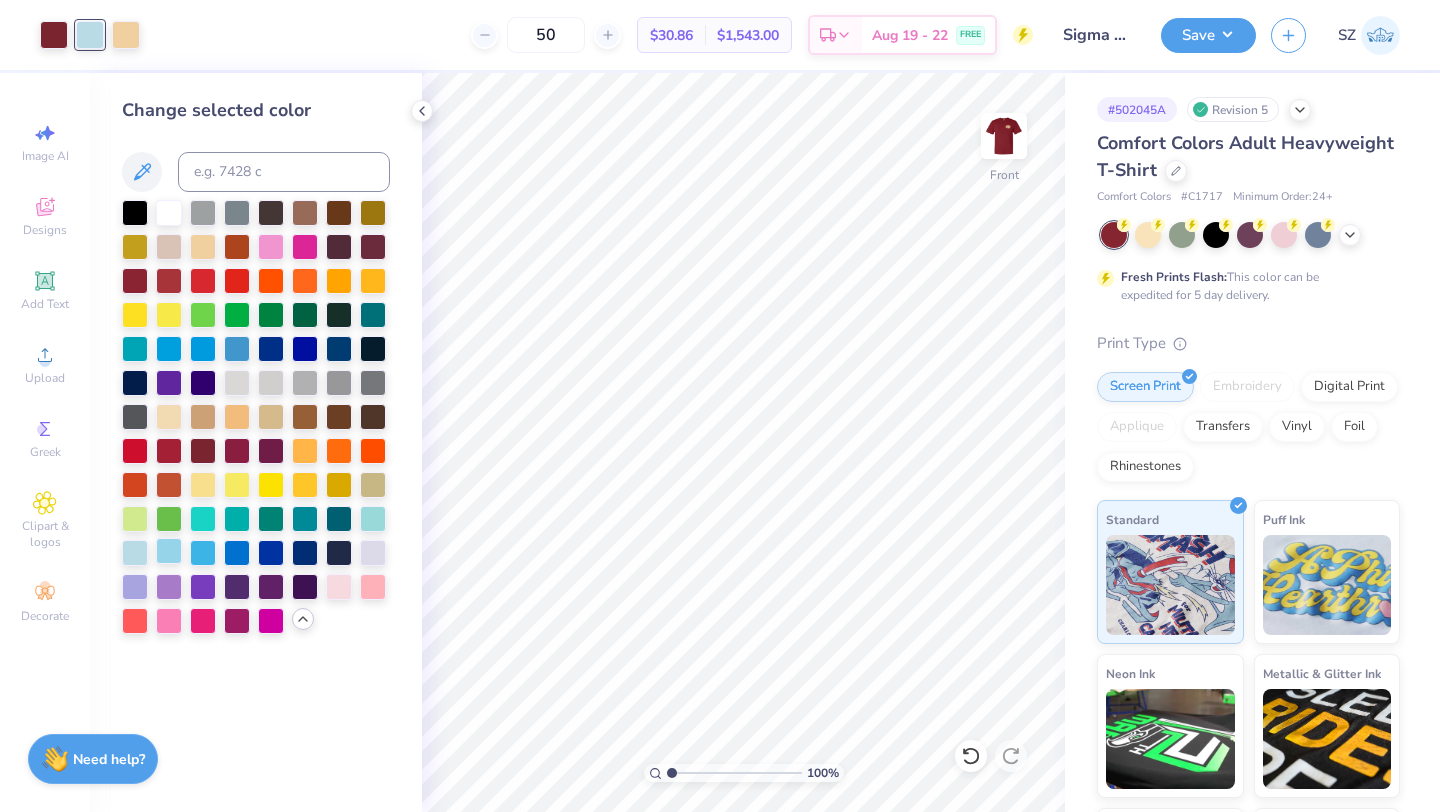 click at bounding box center (169, 551) 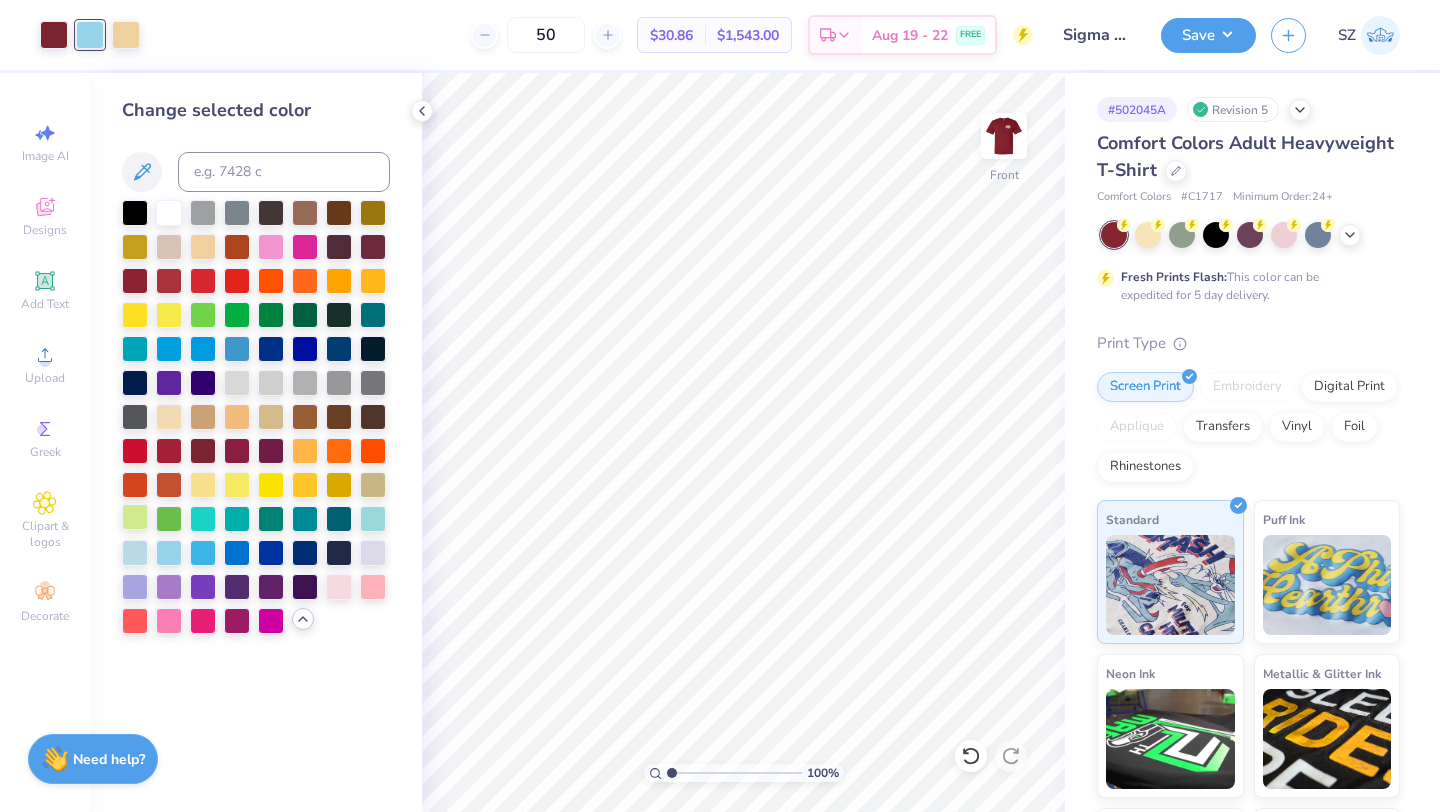 click at bounding box center [135, 517] 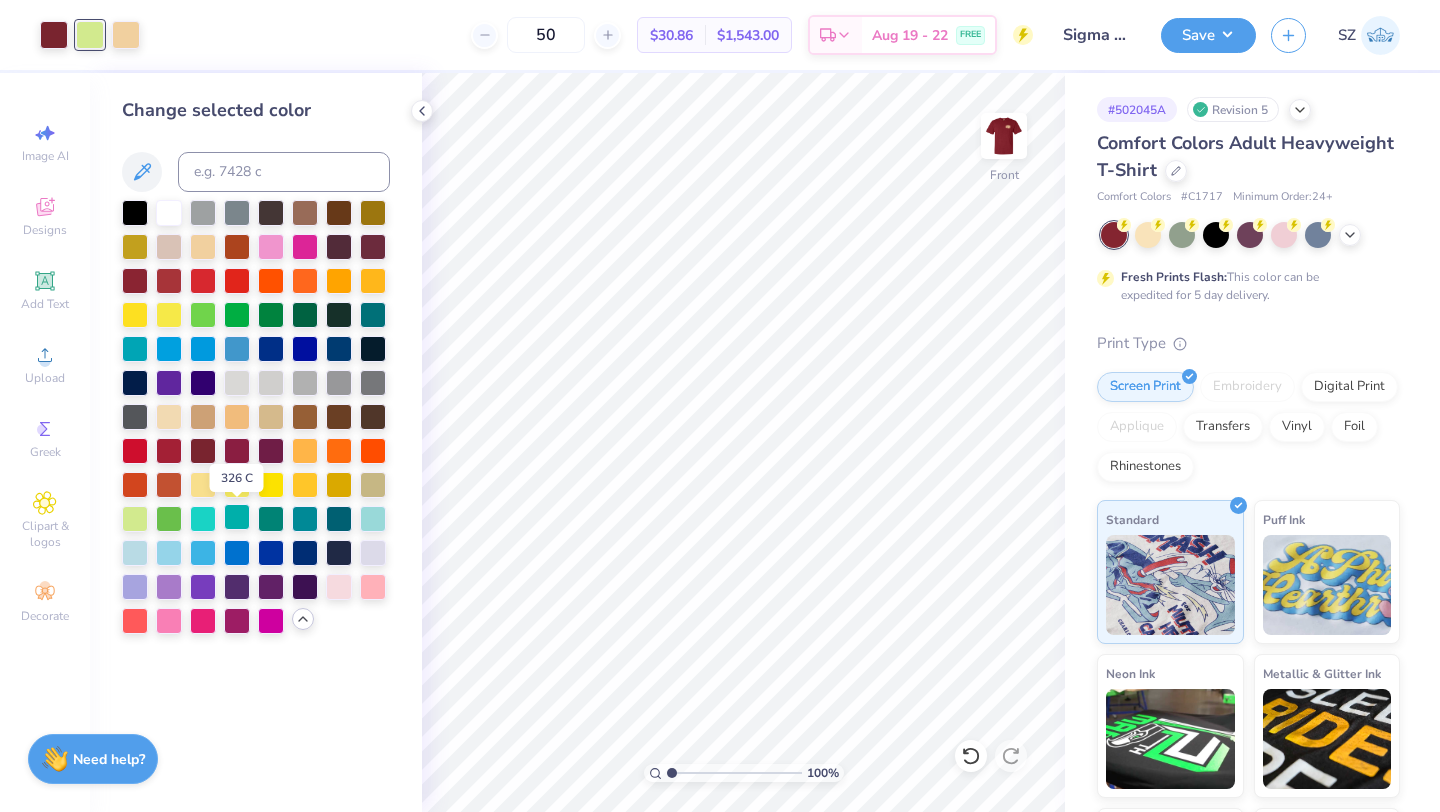 click at bounding box center (237, 517) 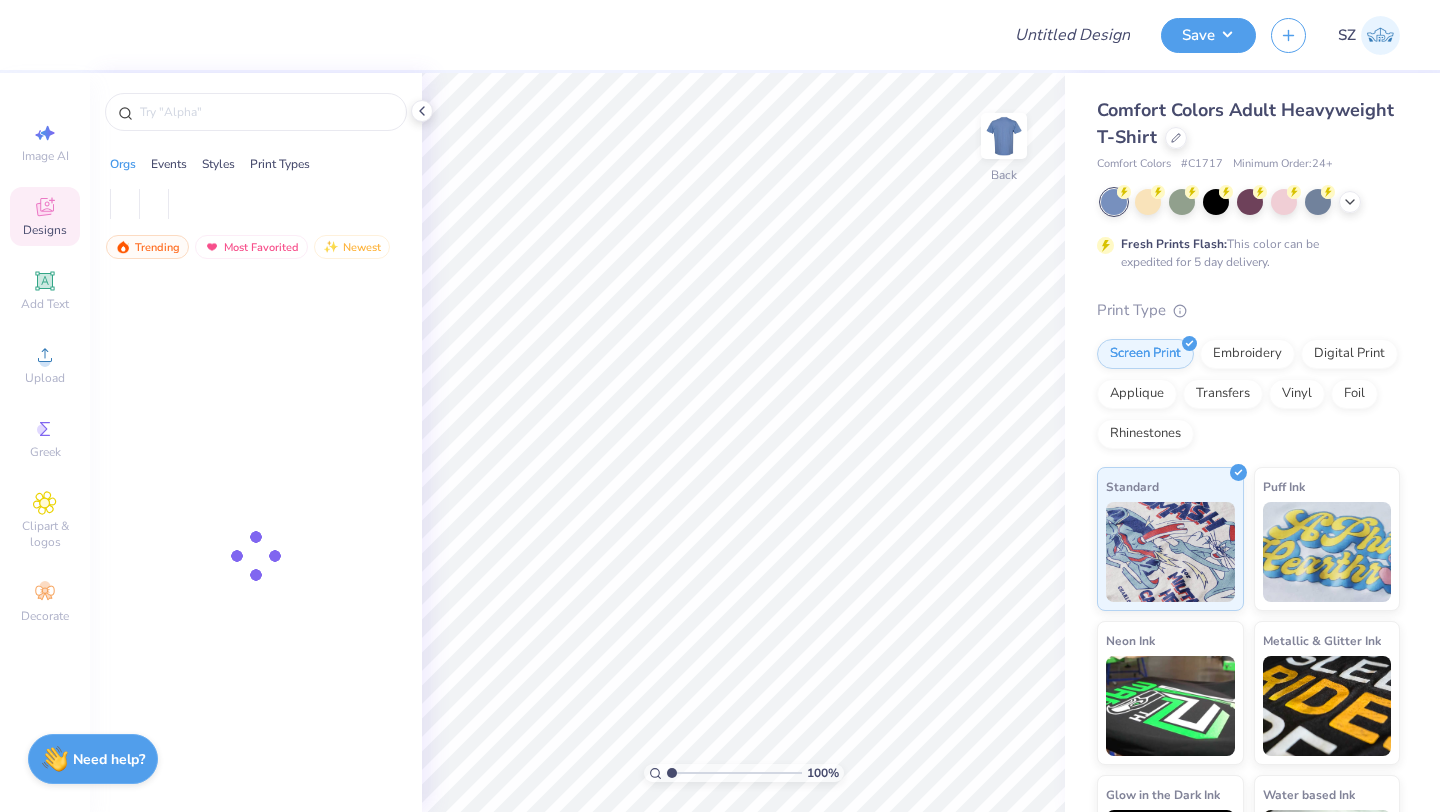 scroll, scrollTop: 0, scrollLeft: 0, axis: both 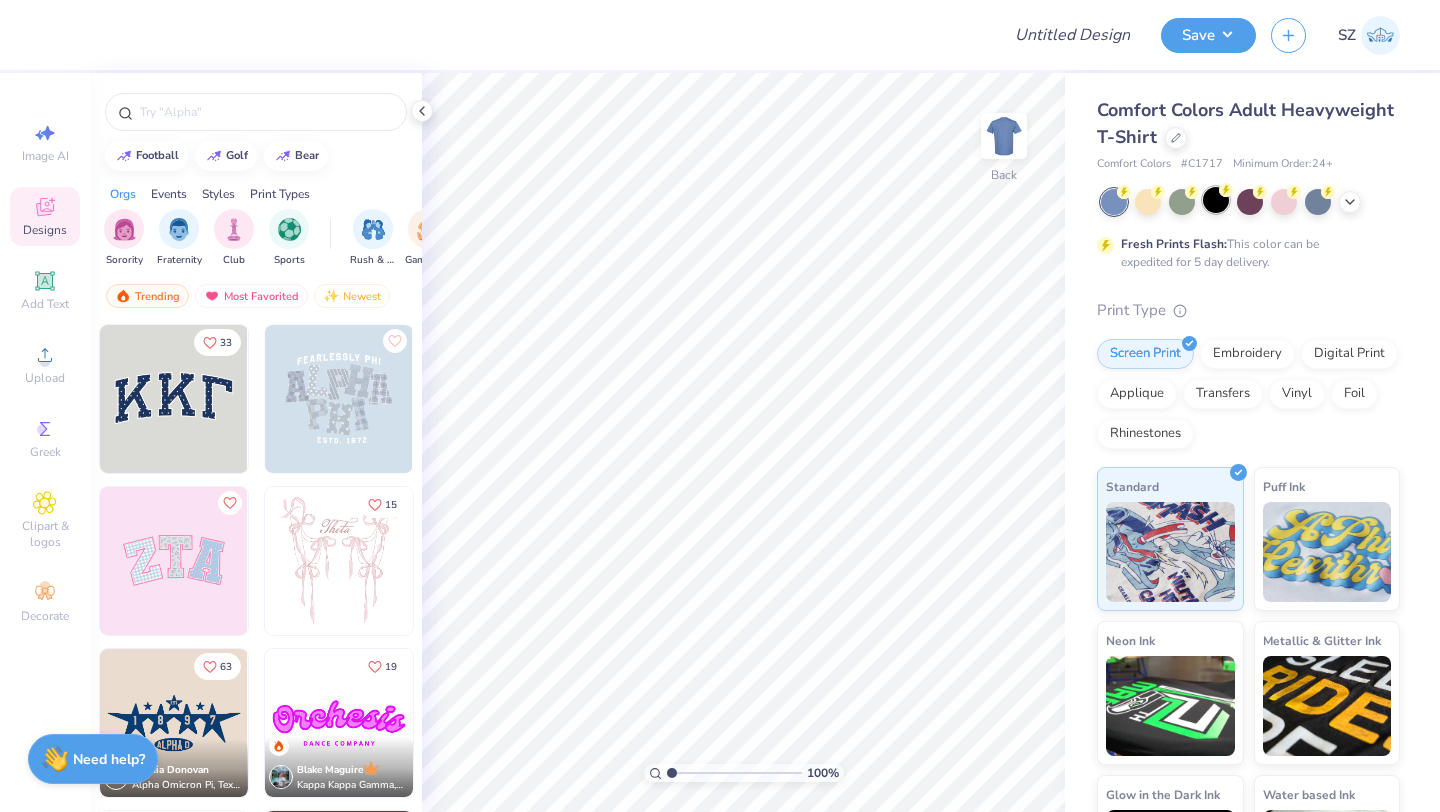 click at bounding box center (1216, 200) 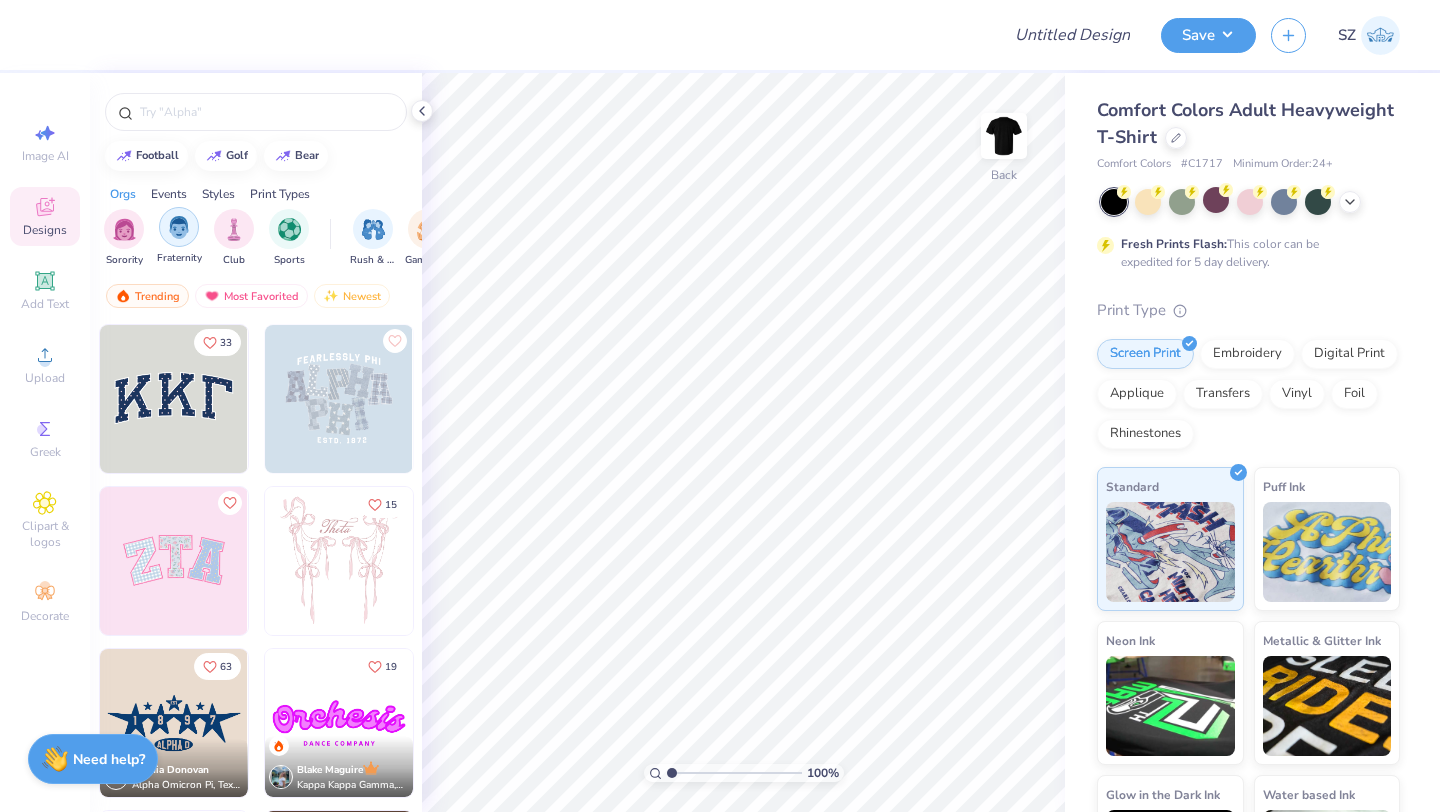 click at bounding box center (179, 227) 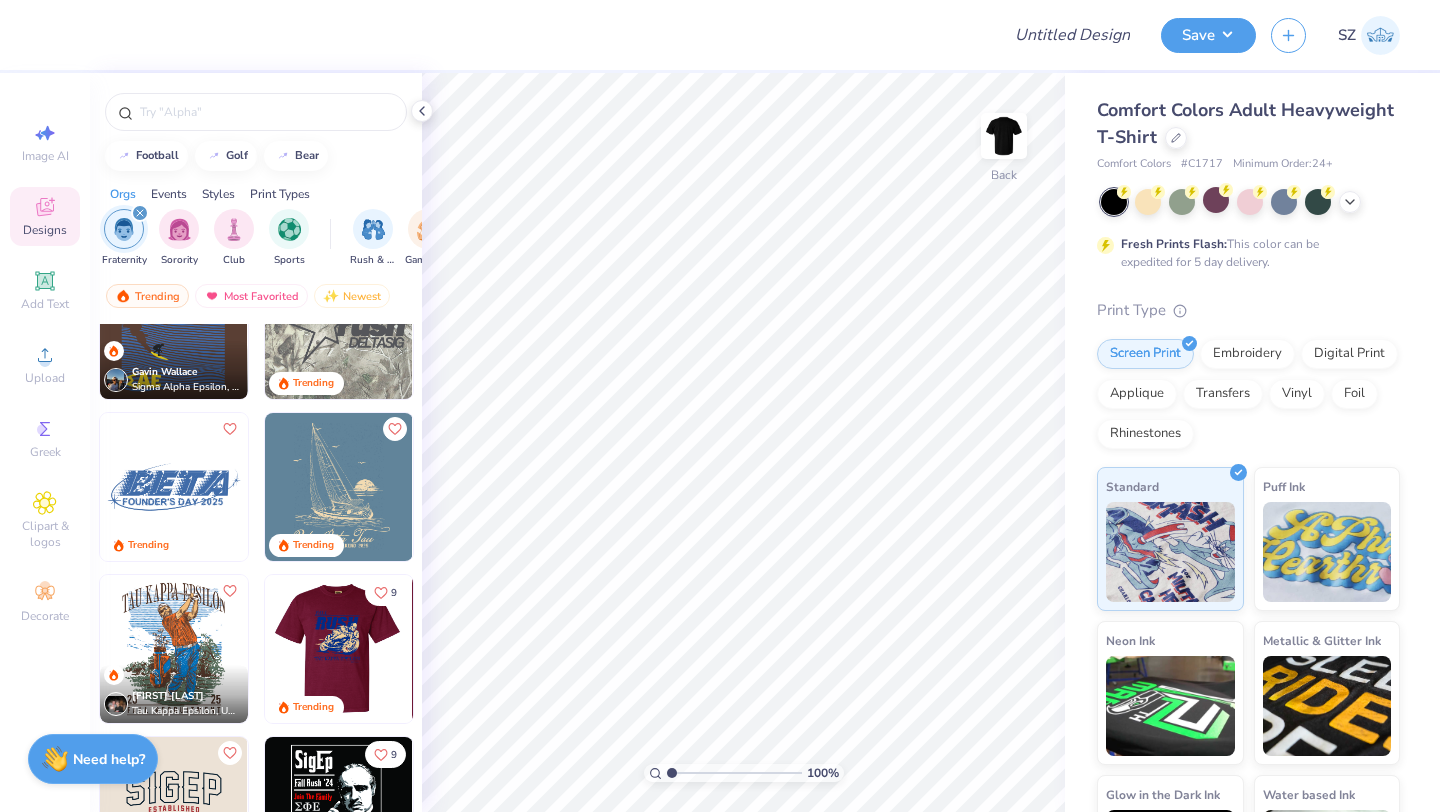 scroll, scrollTop: 124, scrollLeft: 0, axis: vertical 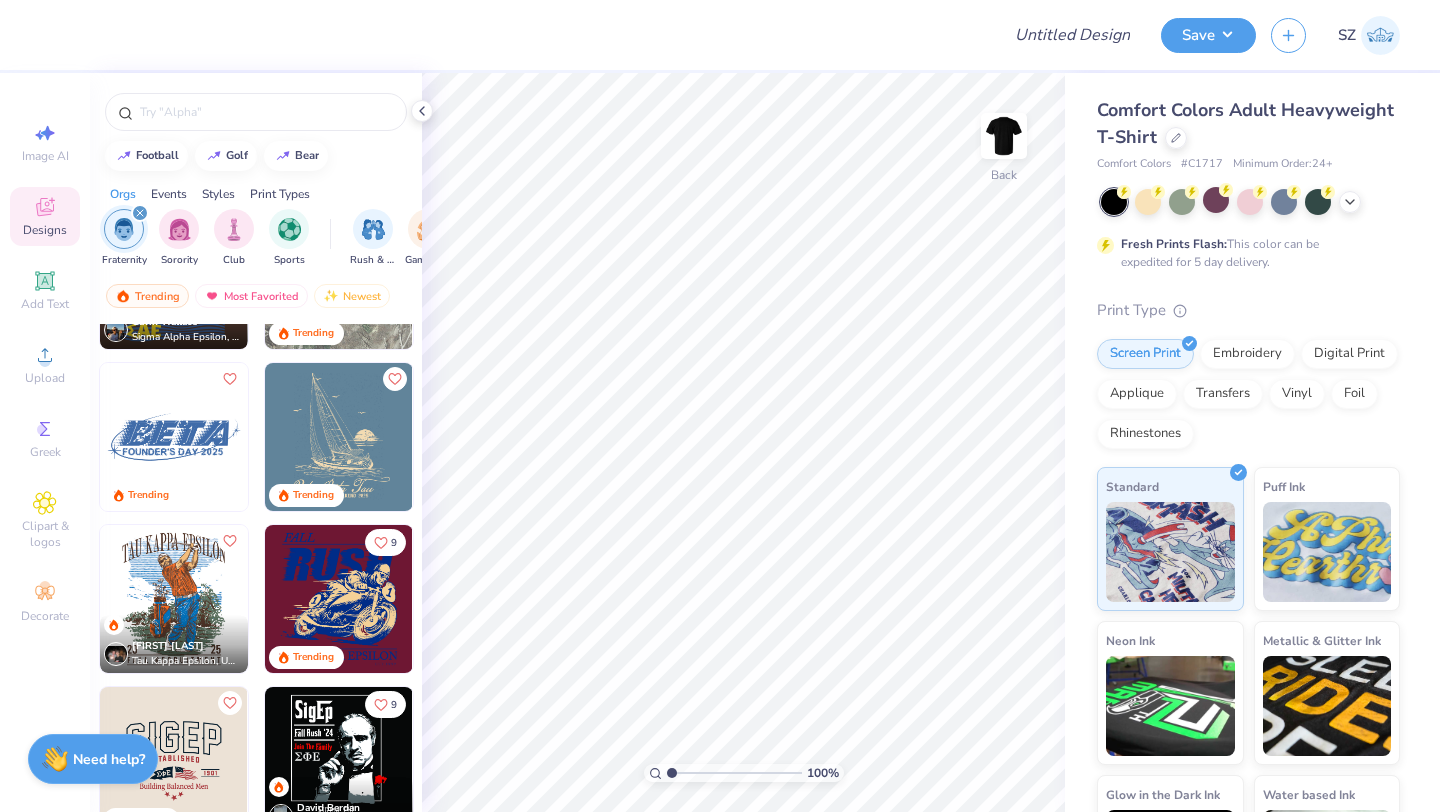 click at bounding box center (339, 599) 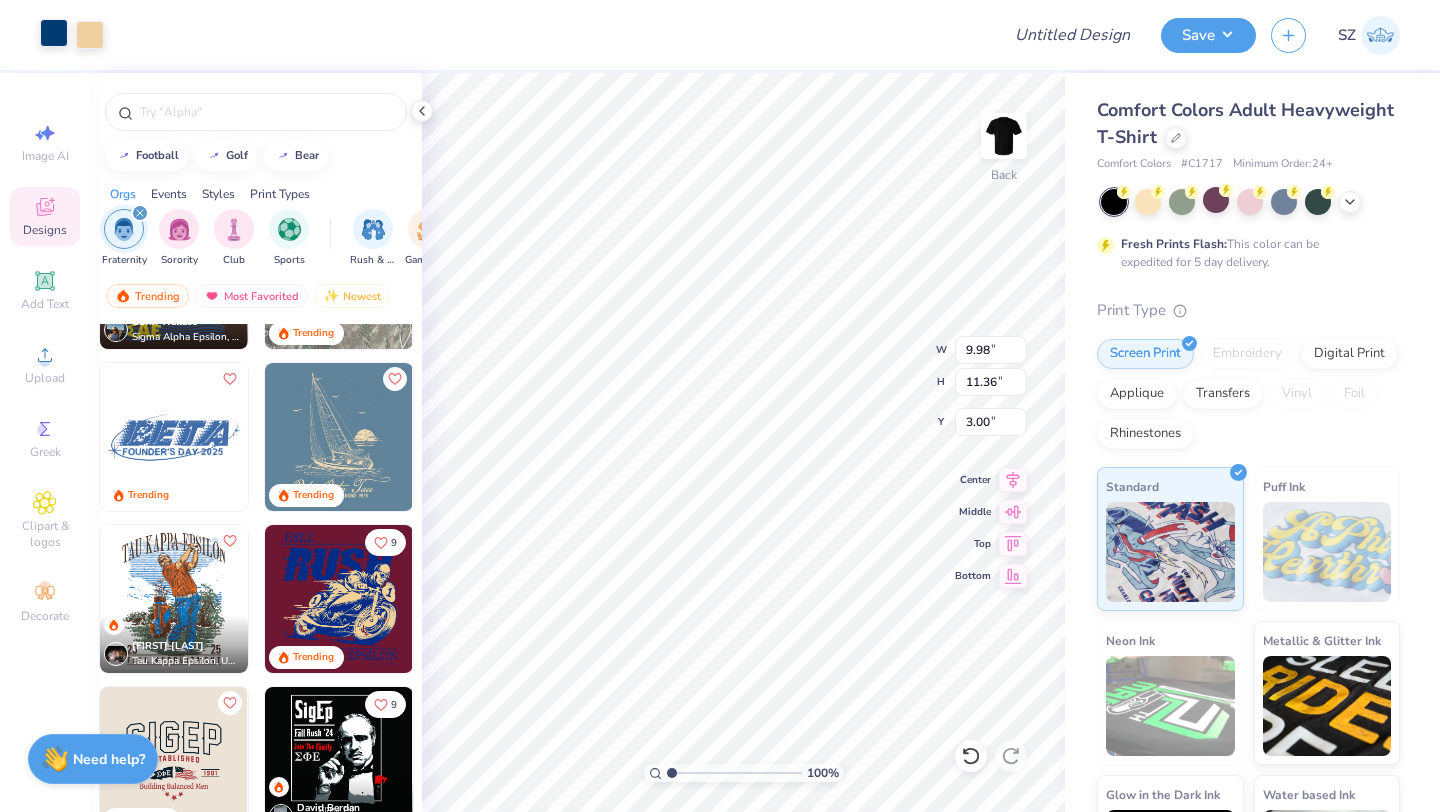 click at bounding box center (54, 33) 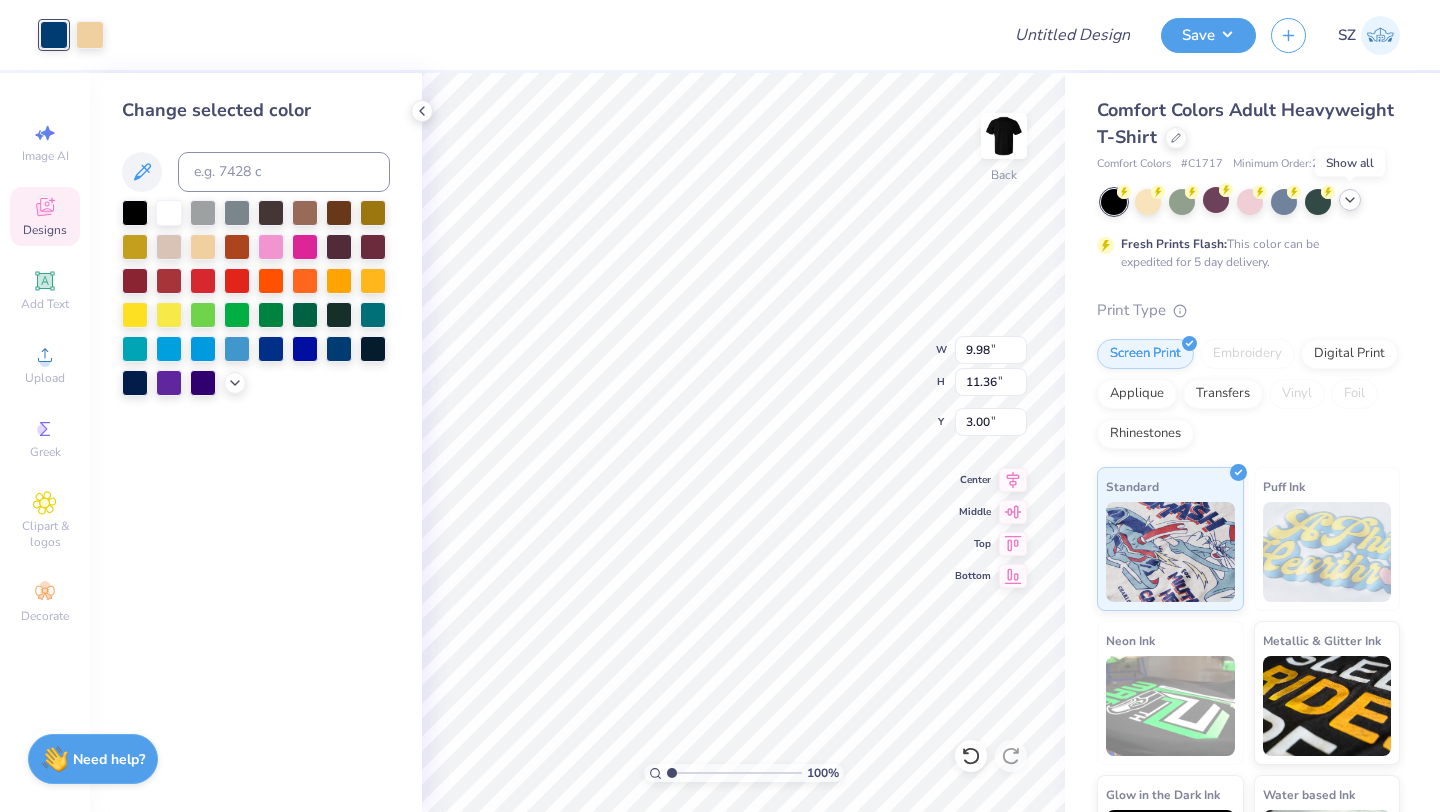 click 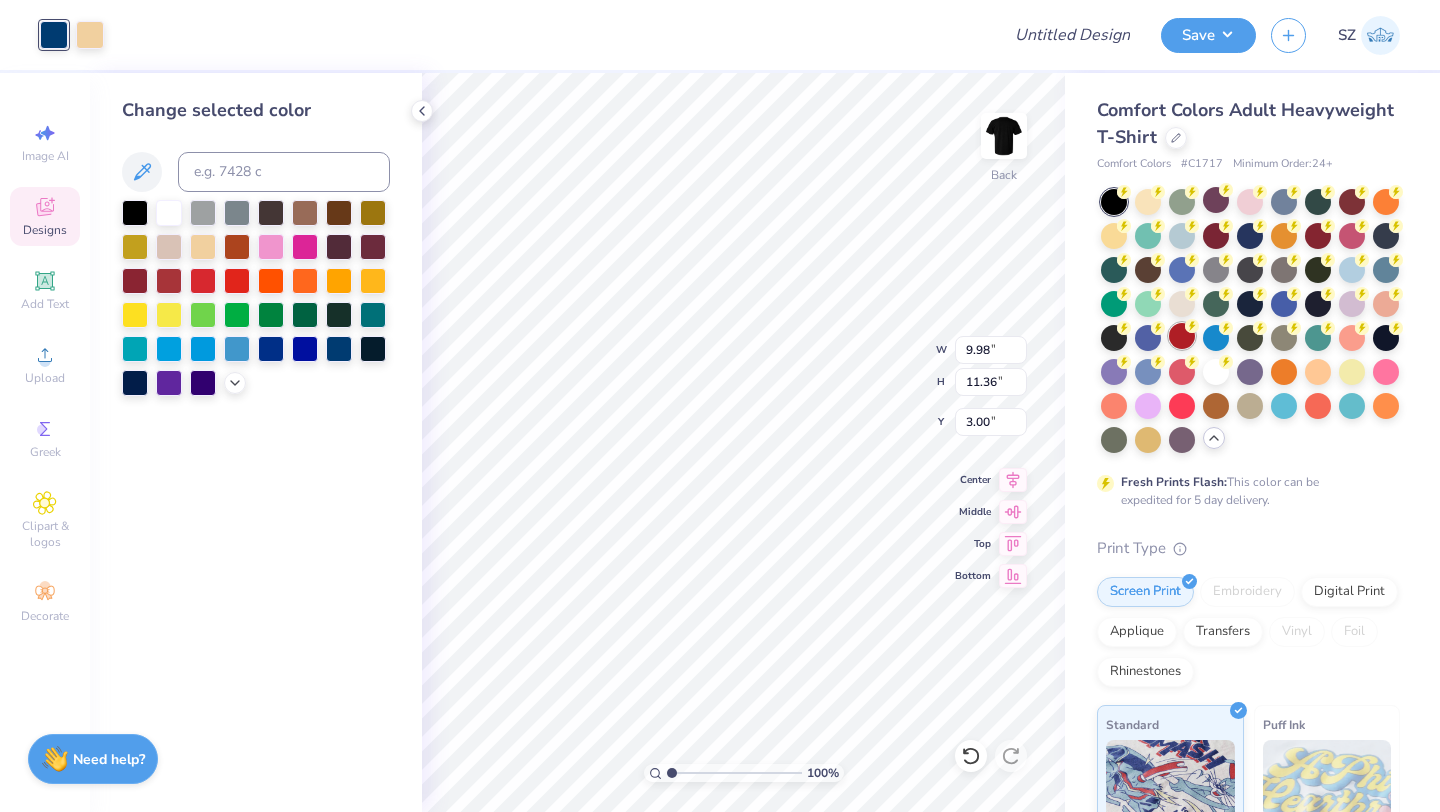 click at bounding box center [1182, 336] 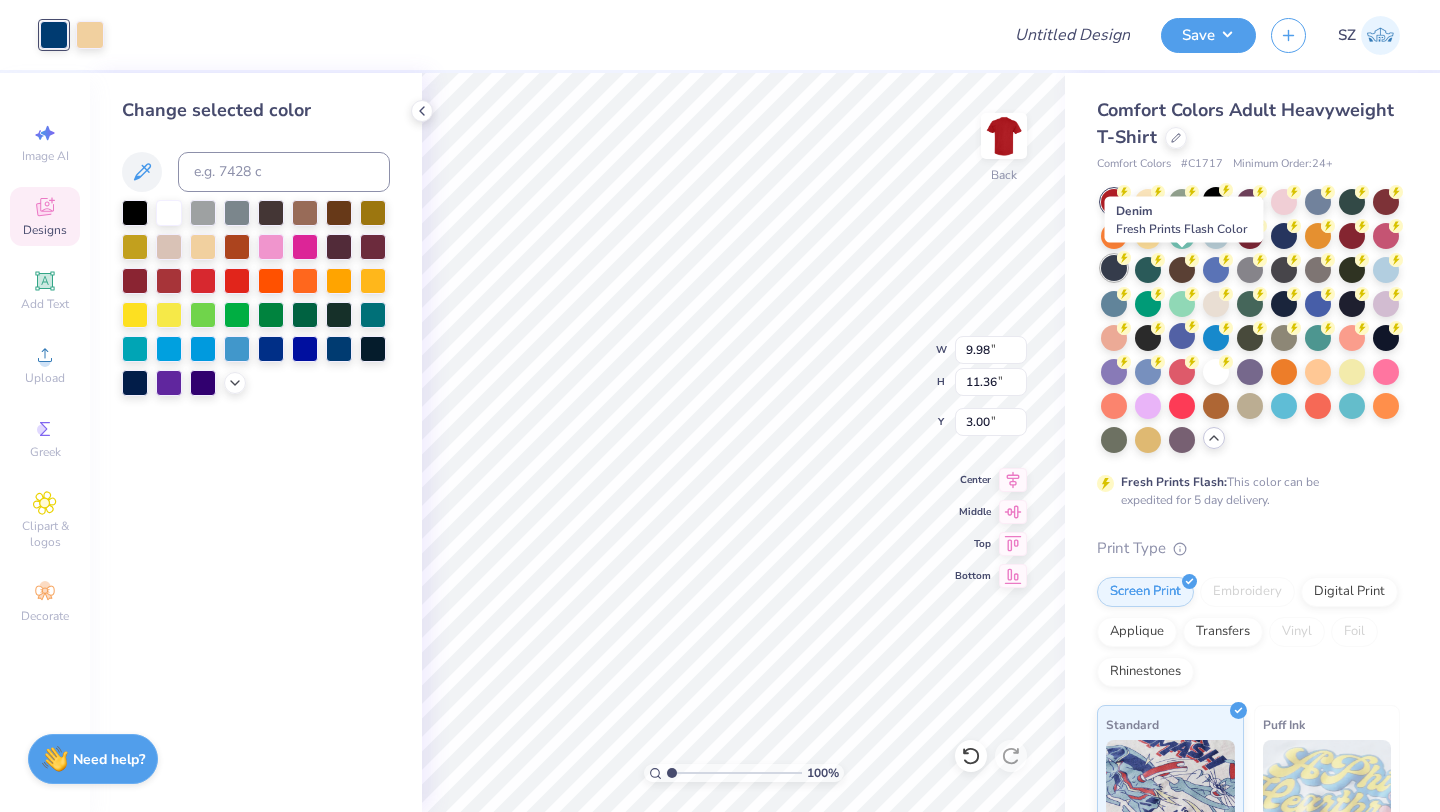 click at bounding box center (1114, 268) 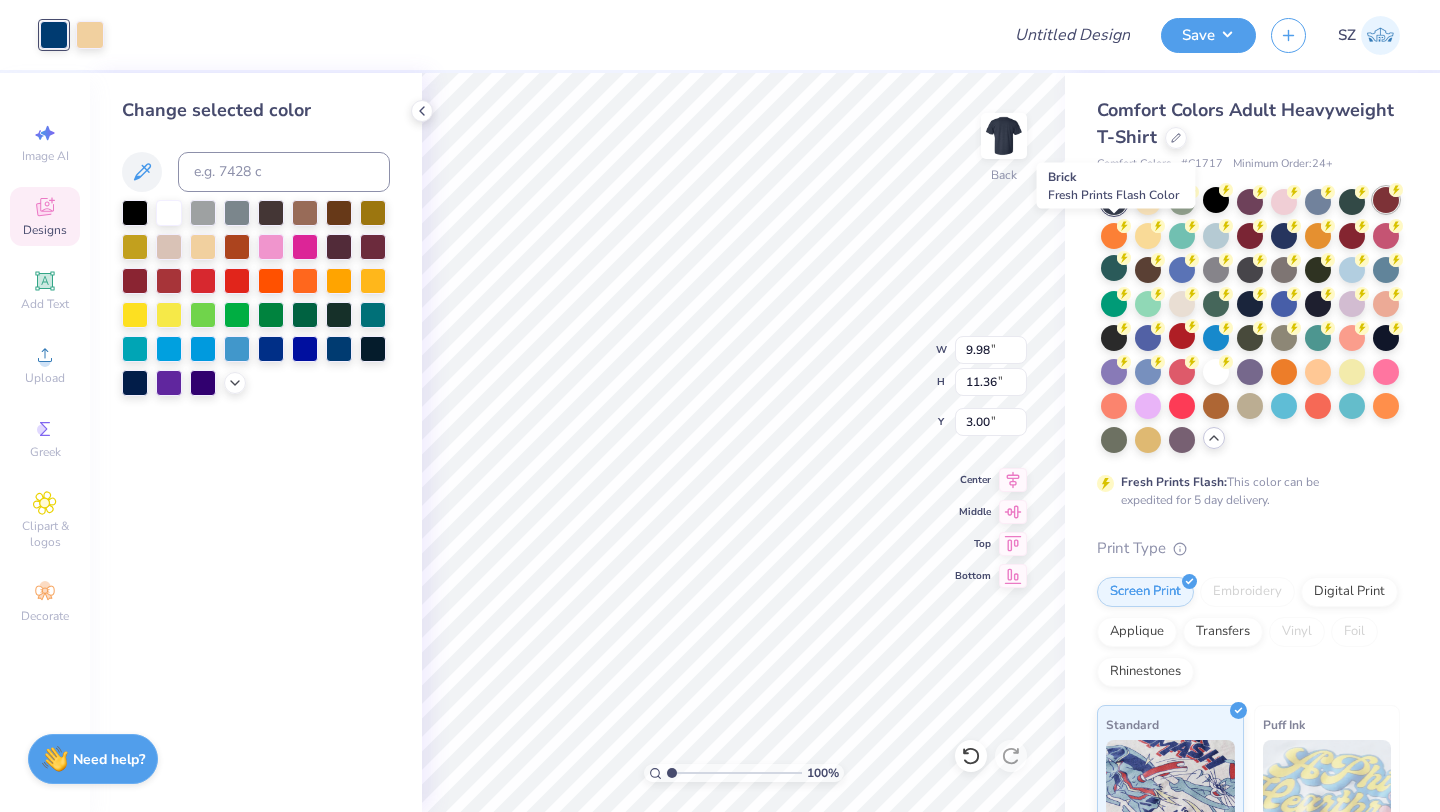 click at bounding box center (1386, 200) 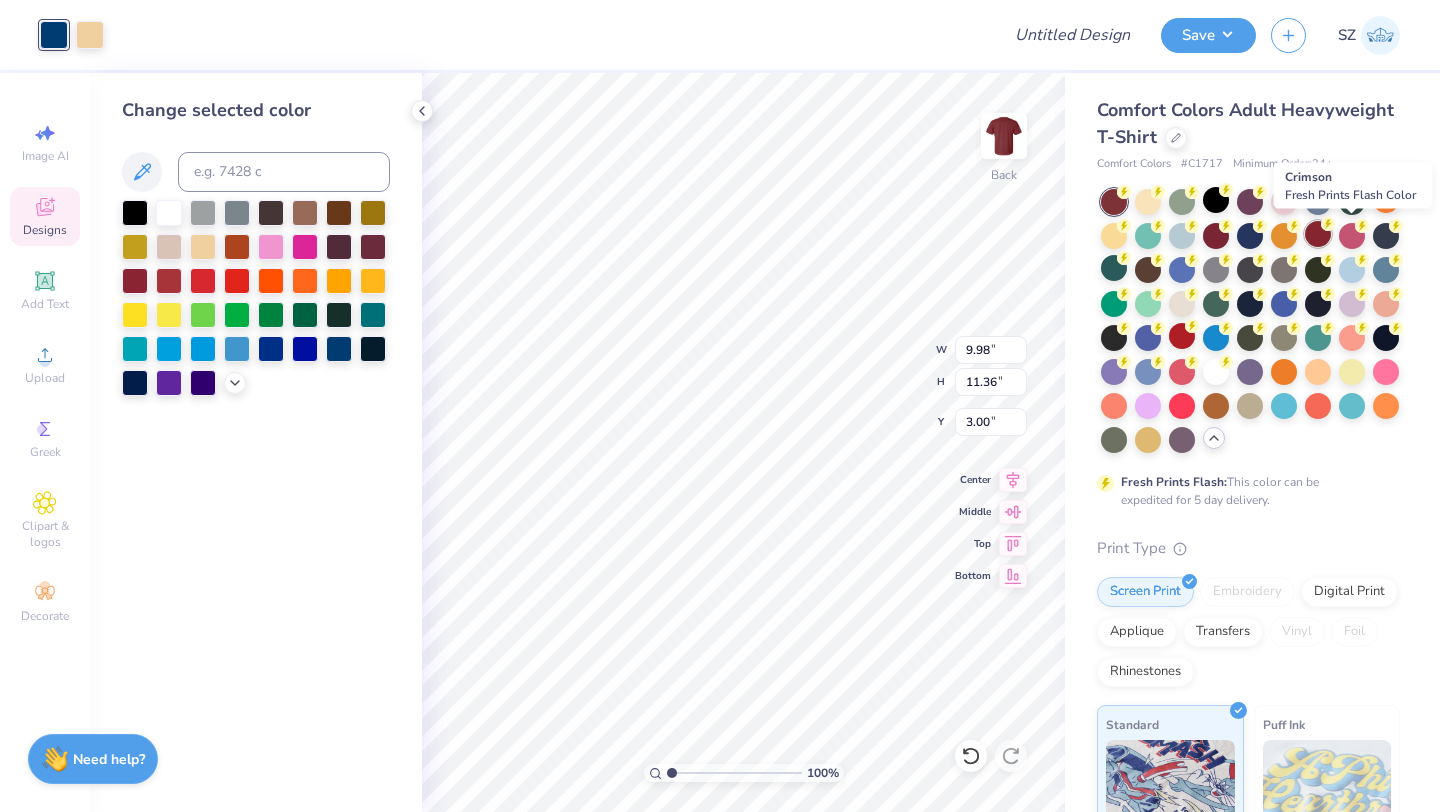 click at bounding box center (1318, 234) 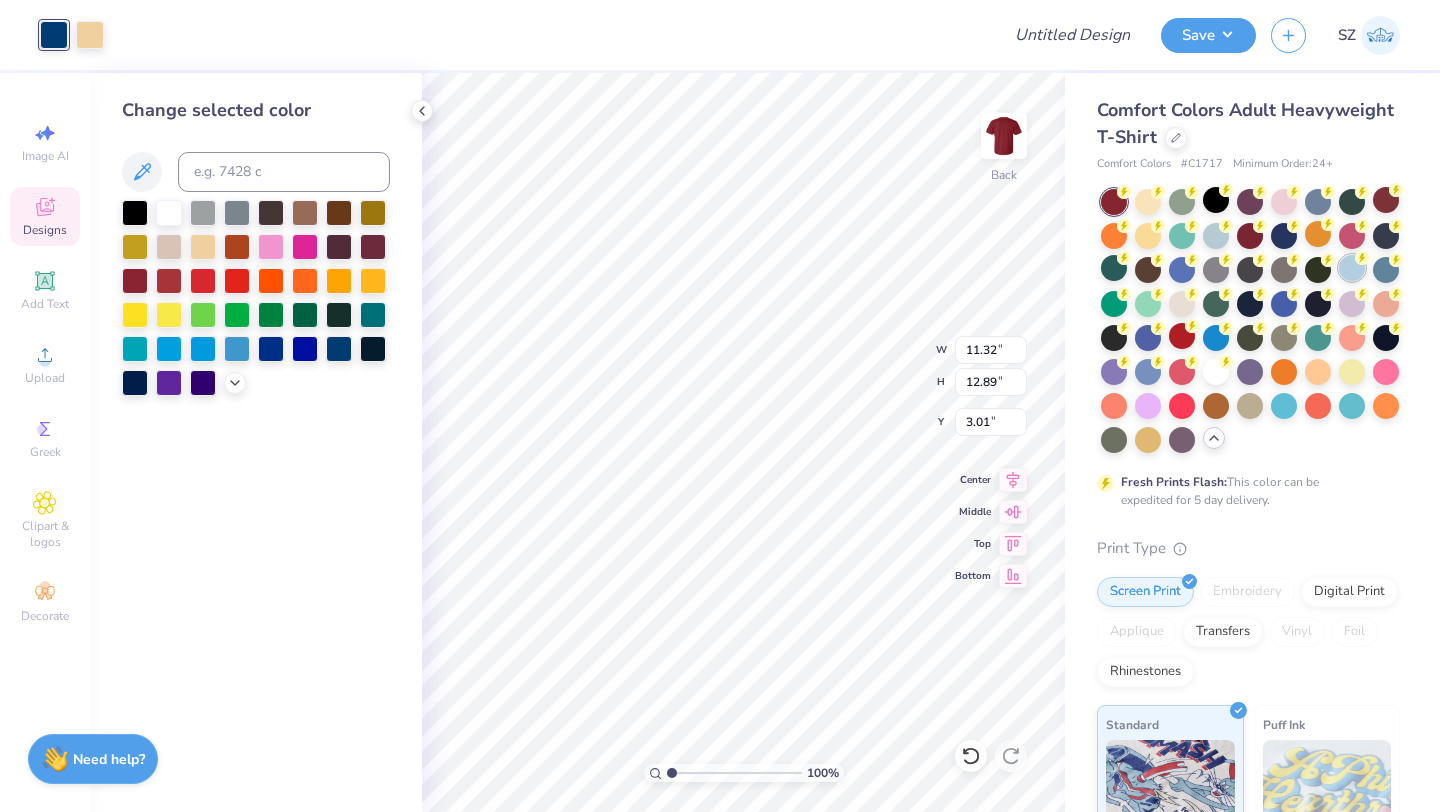 type on "11.32" 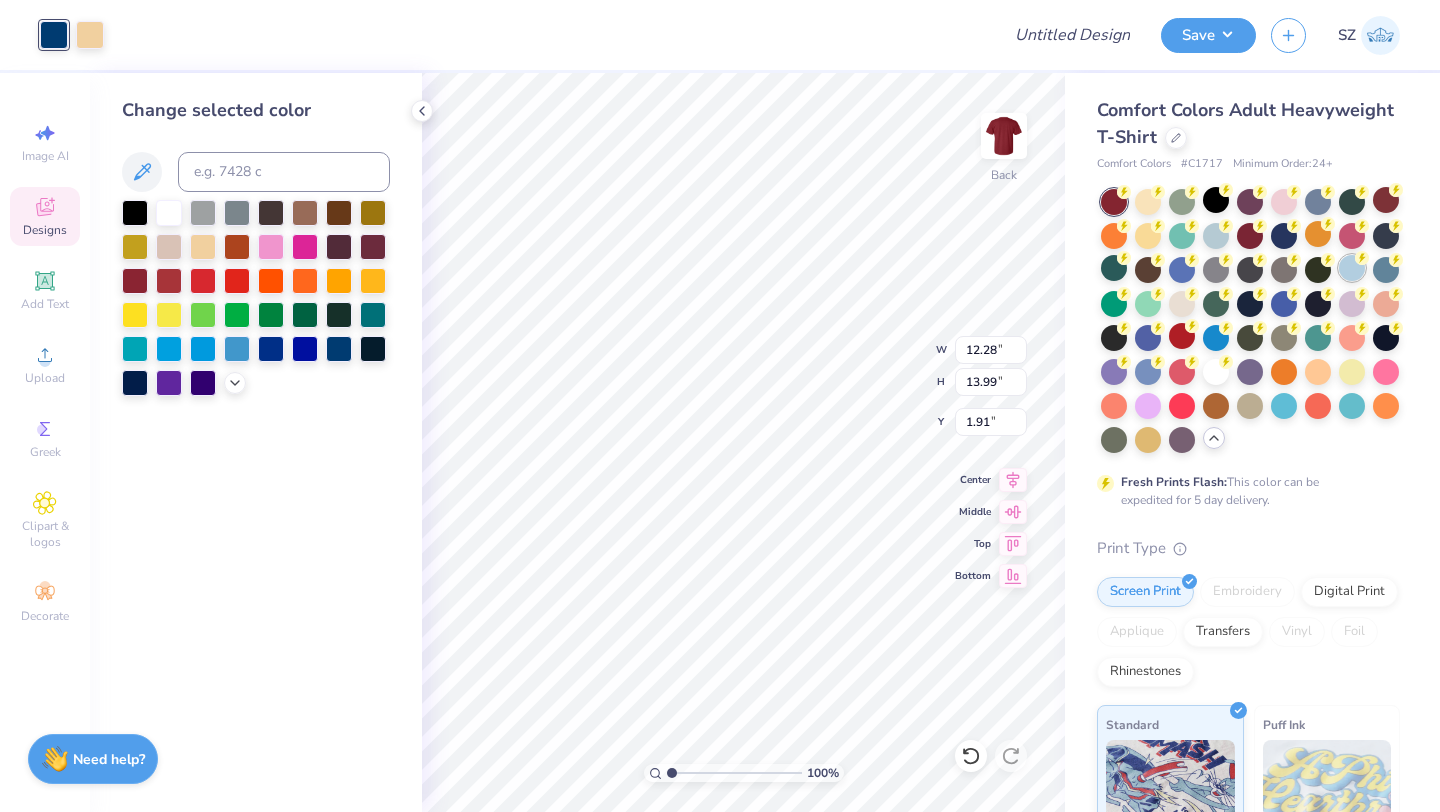 type on "3.00" 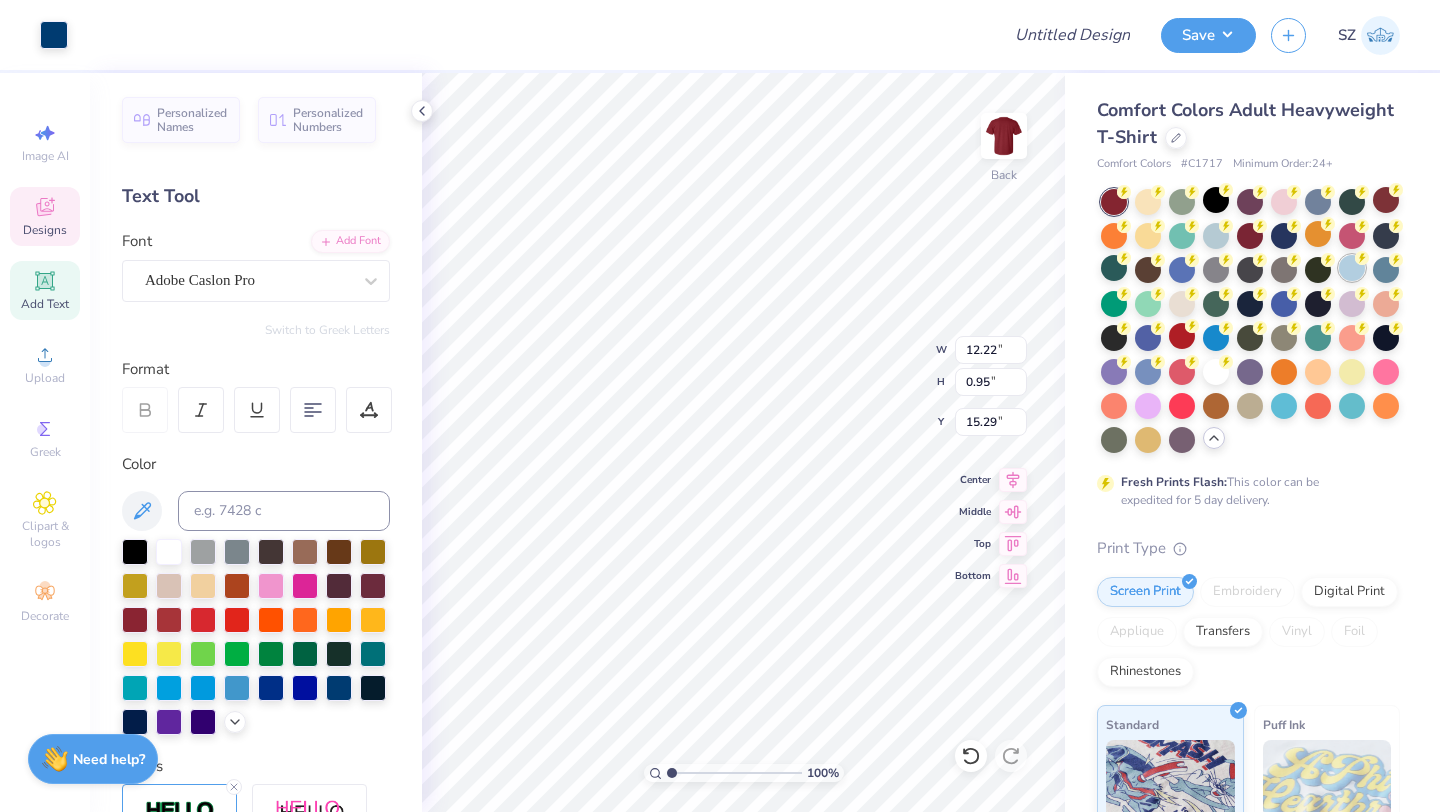 type on "15.29" 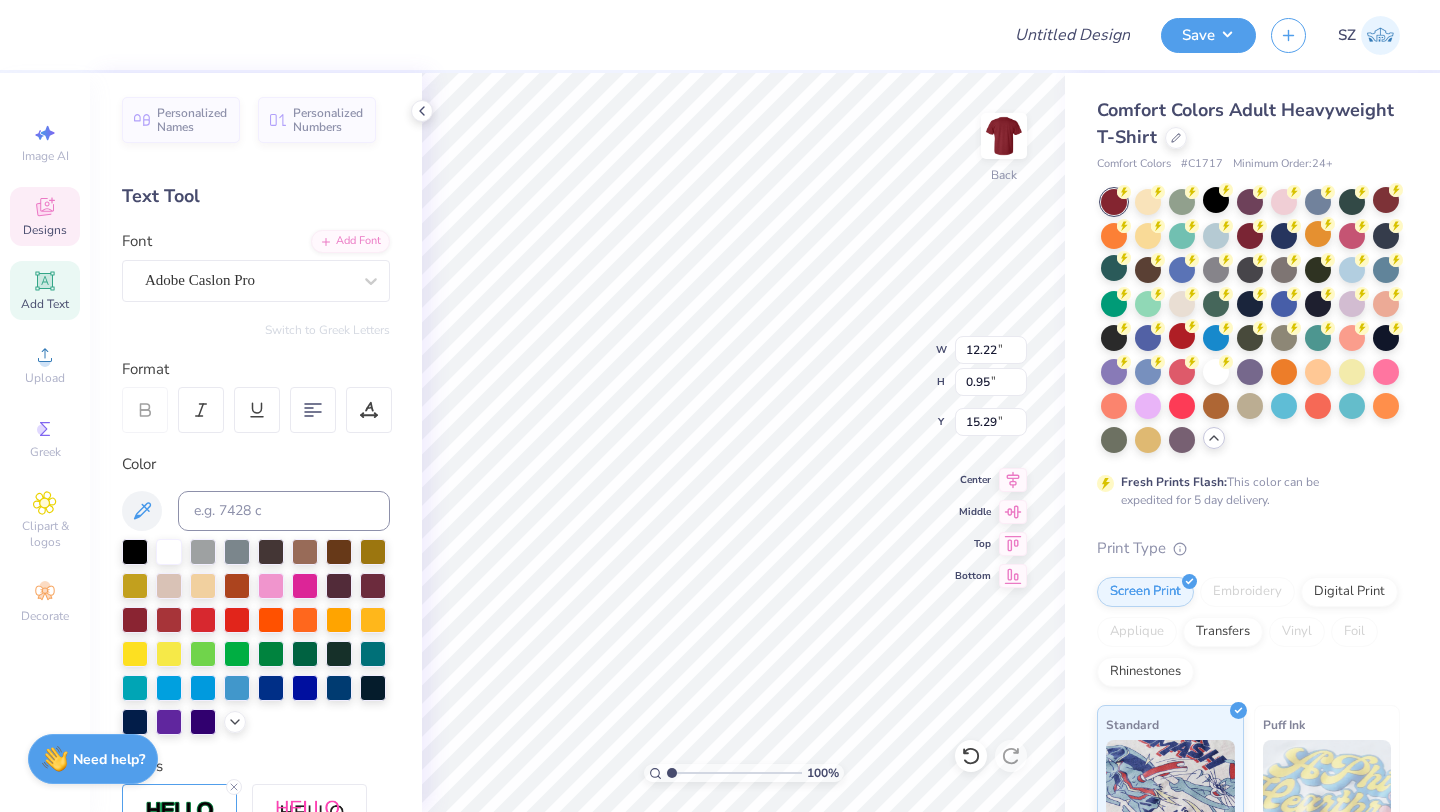 scroll, scrollTop: 16, scrollLeft: 9, axis: both 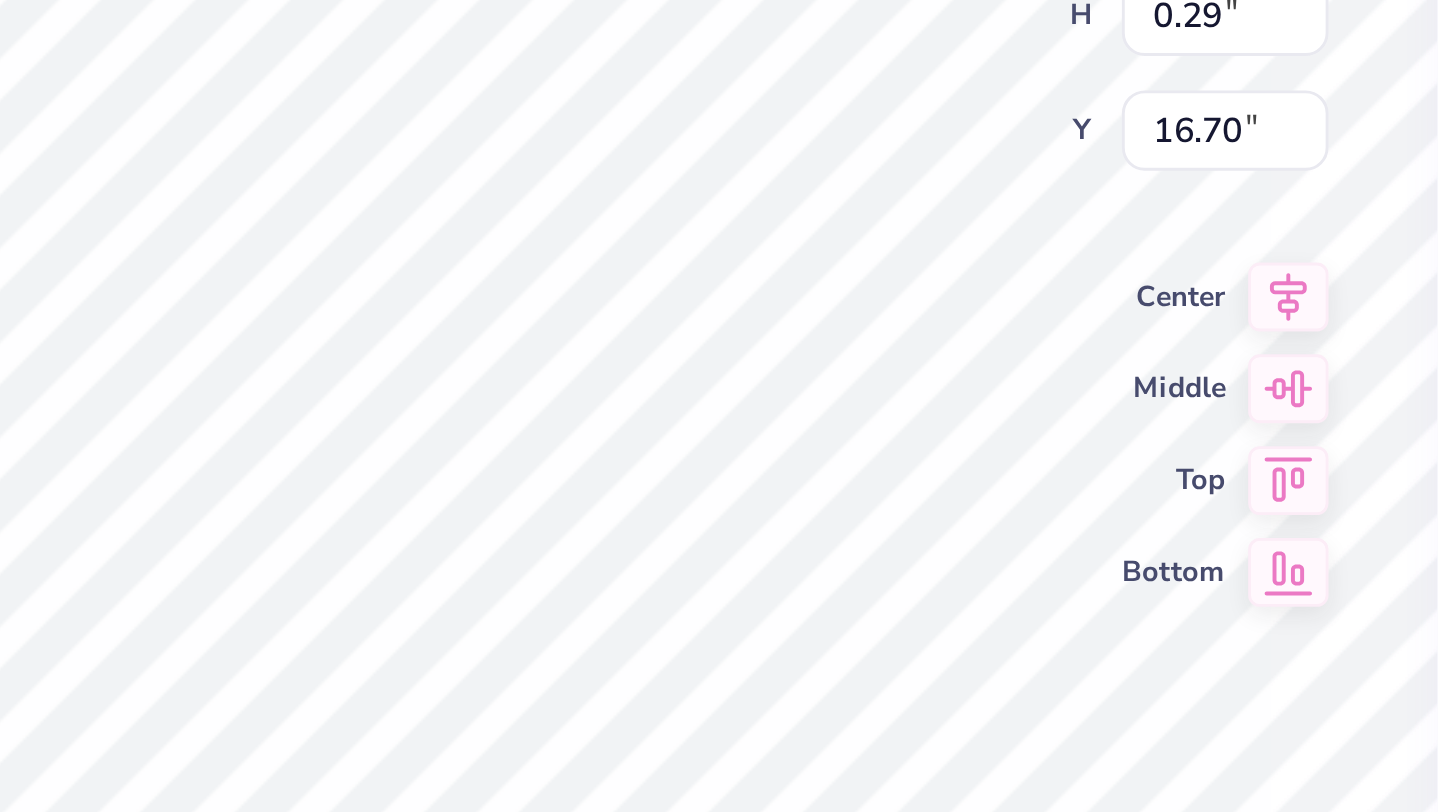 type on "E S T . [YEAR]" 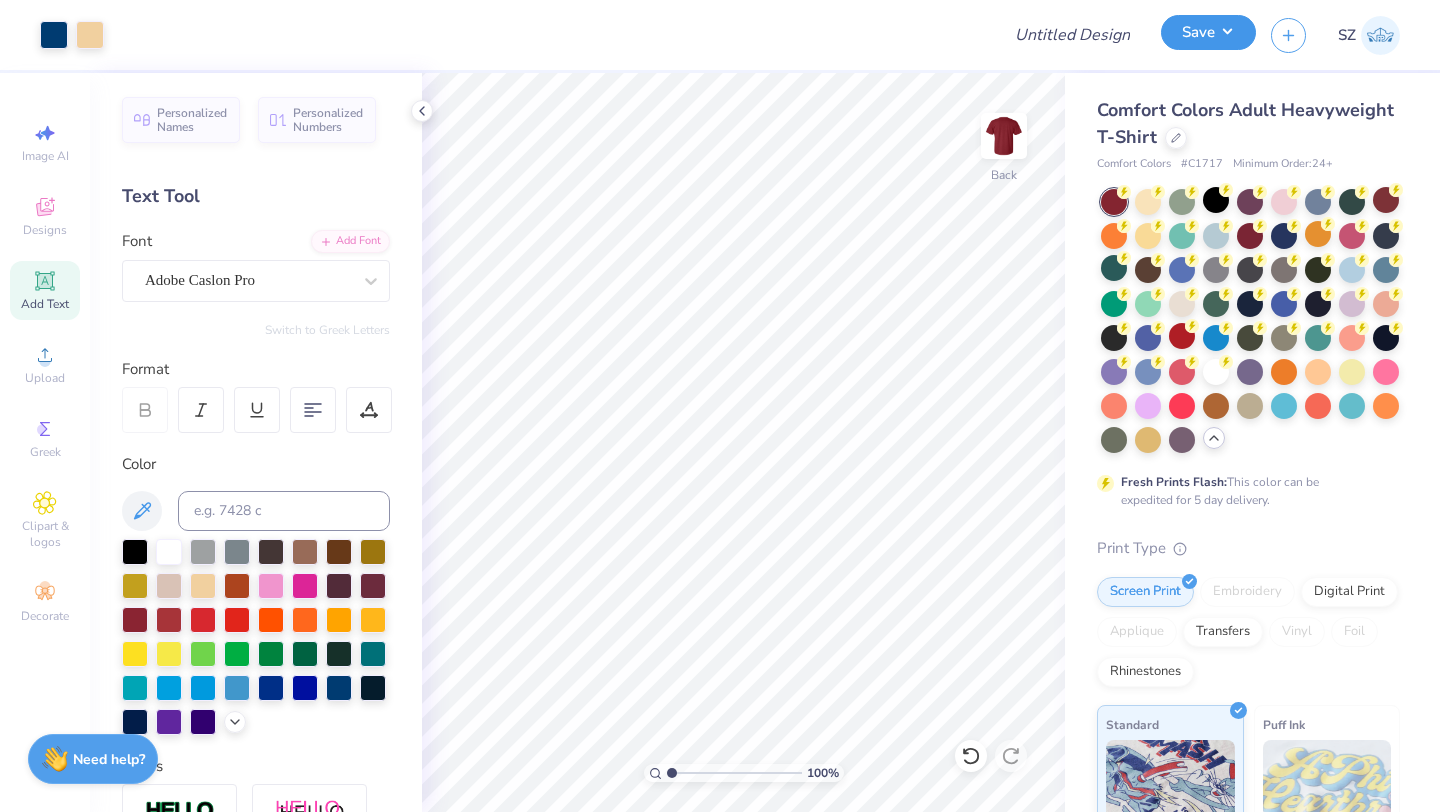click on "Save" at bounding box center (1208, 32) 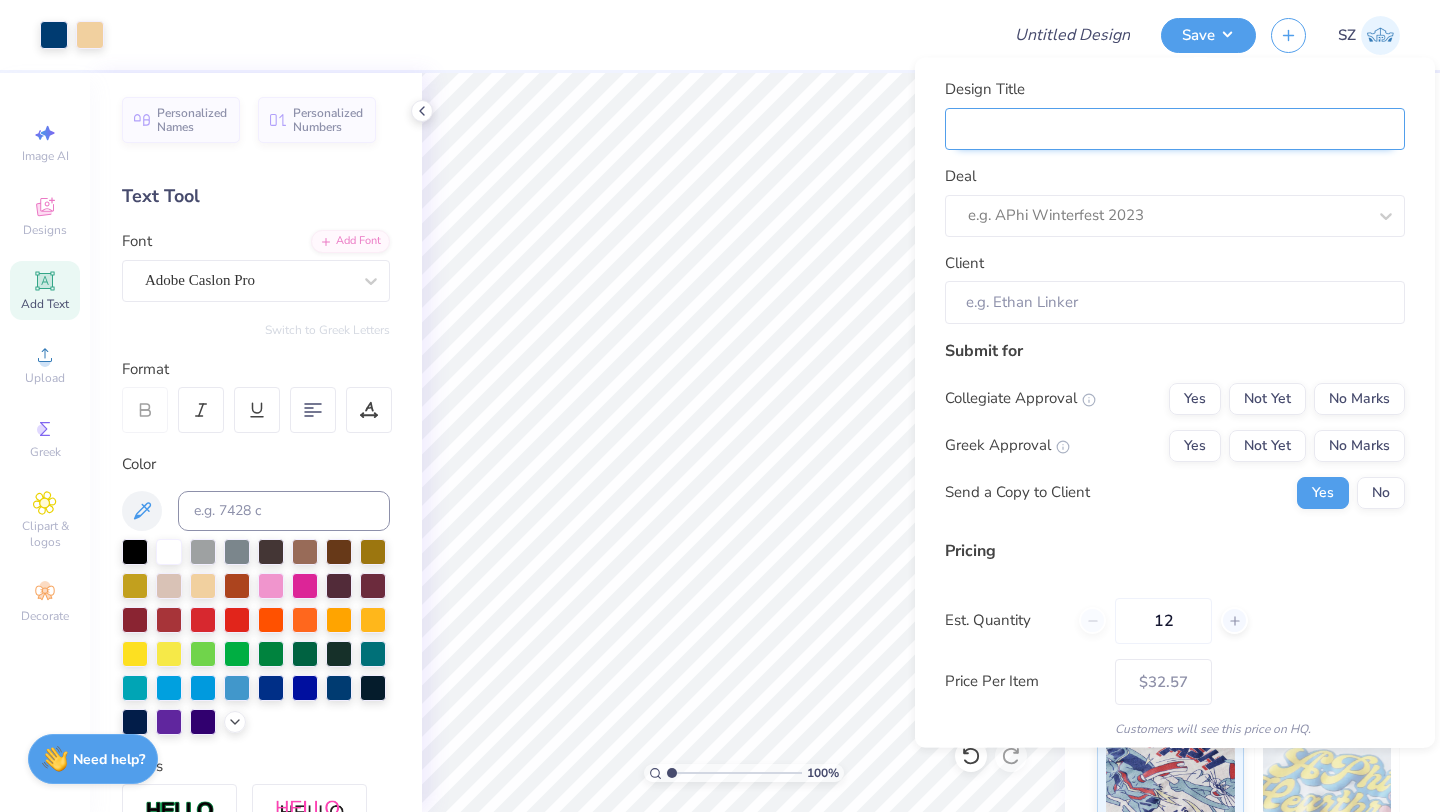 click on "Design Title" at bounding box center [1175, 128] 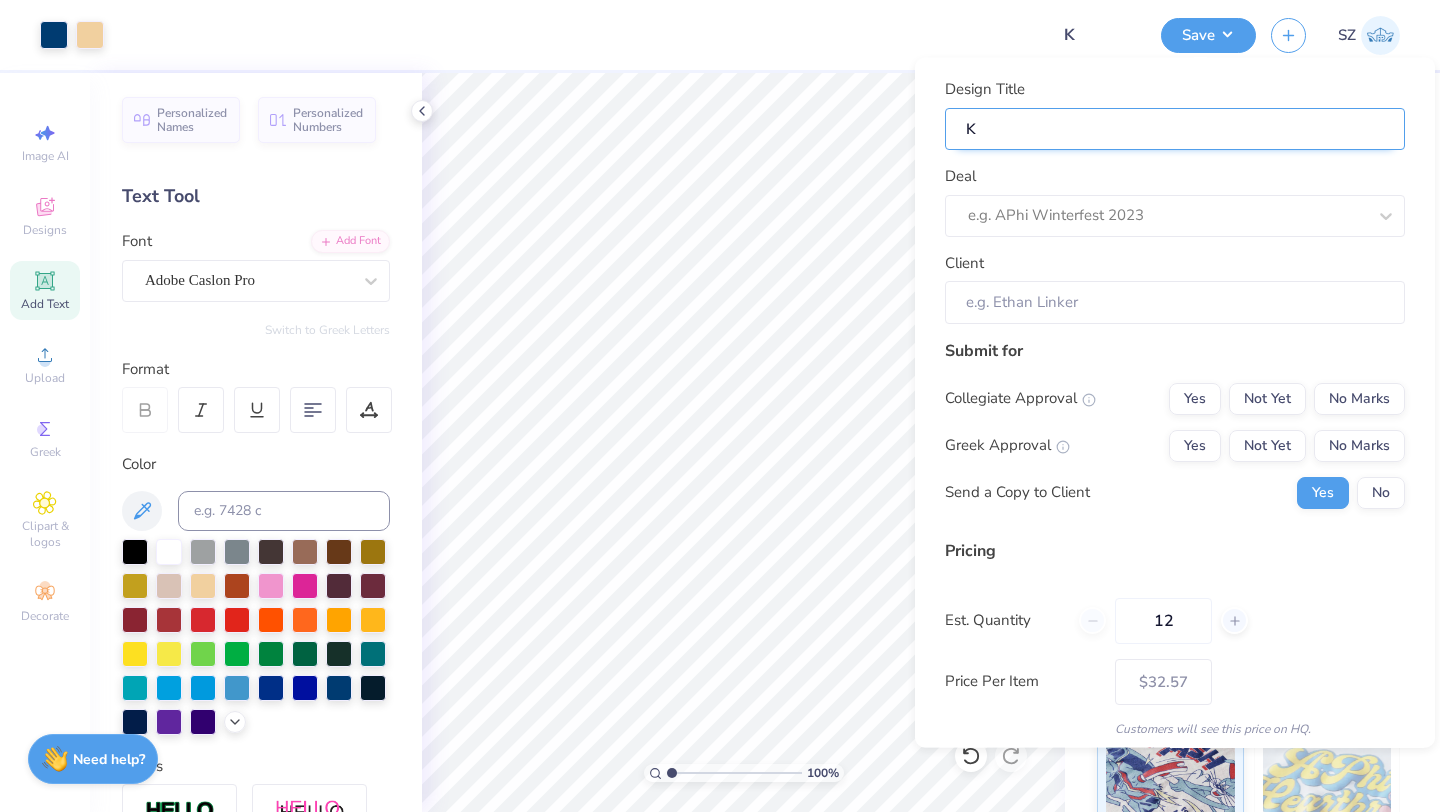 type on "Ka" 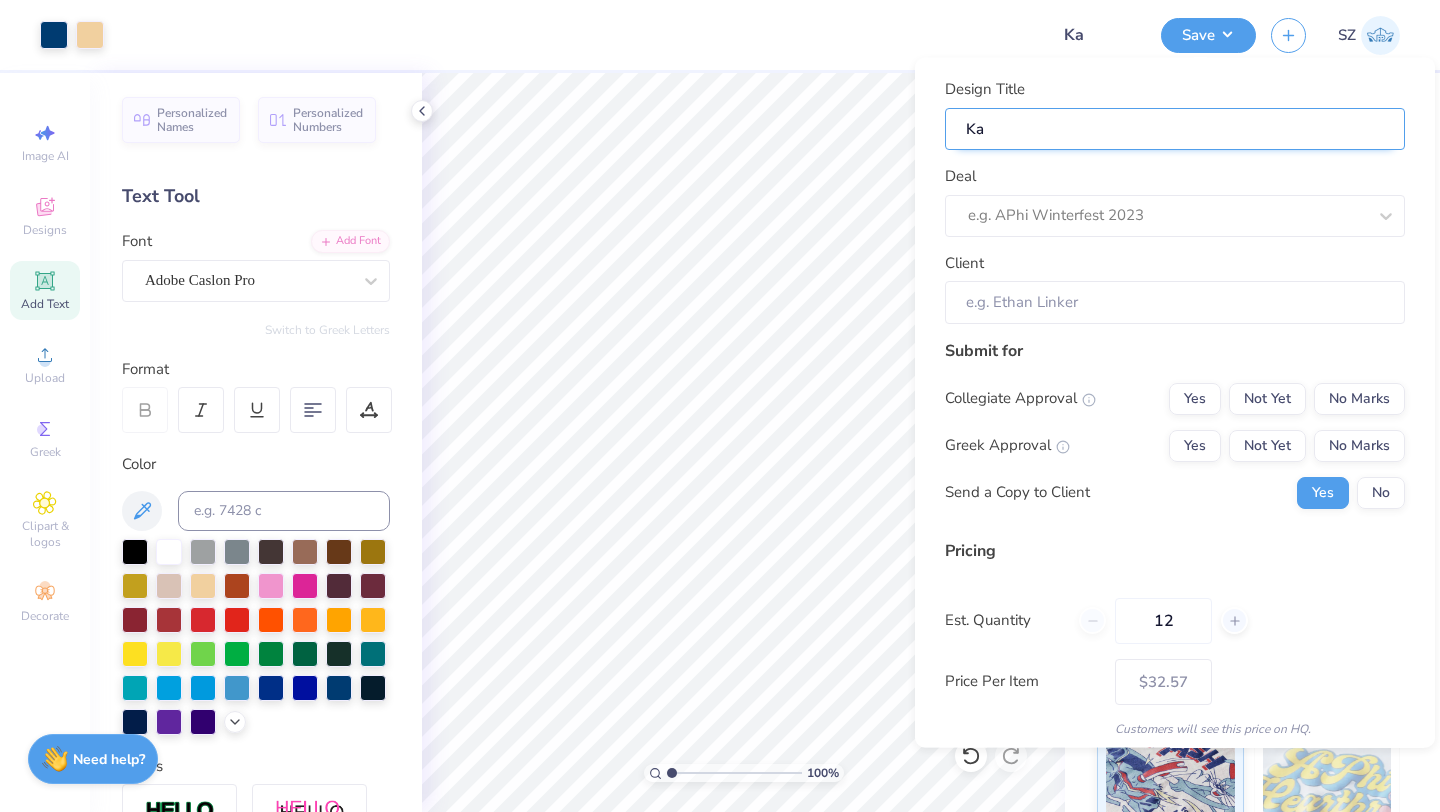 type on "Kap" 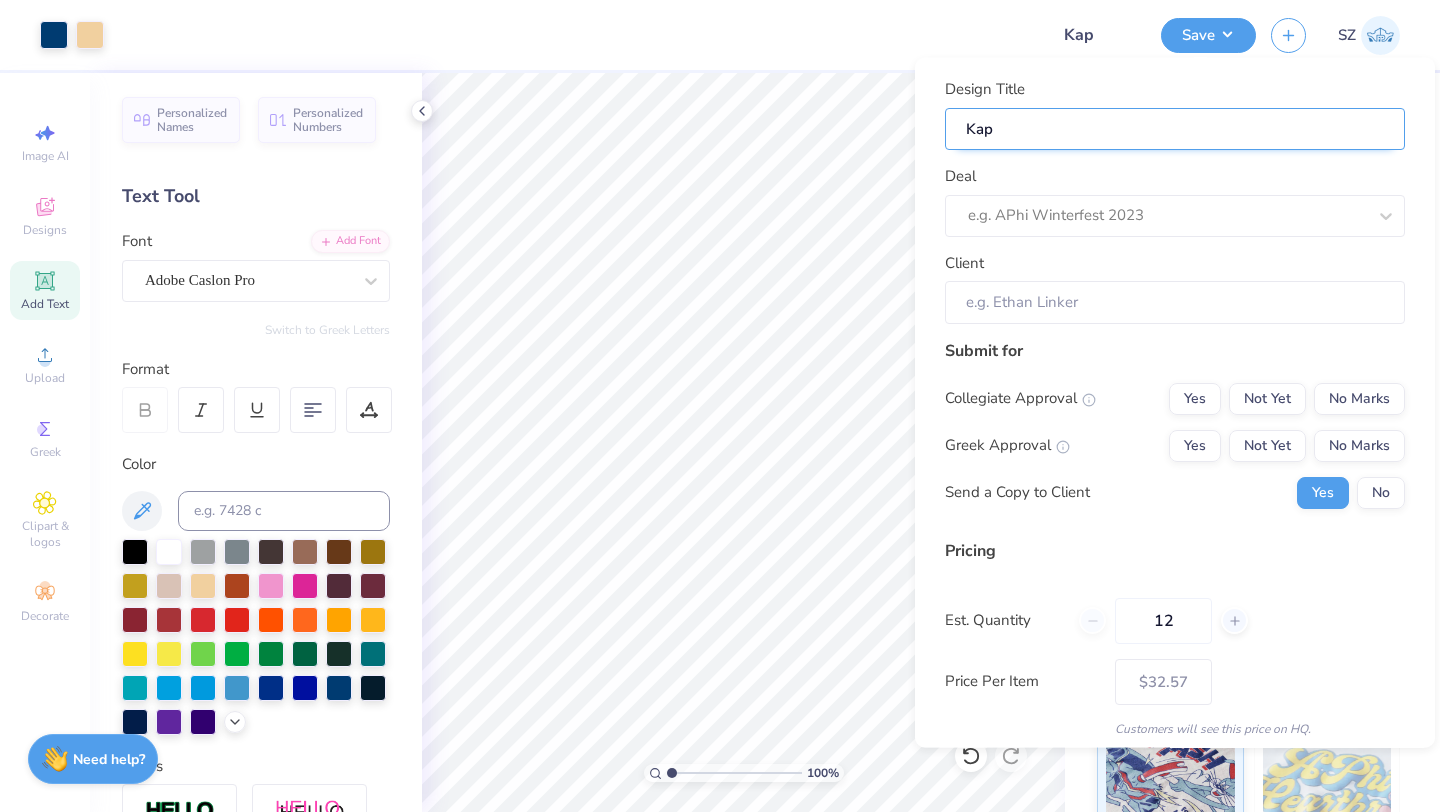 type on "Kapp" 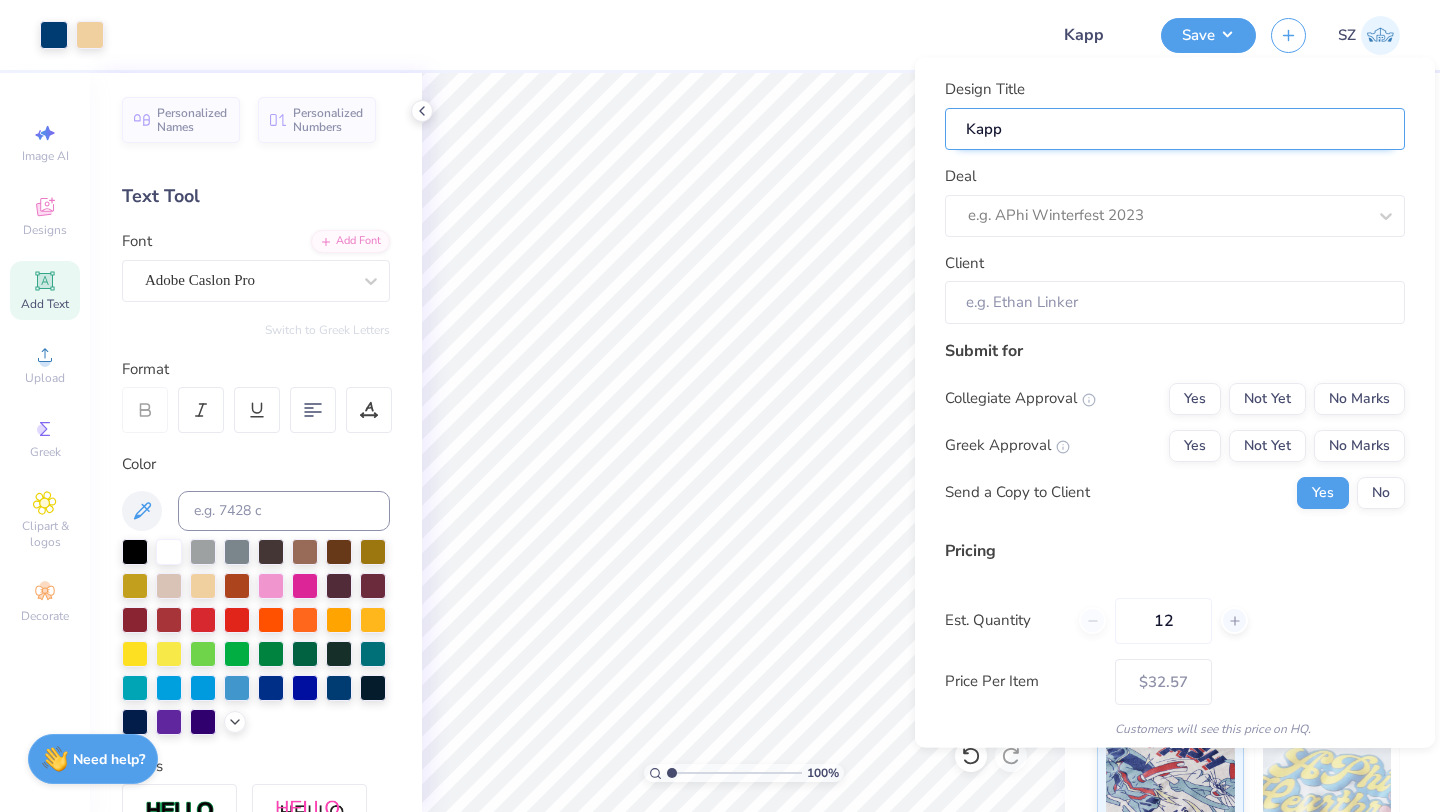 type on "Kappa" 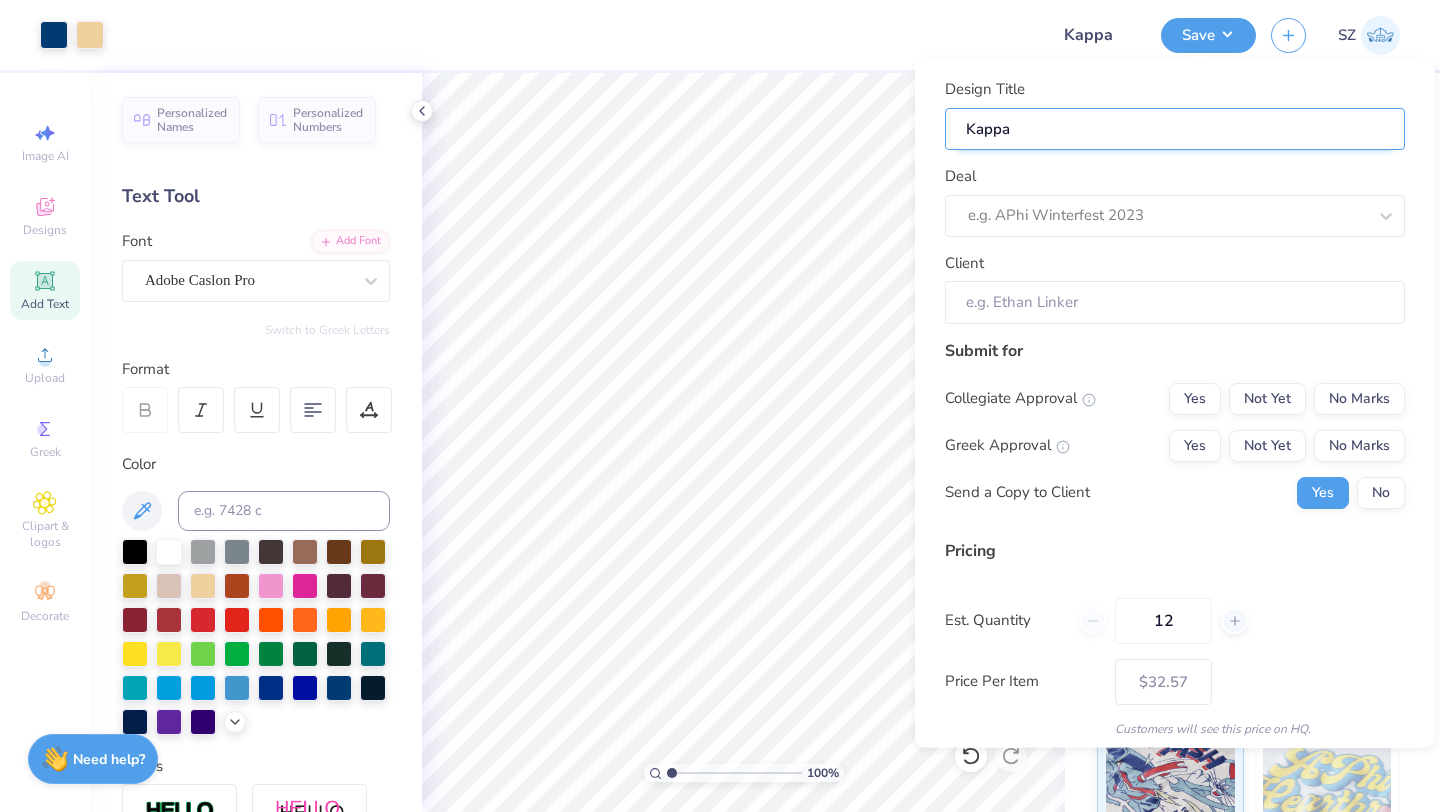 type on "Kappa" 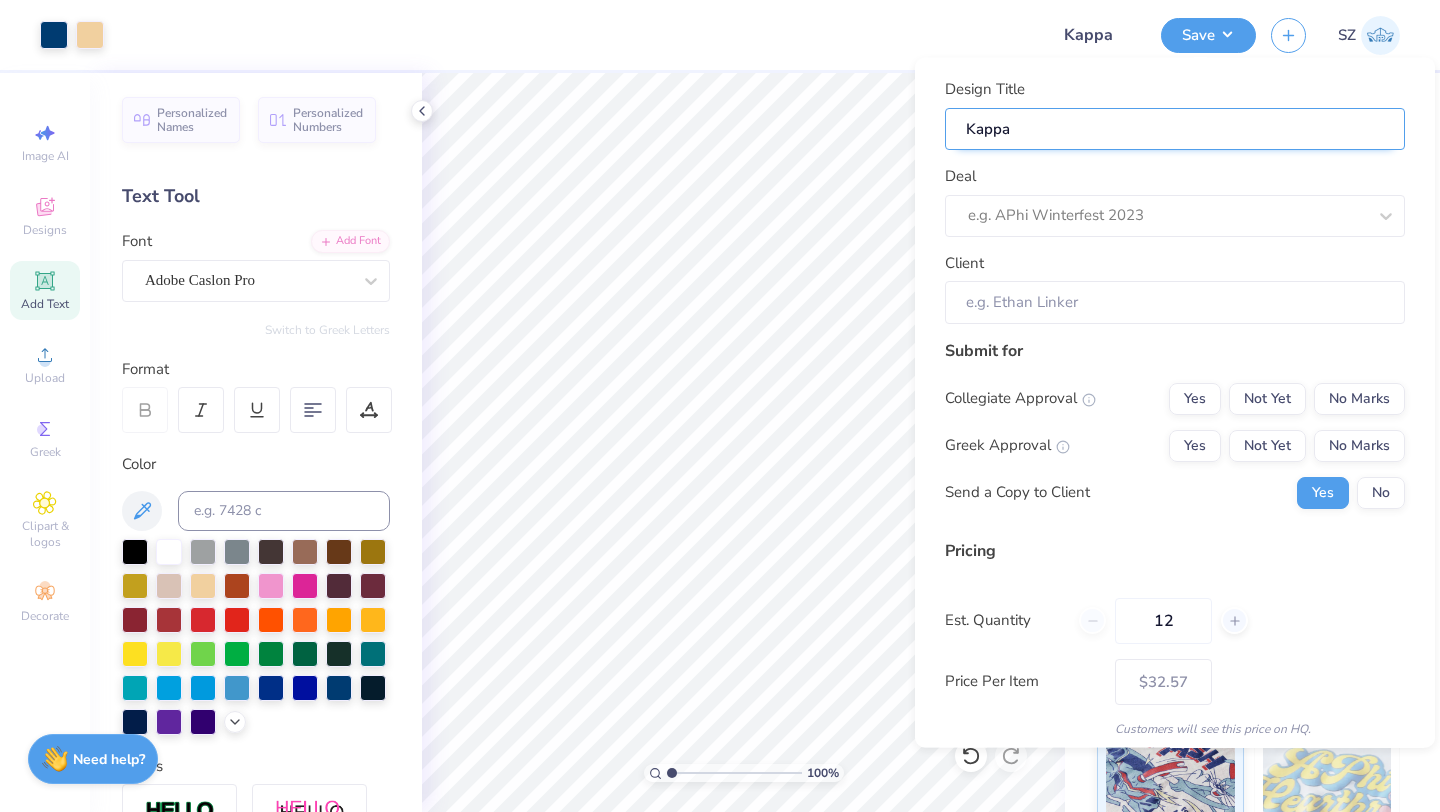 type on "[FRATERNITY] [FRATERNITY]" 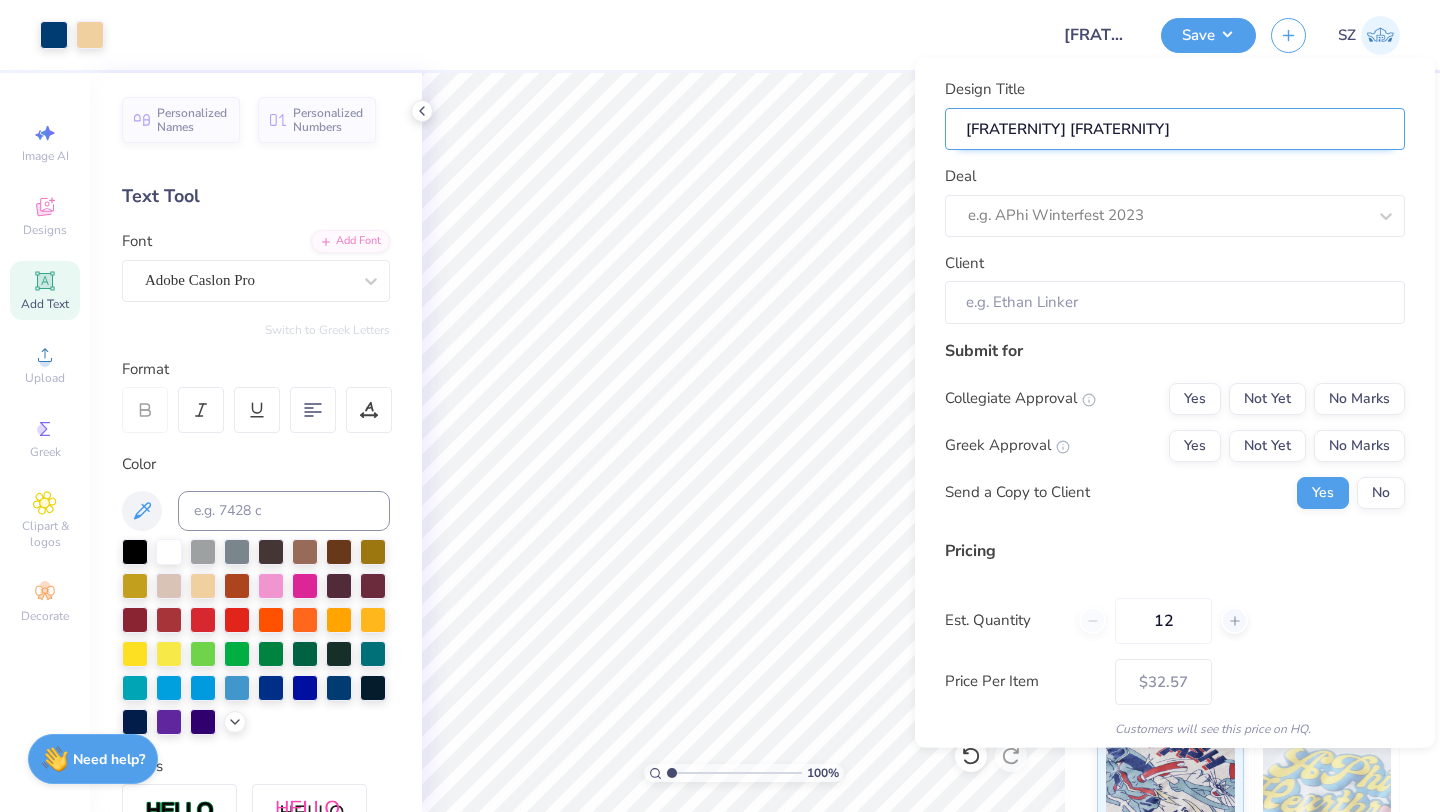 type on "[FRATERNITY] [FRATERNITY]" 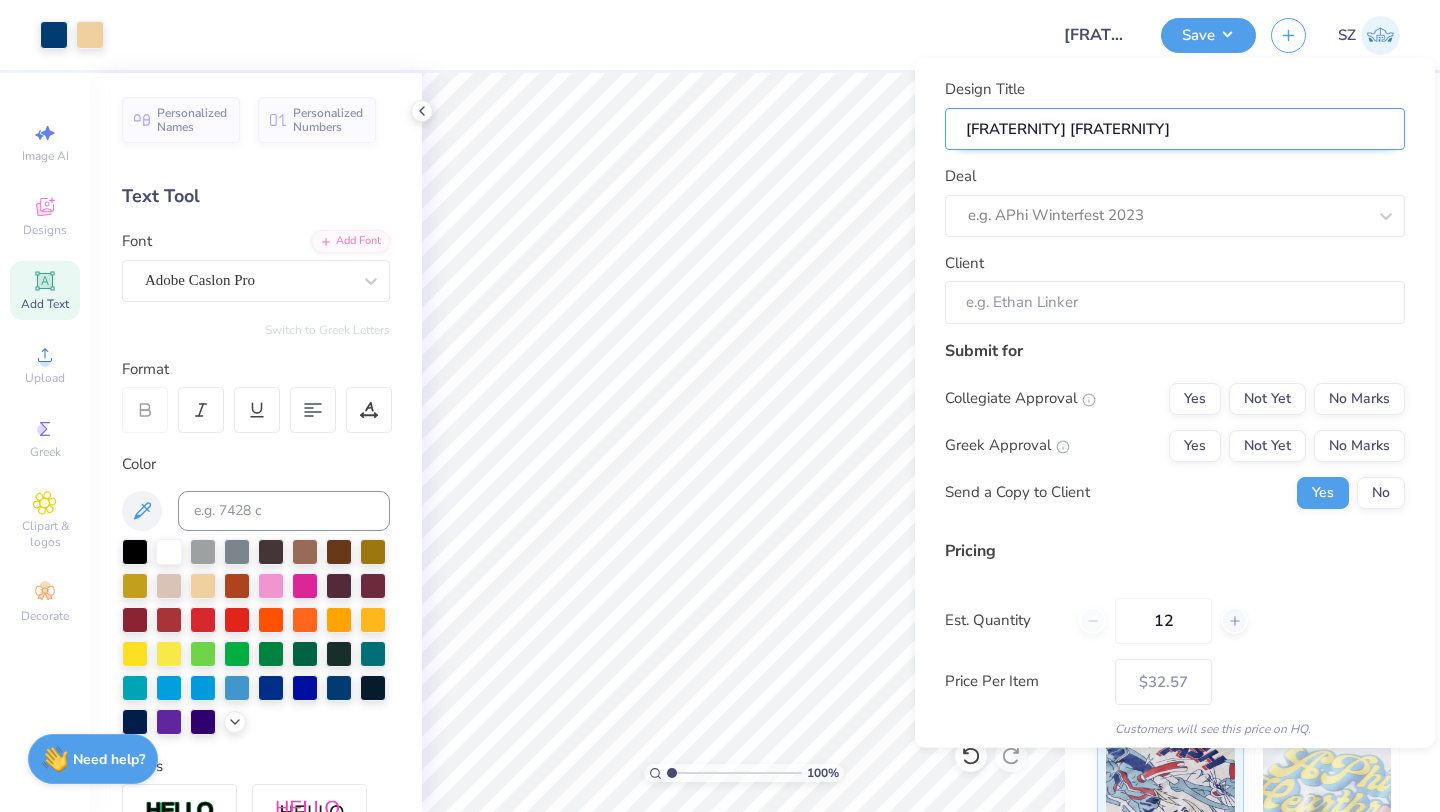 type on "[FRATERNITY] [FRATERNITY]" 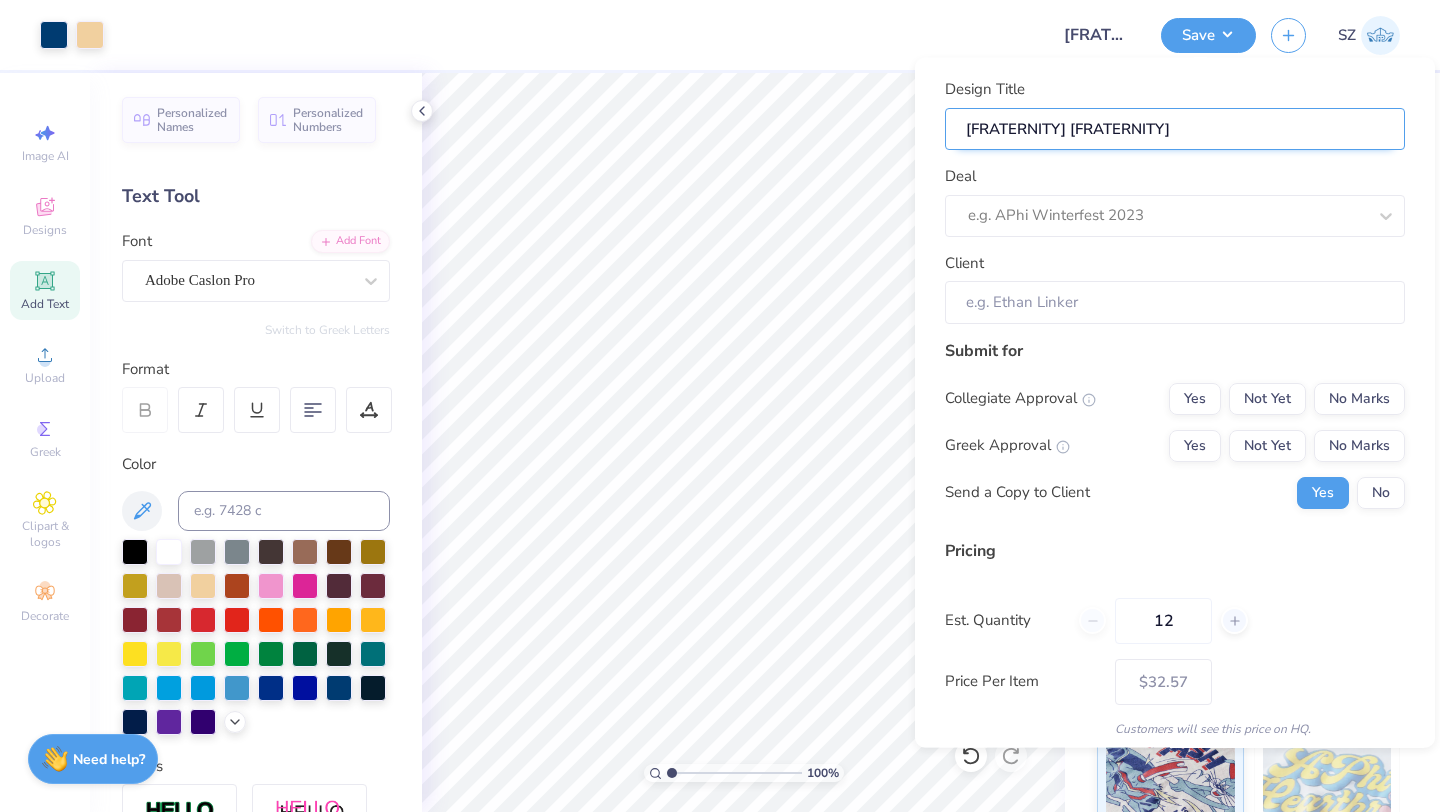 type on "[FRATERNITY] [FRATERNITY]" 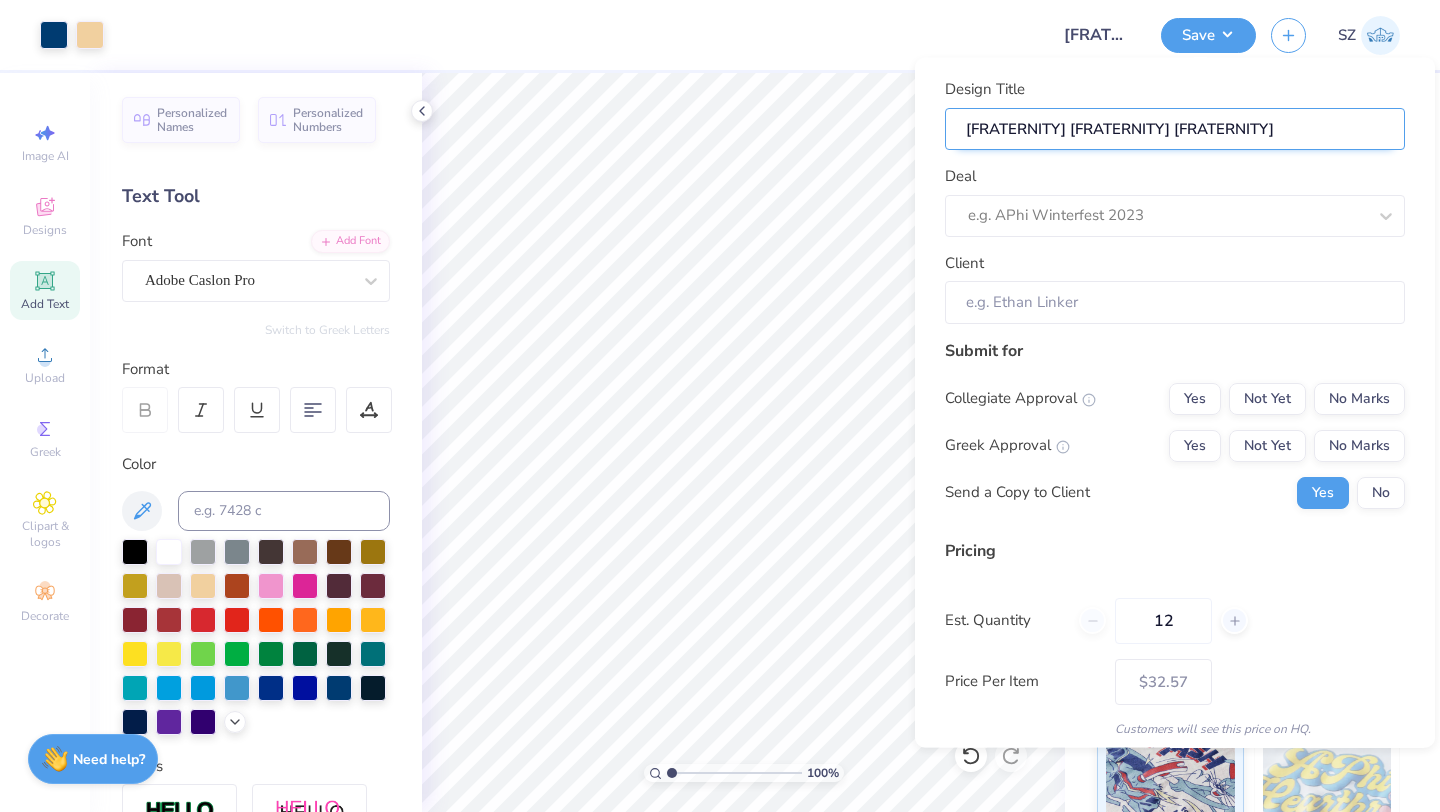 type on "[FRATERNITY] [FRATERNITY] [FRATERNITY]" 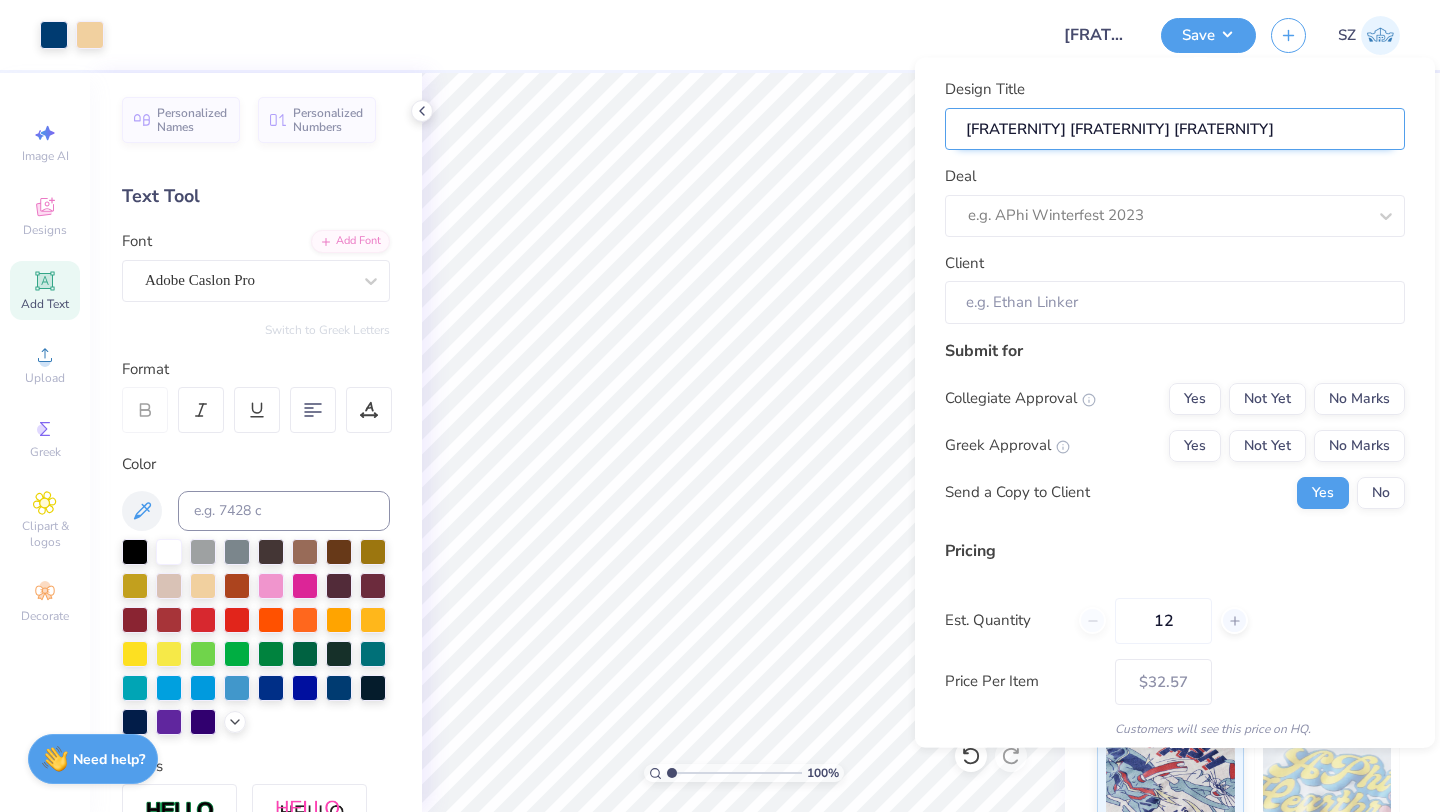 type on "[FRATERNITY] [FRATERNITY] [FRATERNITY]" 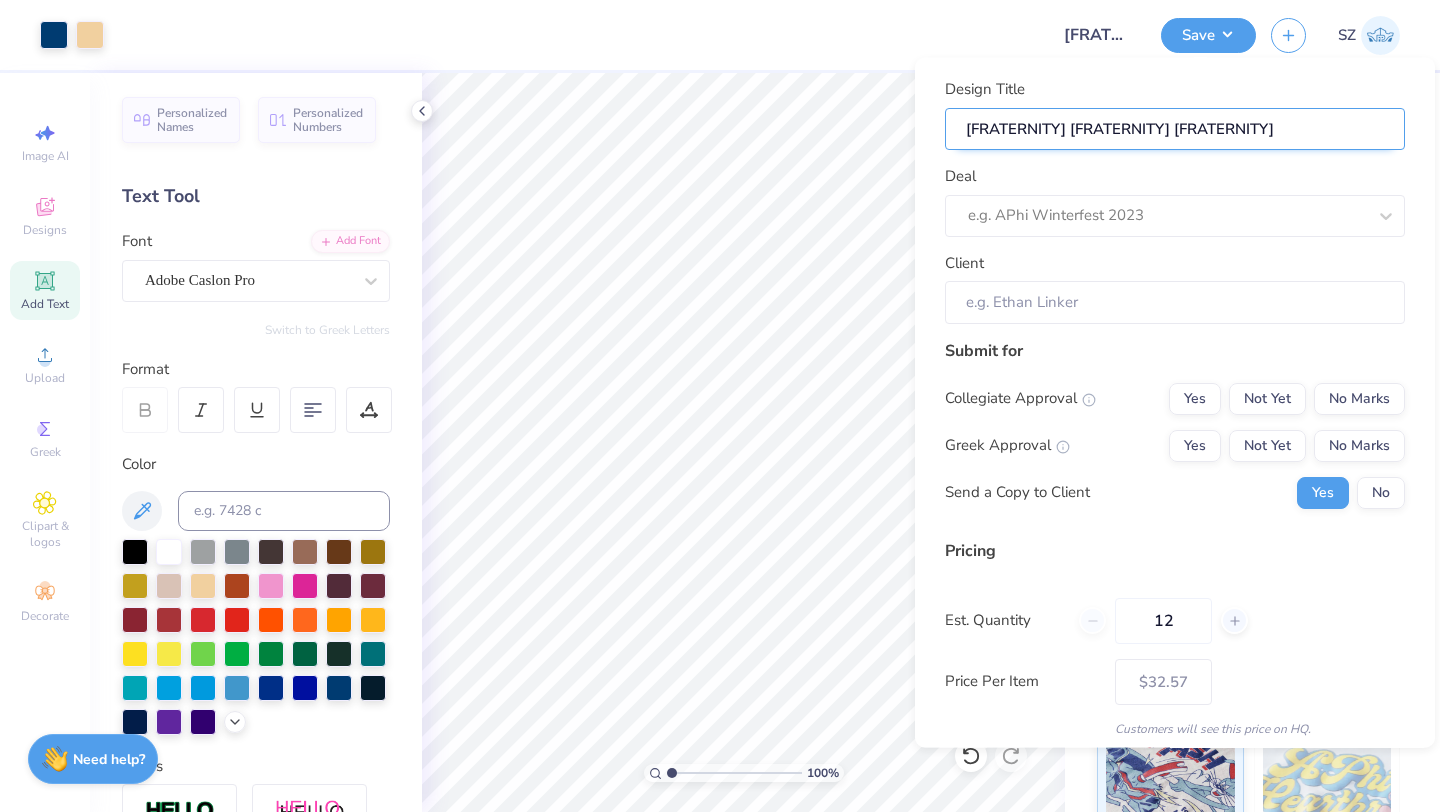 type on "[FRATERNITY] [FRATERNITY] [FRATERNITY]" 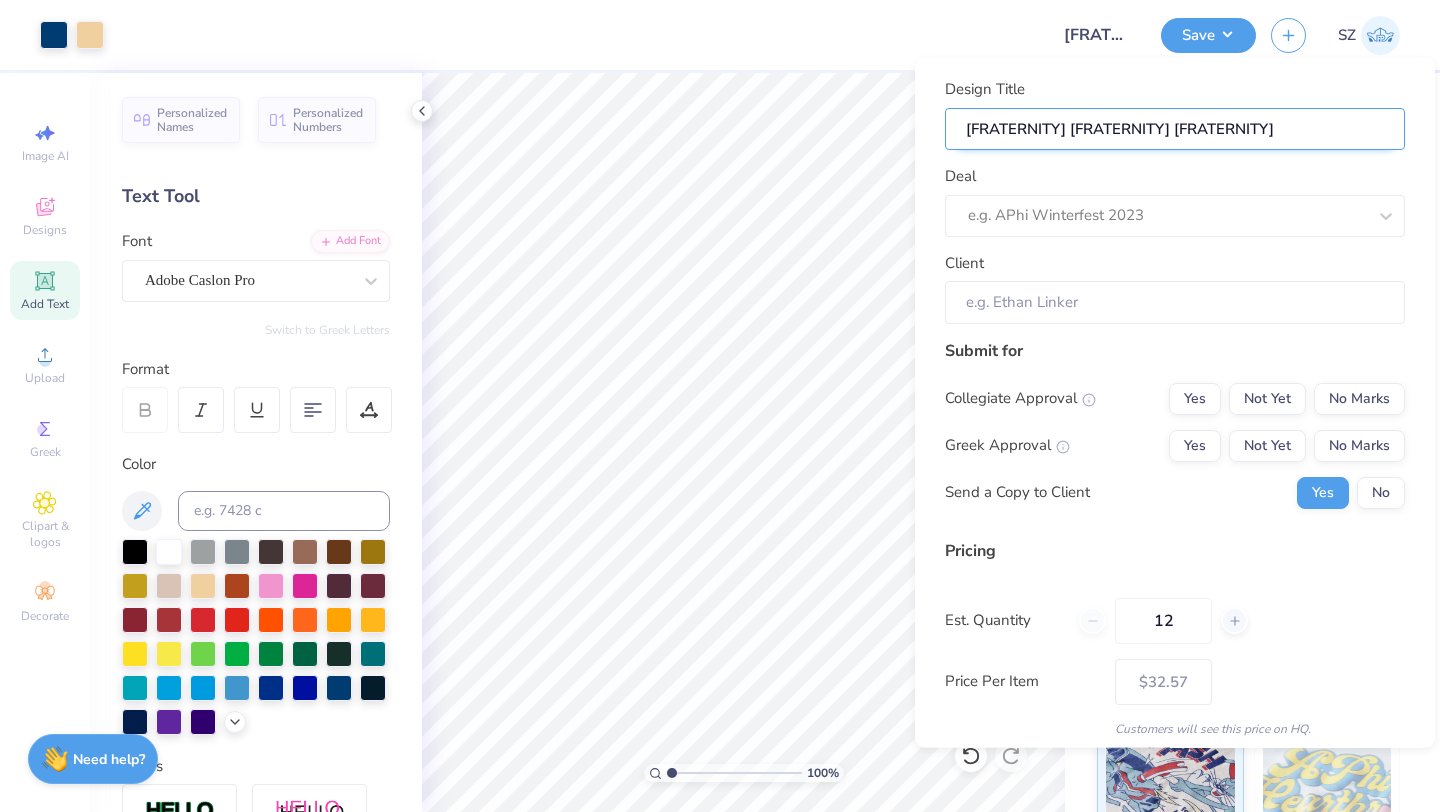 type on "[FRATERNITY] [FRATERNITY] [FRATERNITY] [EVENT]" 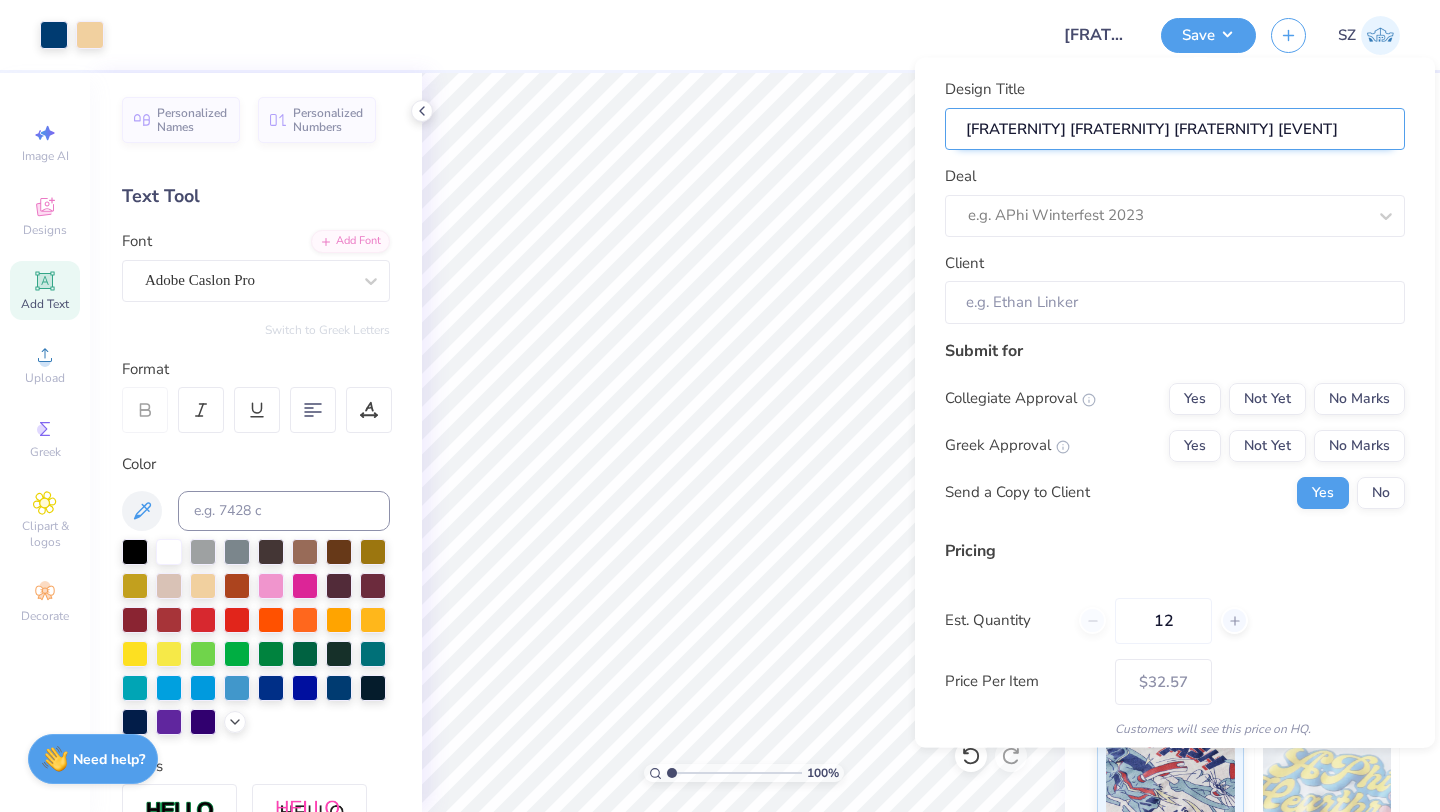 type on "[FRATERNITY] [FRATERNITY] [FRATERNITY]" 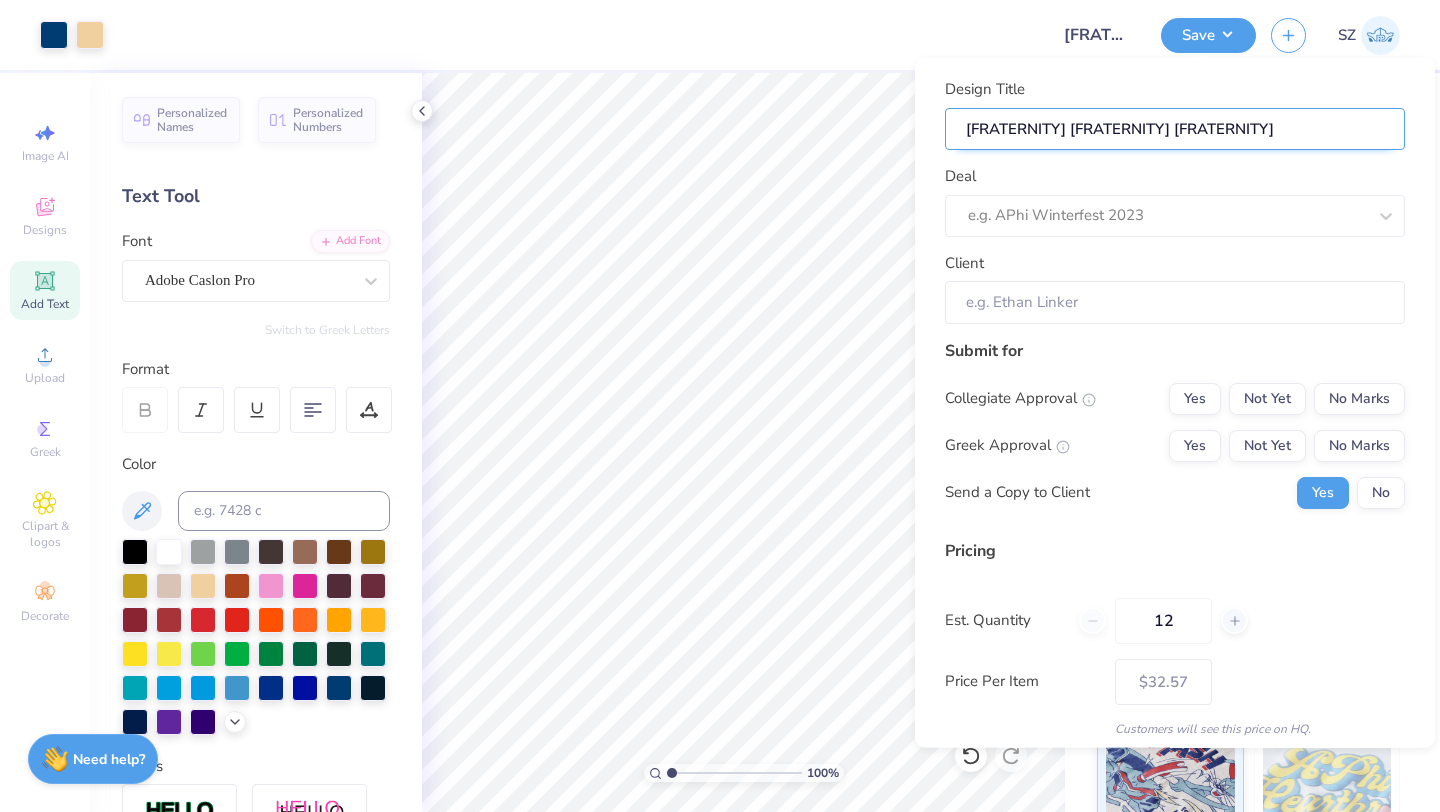 type on "[FRATERNITY] [FRATERNITY] [FRATERNITY] [EVENT]" 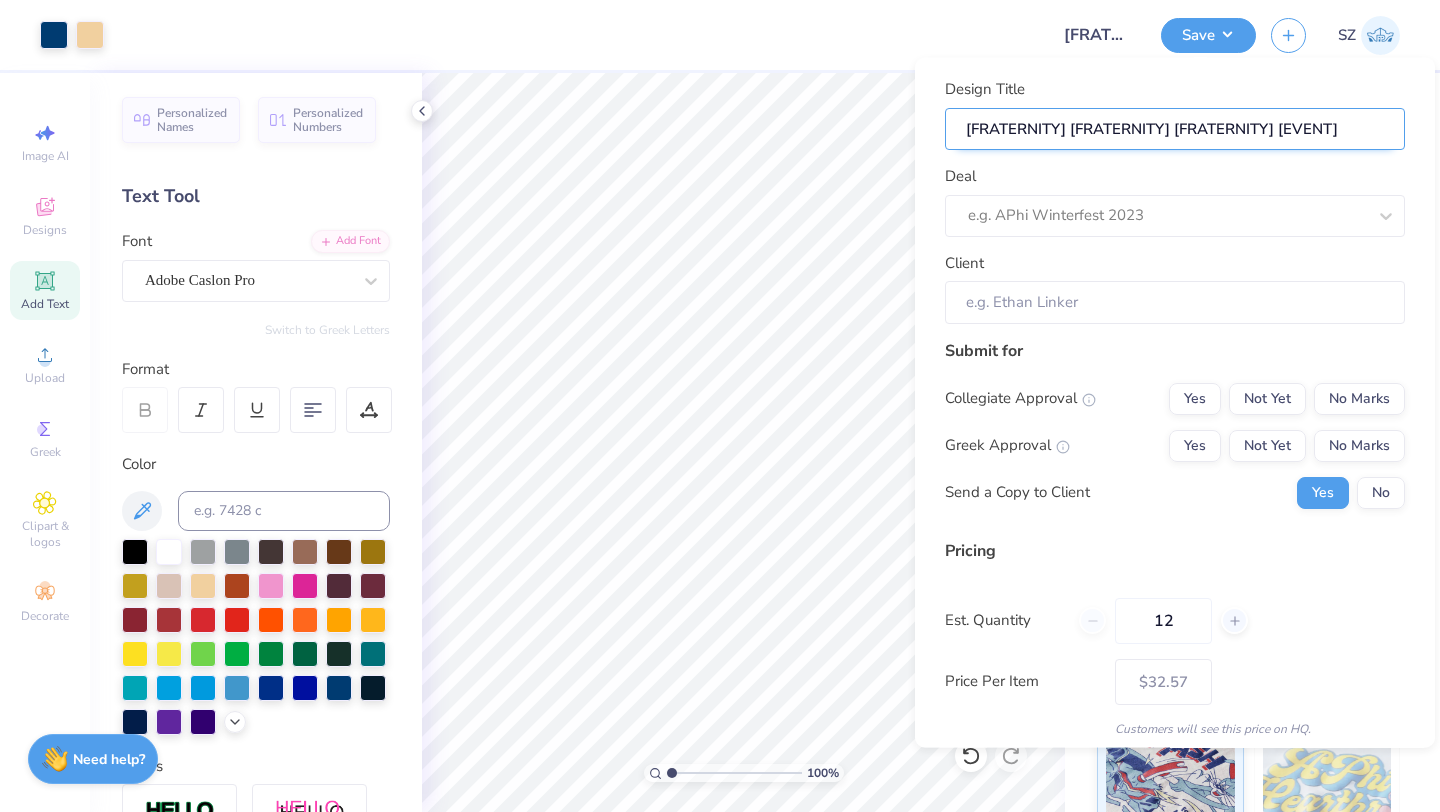 type on "[FRATERNITY] [FRATERNITY] [FRATERNITY]" 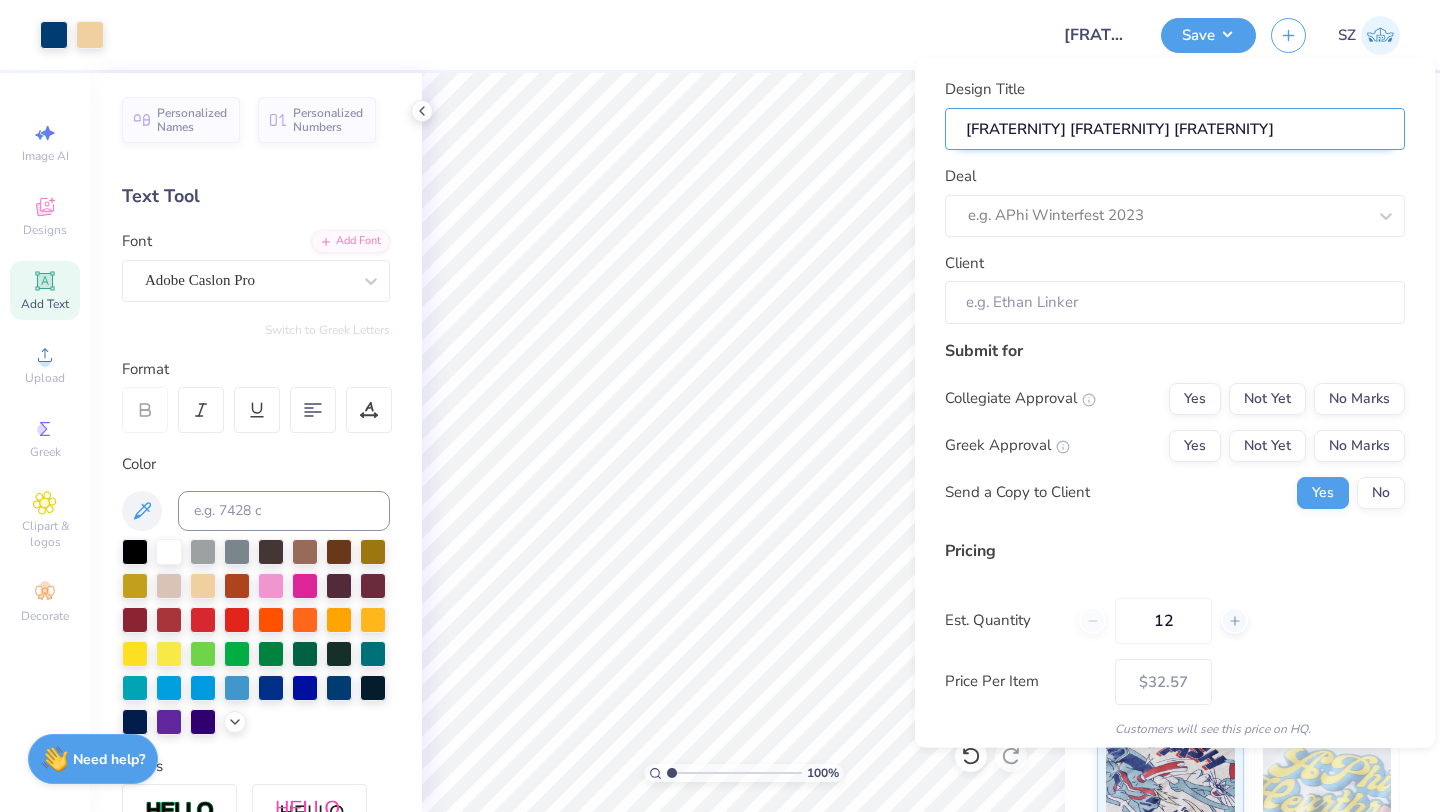 type on "[FRATERNITY] [FRATERNITY] [FRATERNITY] [EVENT]" 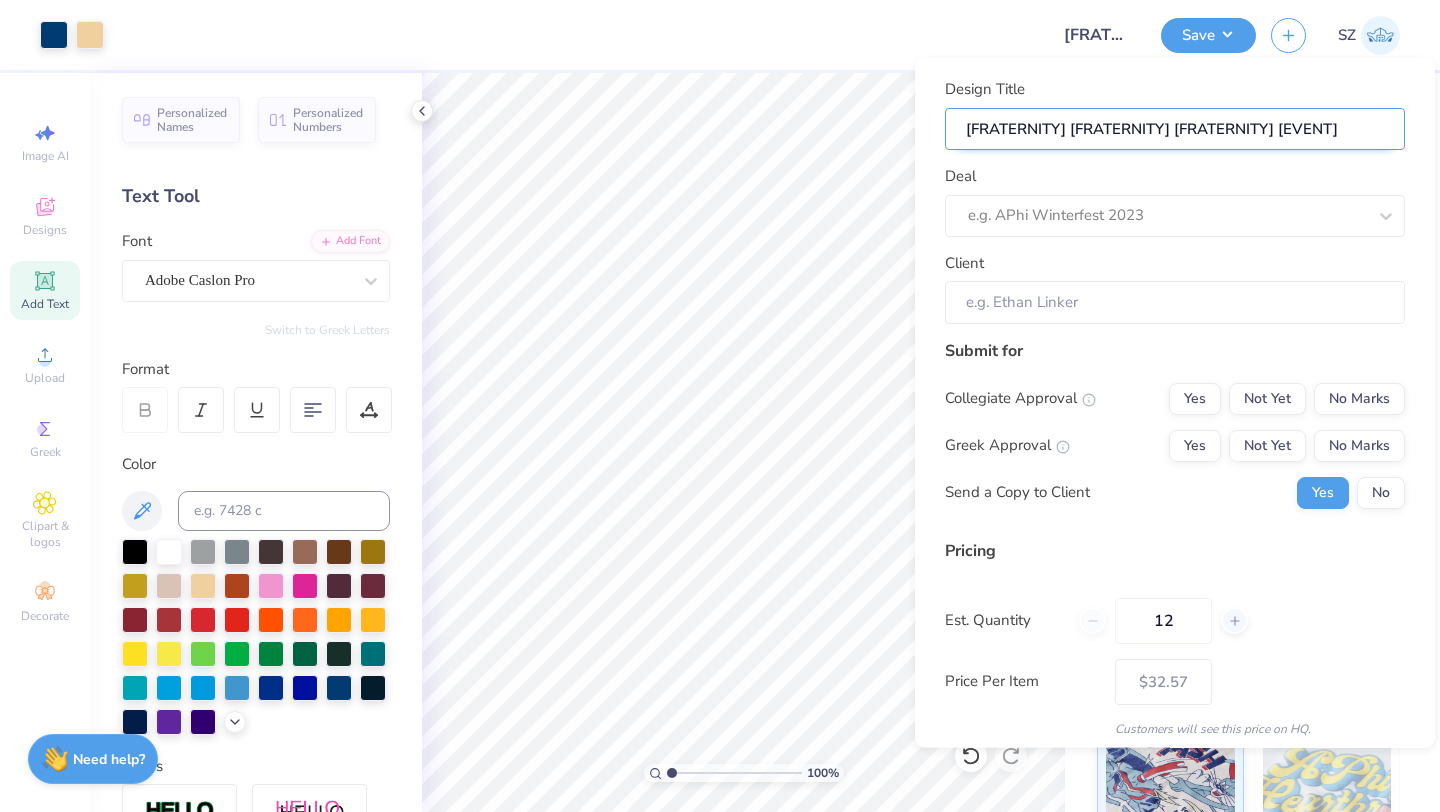 type on "[FRATERNITY] [FRATERNITY] [FRATERNITY]" 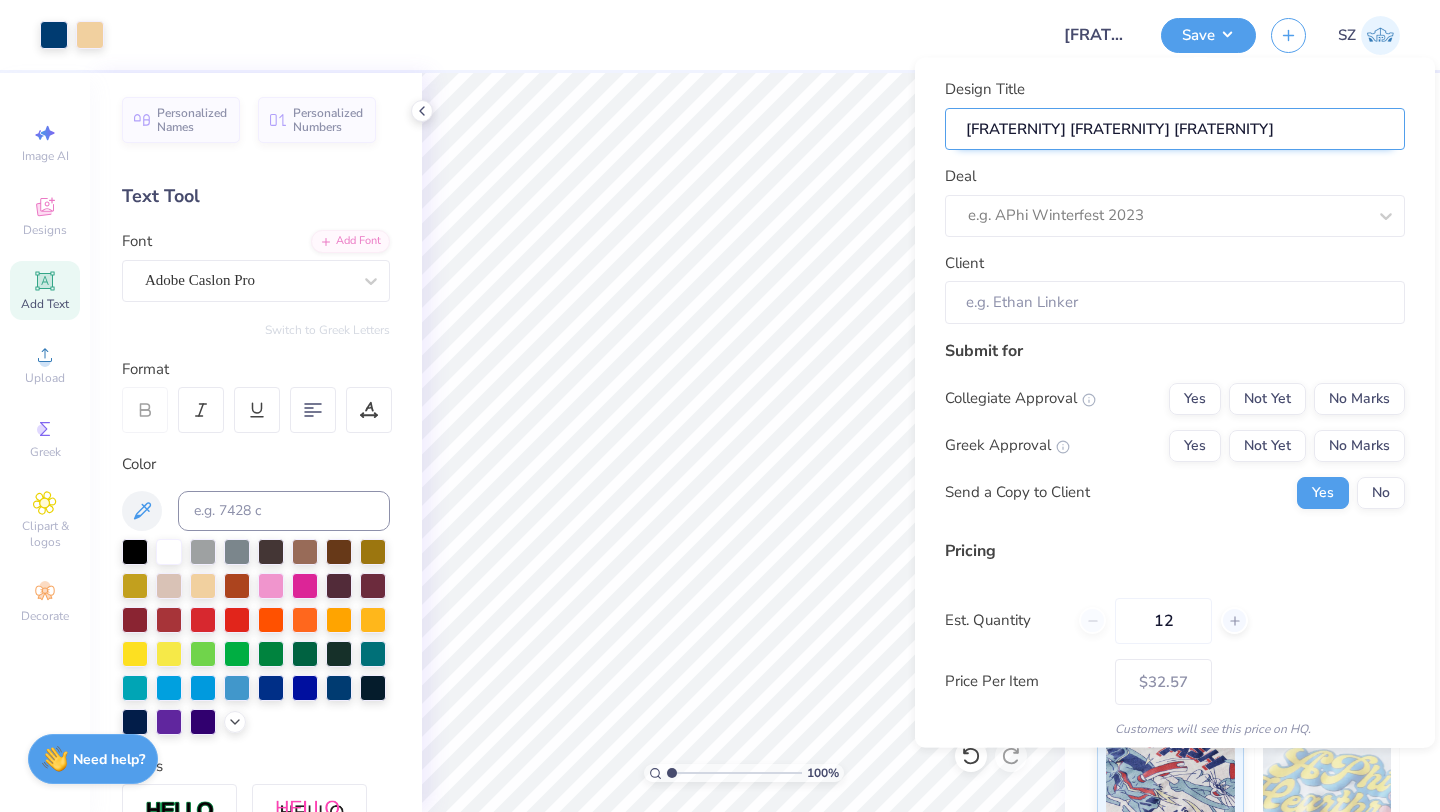type on "[FRATERNITY] [FRATERNITY] [FRATERNITY] [EVENT]" 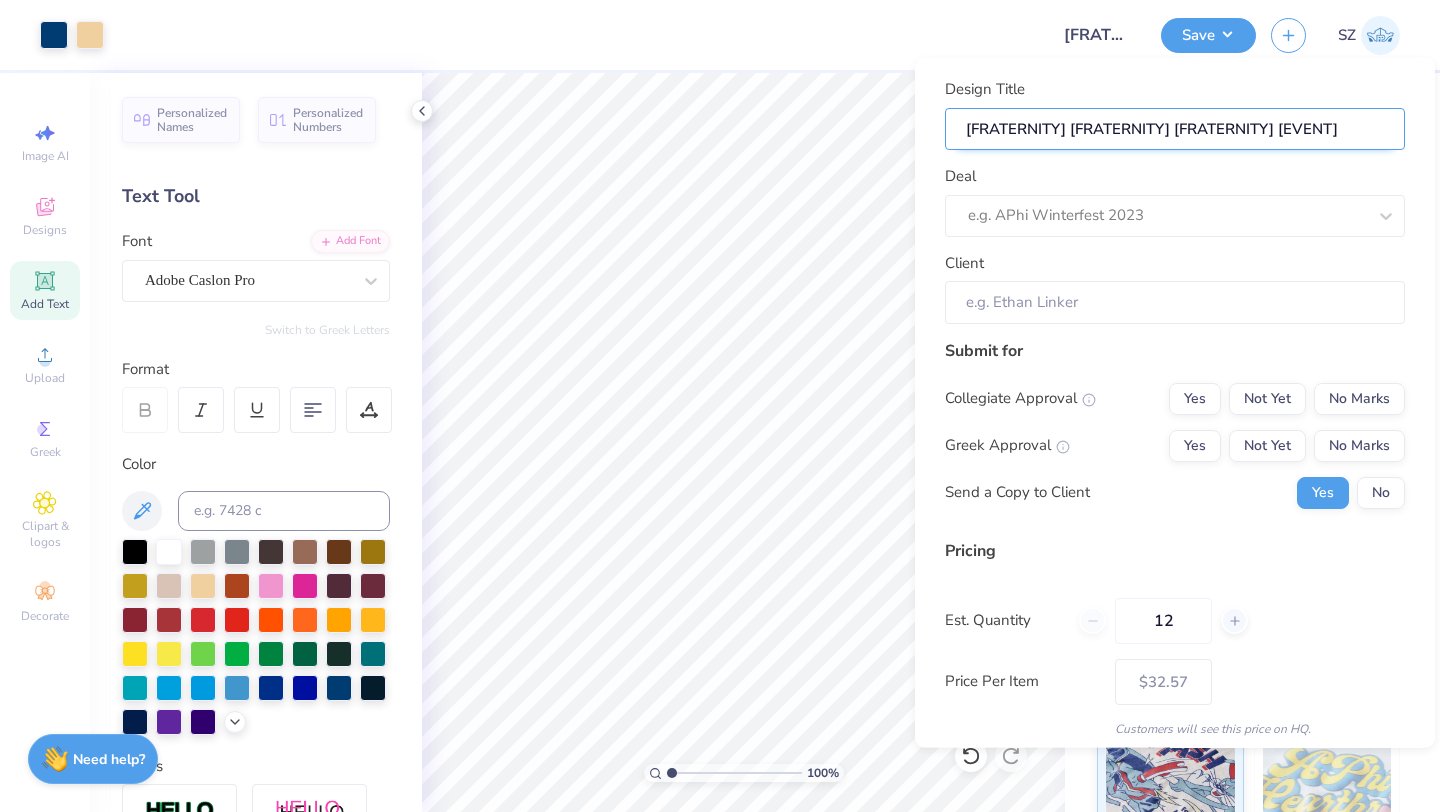 type on "[FRATERNITY] [FRATERNITY] [FRATERNITY] [EVENT]" 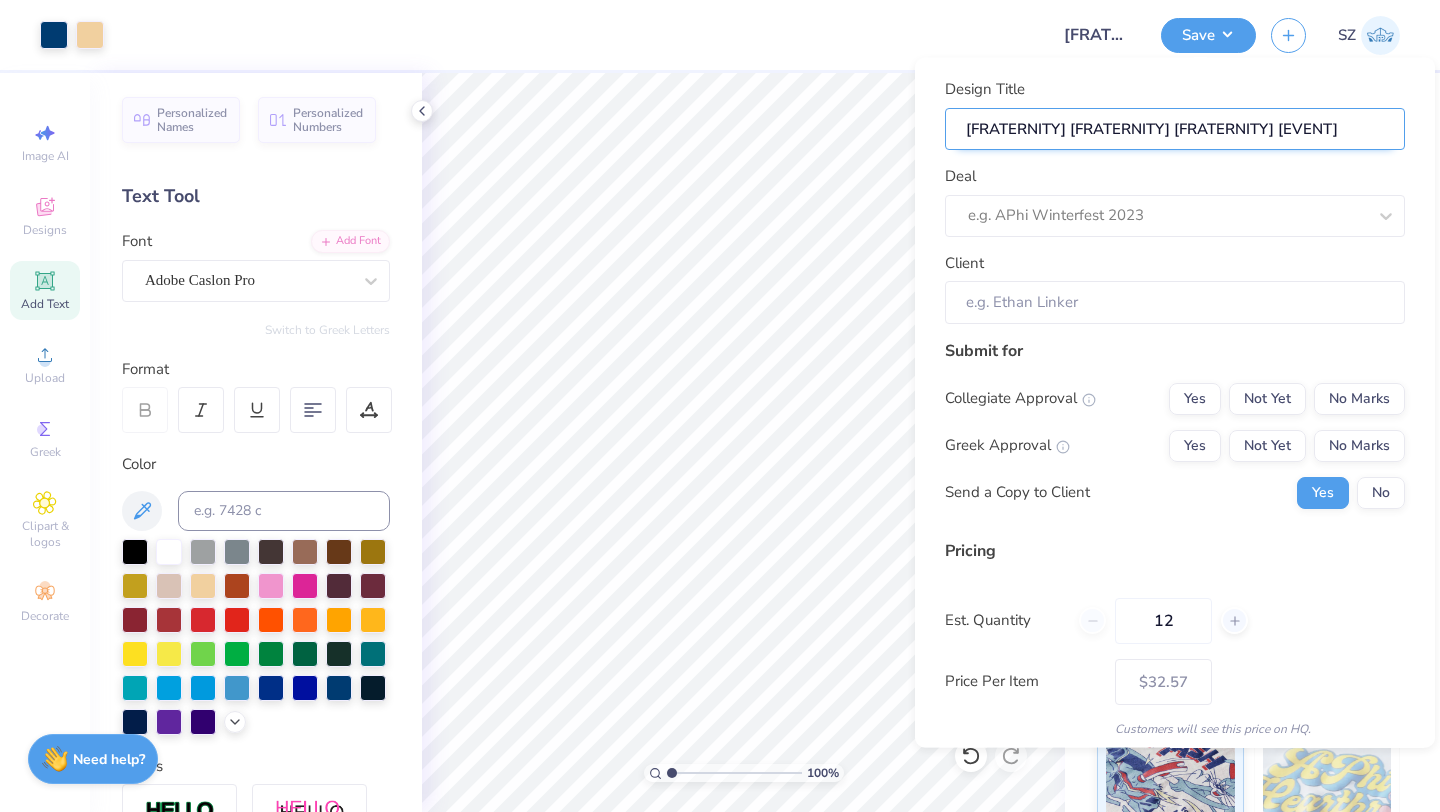 type on "[FRATERNITY] [FRATERNITY] [FRATERNITY] [EVENT]" 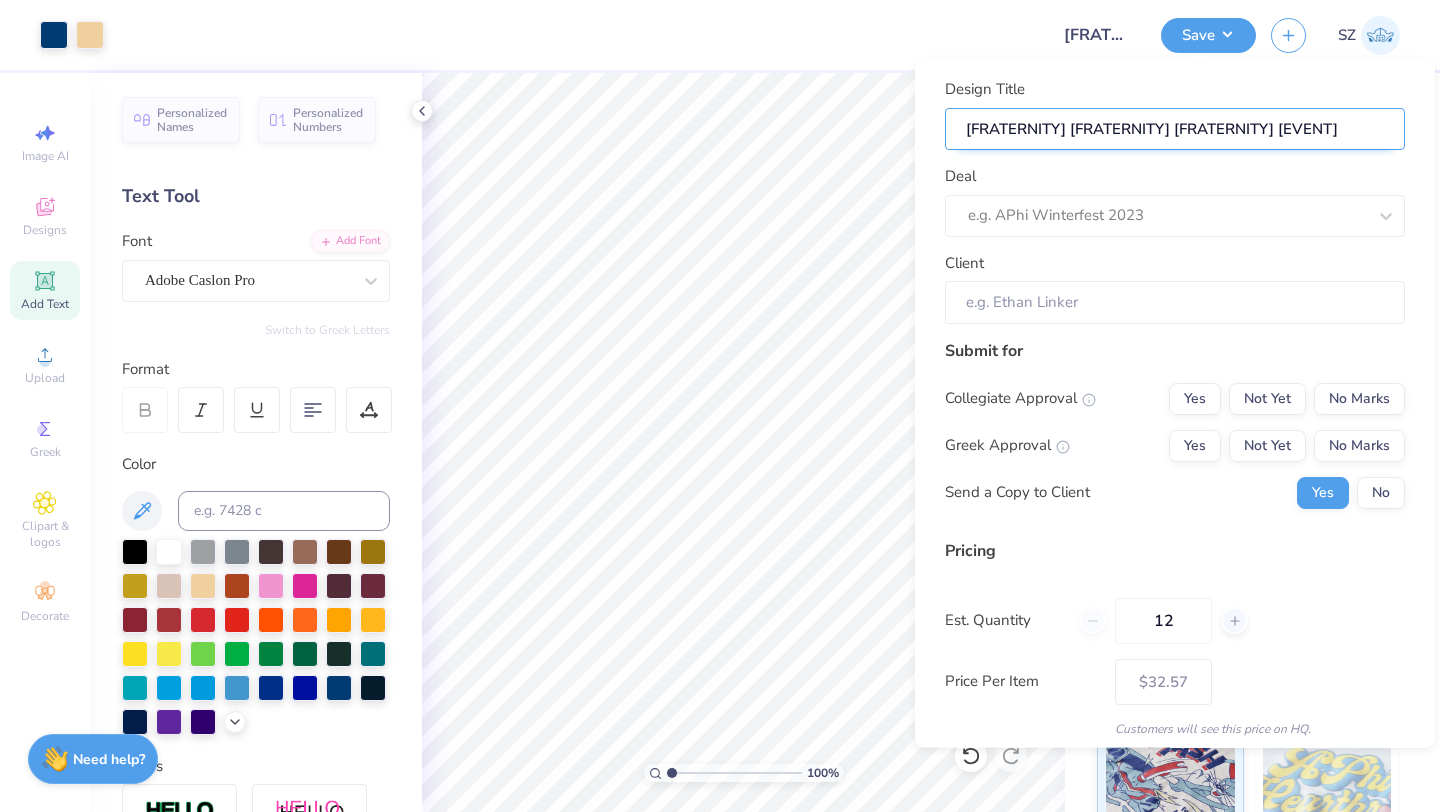 type on "[FRATERNITY] [FRATERNITY] [FRATERNITY] [EVENT]" 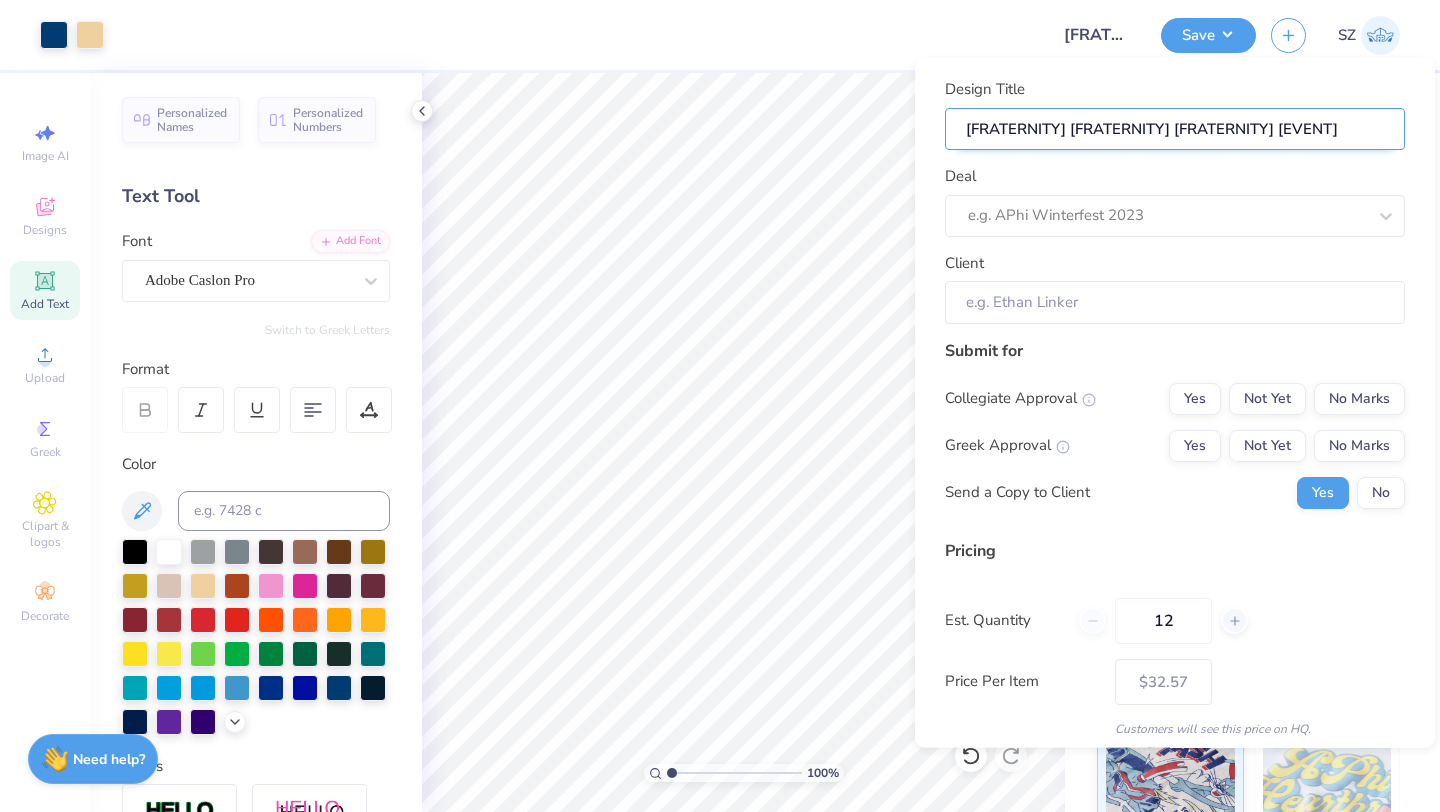 type on "[FRATERNITY] [FRATERNITY] [FRATERNITY] [EVENT]" 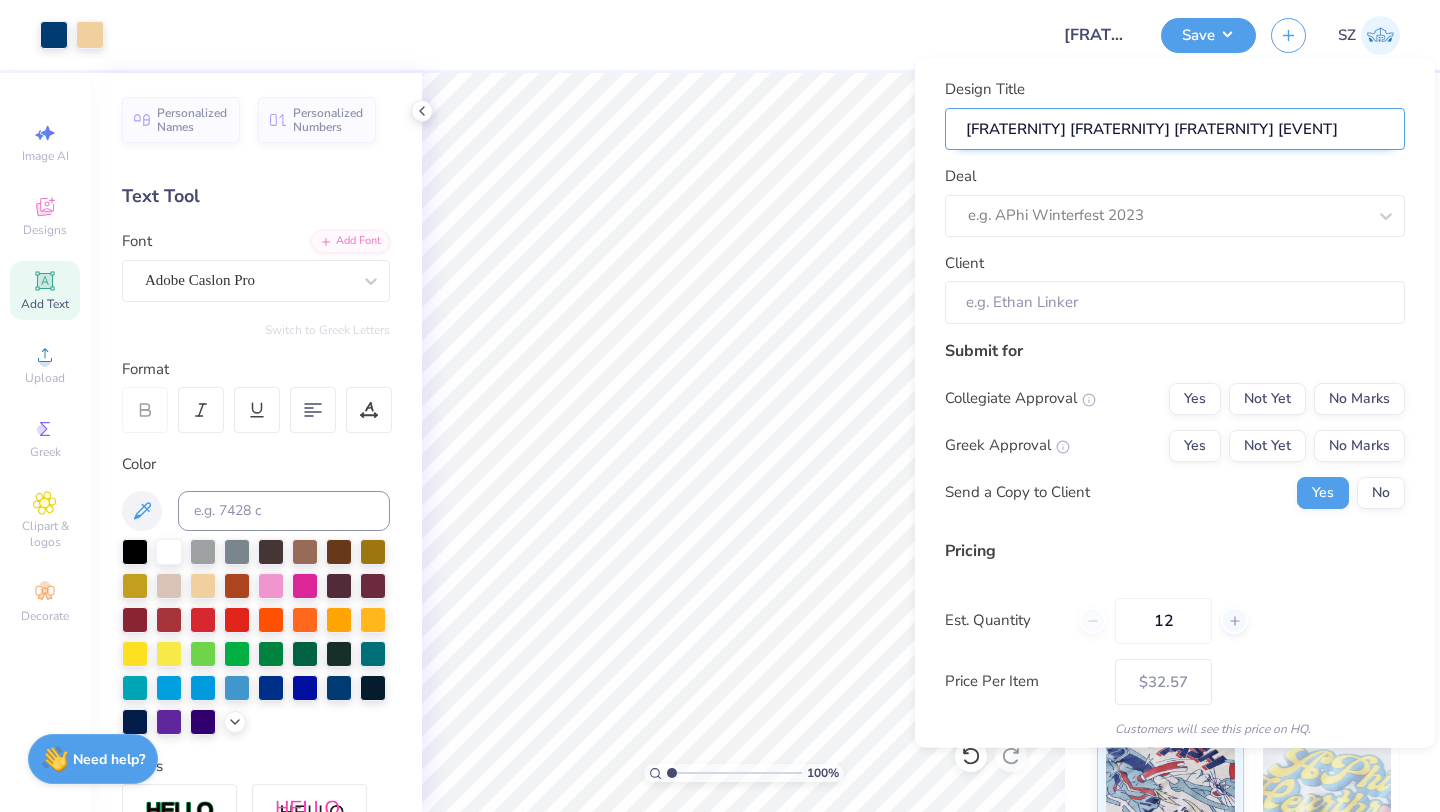 type on "[FRATERNITY] [FRATERNITY] [FRATERNITY] [EVENT]" 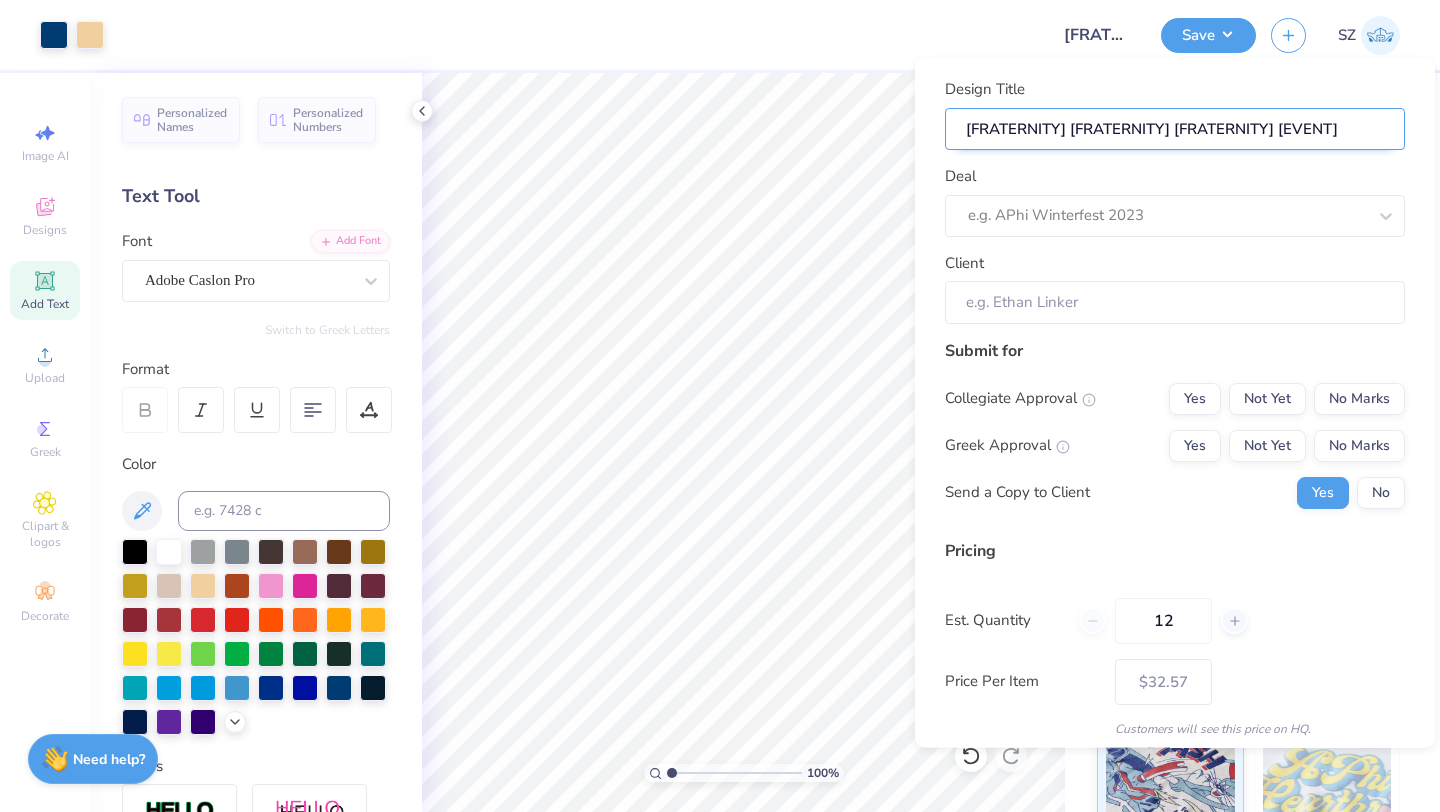 type on "[FRATERNITY] [FRATERNITY] [FRATERNITY] [EVENT]" 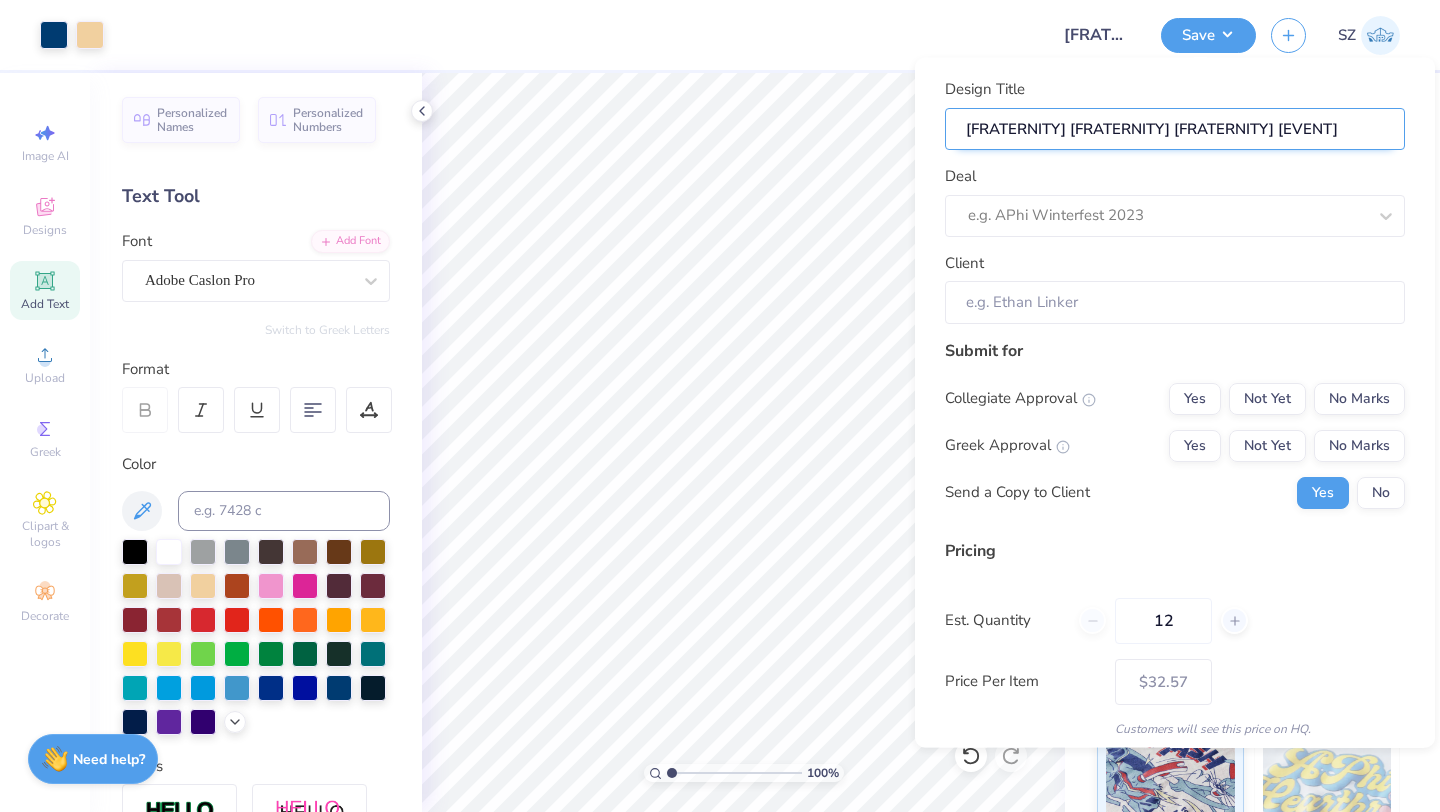 type on "[FRATERNITY] [FRATERNITY] [FRATERNITY] [EVENT]" 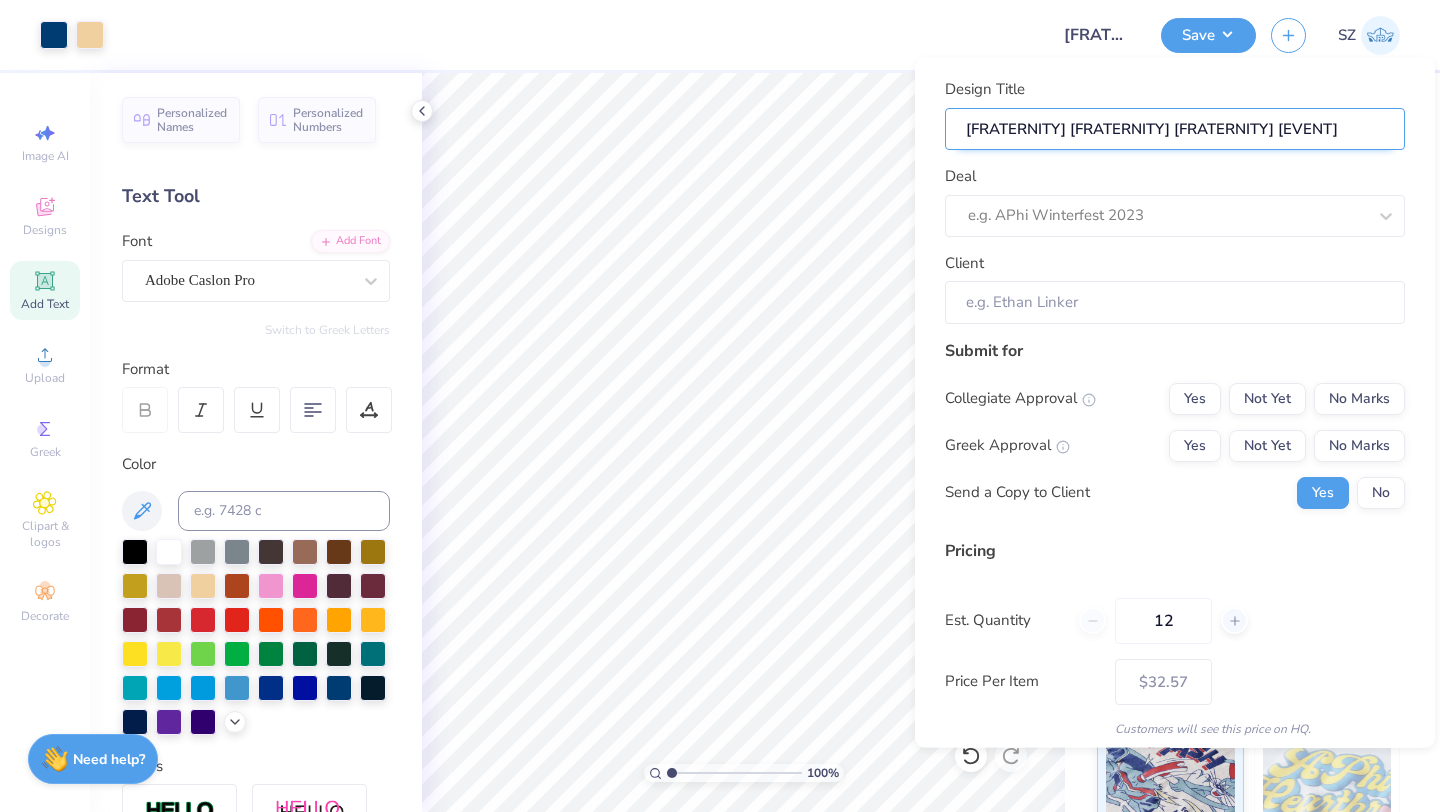 type on "[FRATERNITY] [FRATERNITY] [FRATERNITY] [EVENT]" 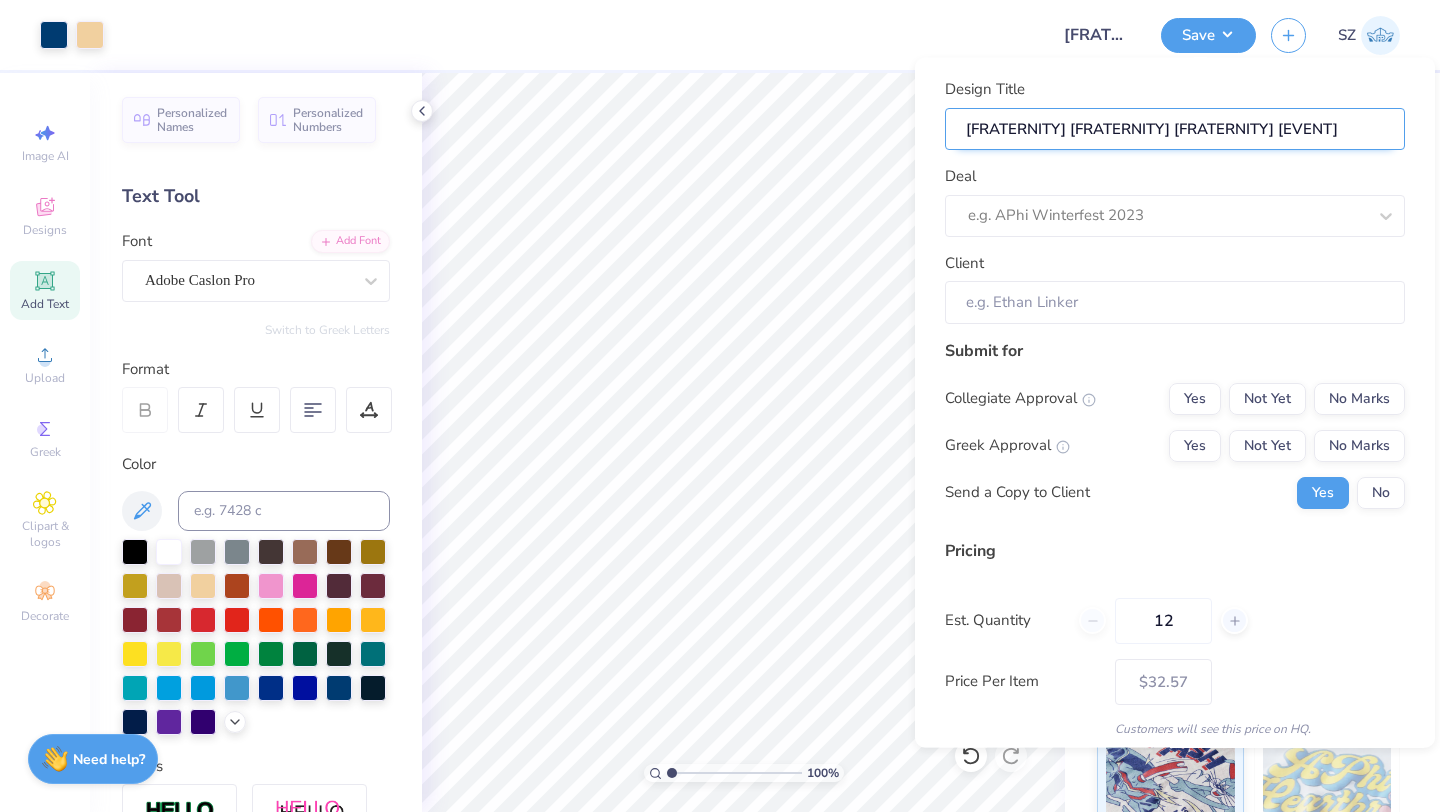 type on "[FRATERNITY] [FRATERNITY] [FRATERNITY] [EVENT] [MERCH]" 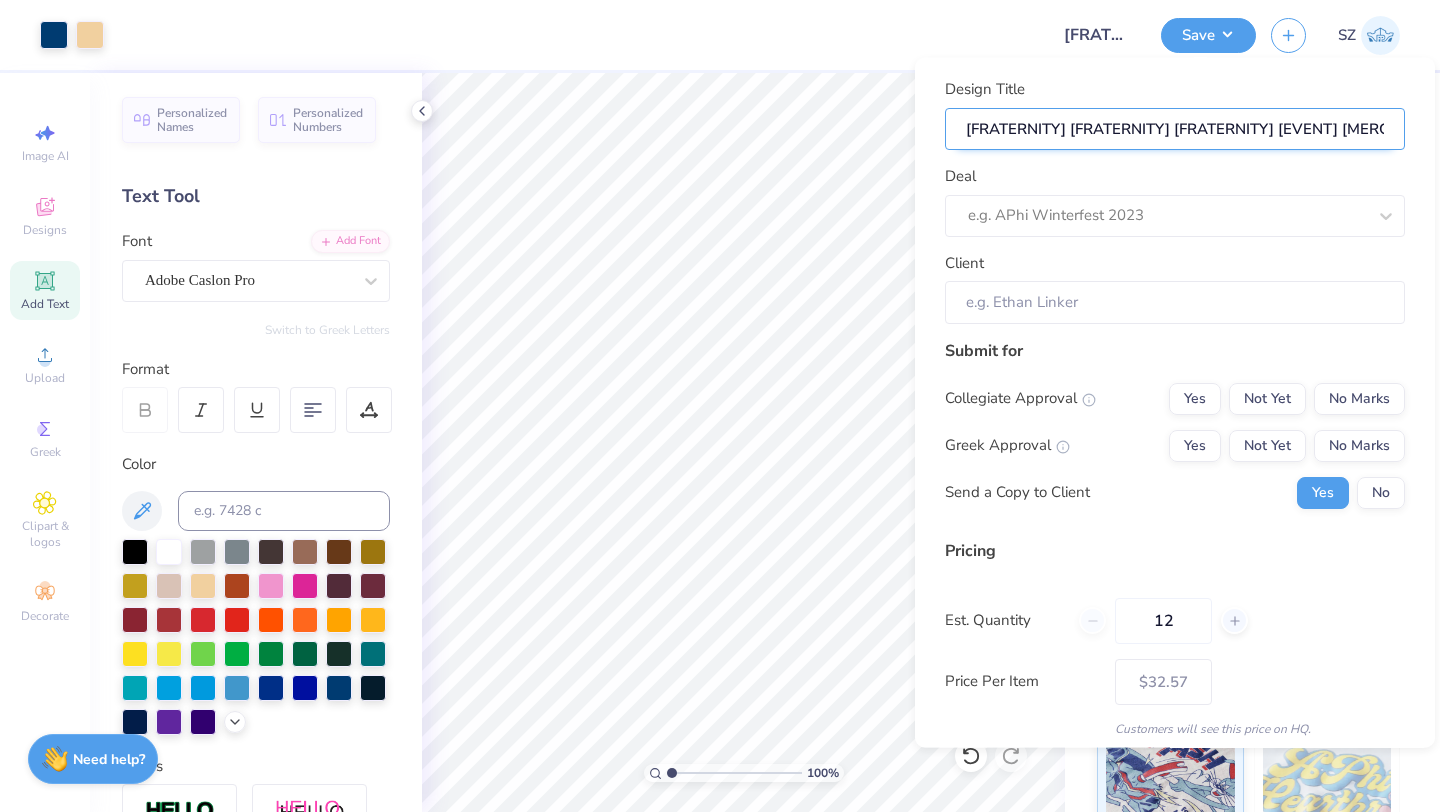 type on "[FRATERNITY] [FRATERNITY] [FRATERNITY] [EVENT] [MERCH]" 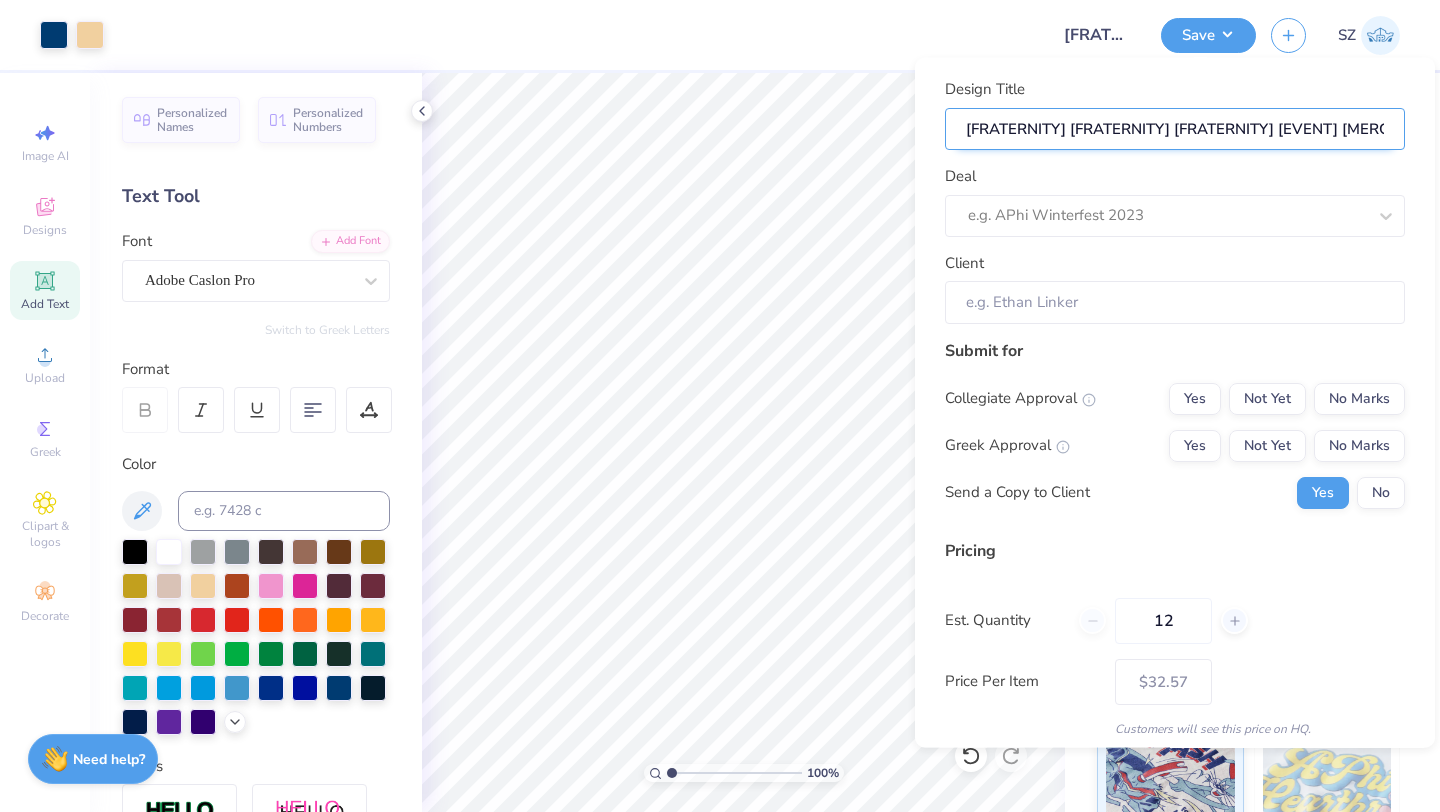 type on "[FRATERNITY] [FRATERNITY] [FRATERNITY] [EVENT] [MERCH]" 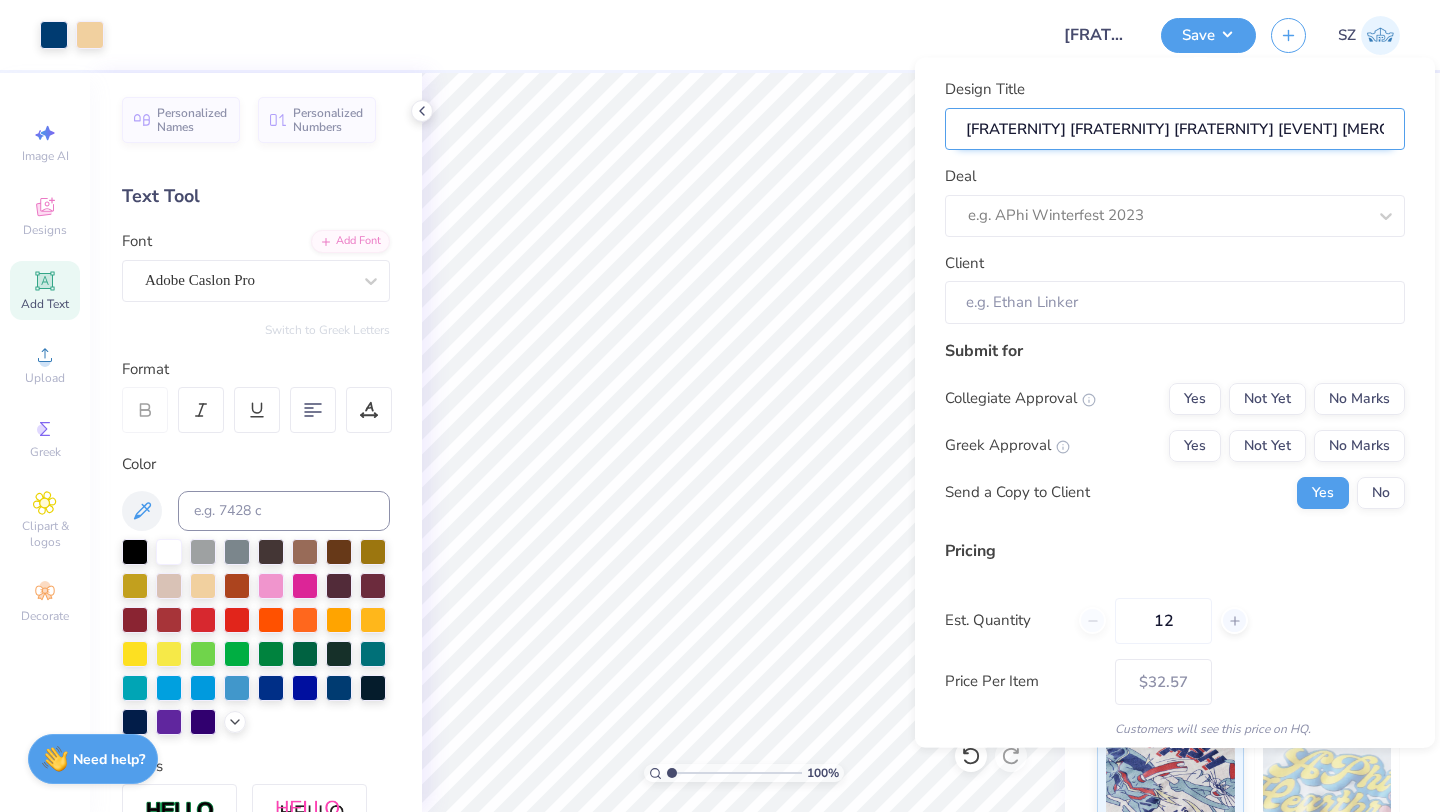 type on "[FRATERNITY] [FRATERNITY] [FRATERNITY] [EVENT] [MERCH]" 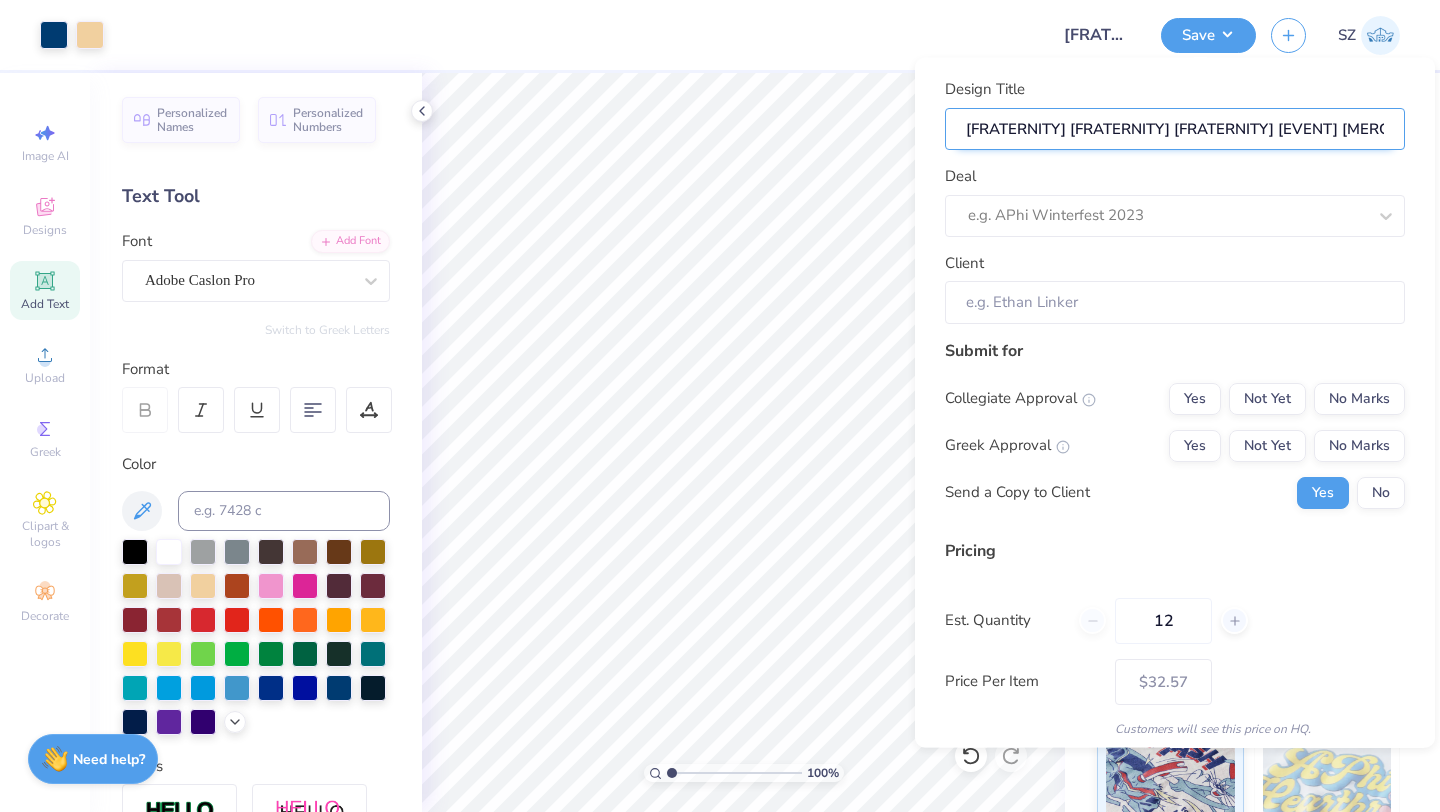 type on "[FRATERNITY] [FRATERNITY] [FRATERNITY] [EVENT] [MERCH]" 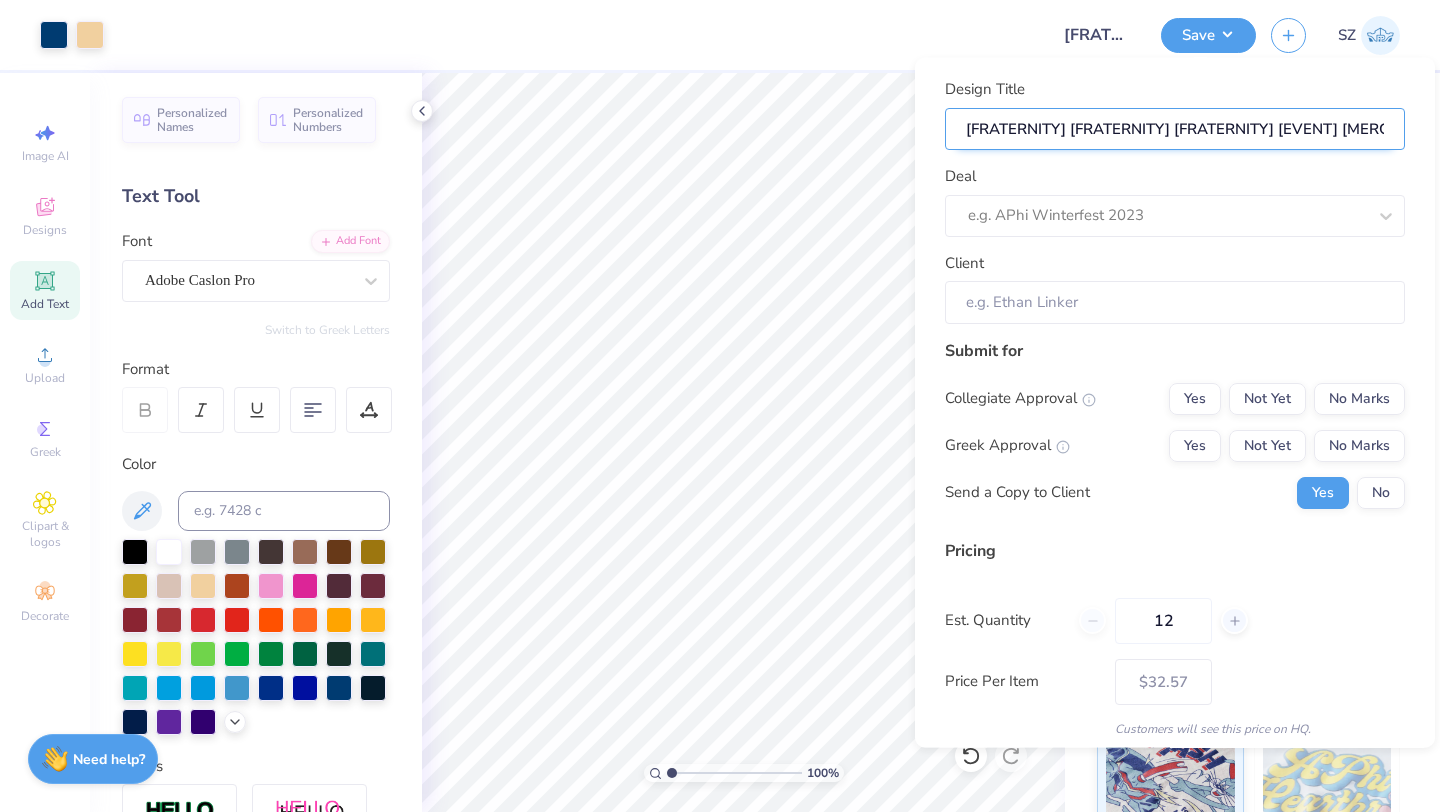 type on "[FRATERNITY] [FRATERNITY] [FRATERNITY] [EVENT] [MERCH]" 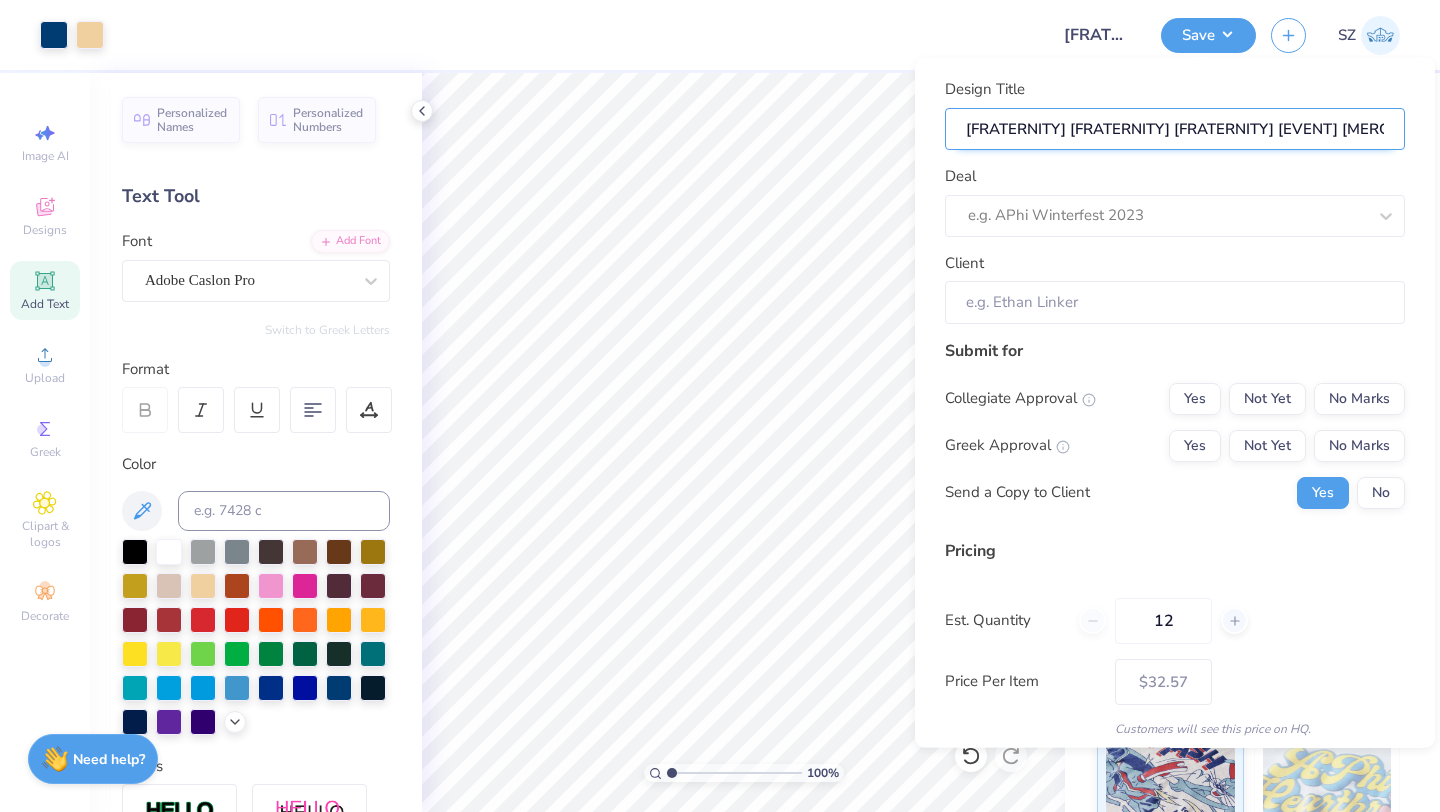 type on "[FRATERNITY] [FRATERNITY] [FRATERNITY] [EVENT] [MERCH]" 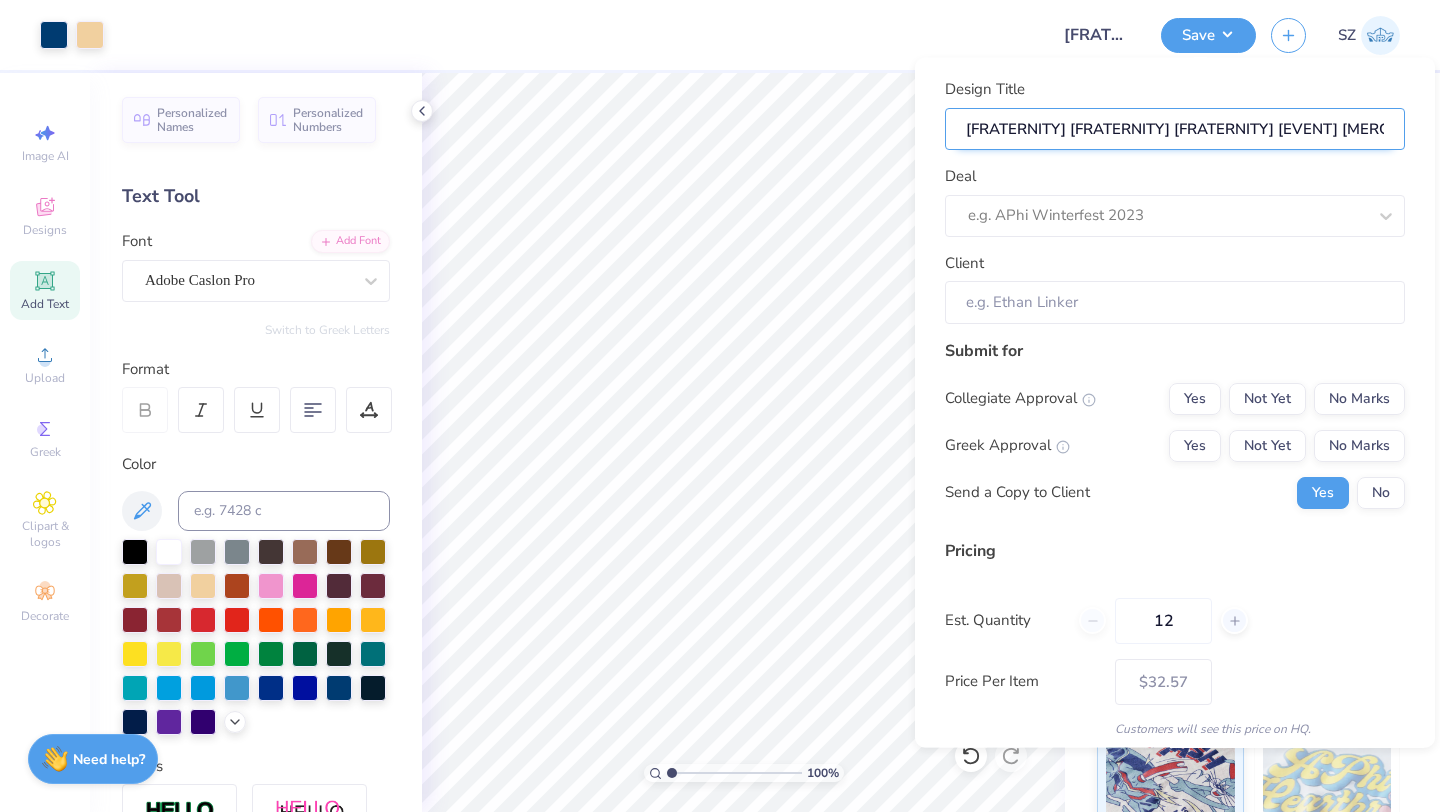 type on "[FRATERNITY] [FRATERNITY] [FRATERNITY] [EVENT] [MERCH]" 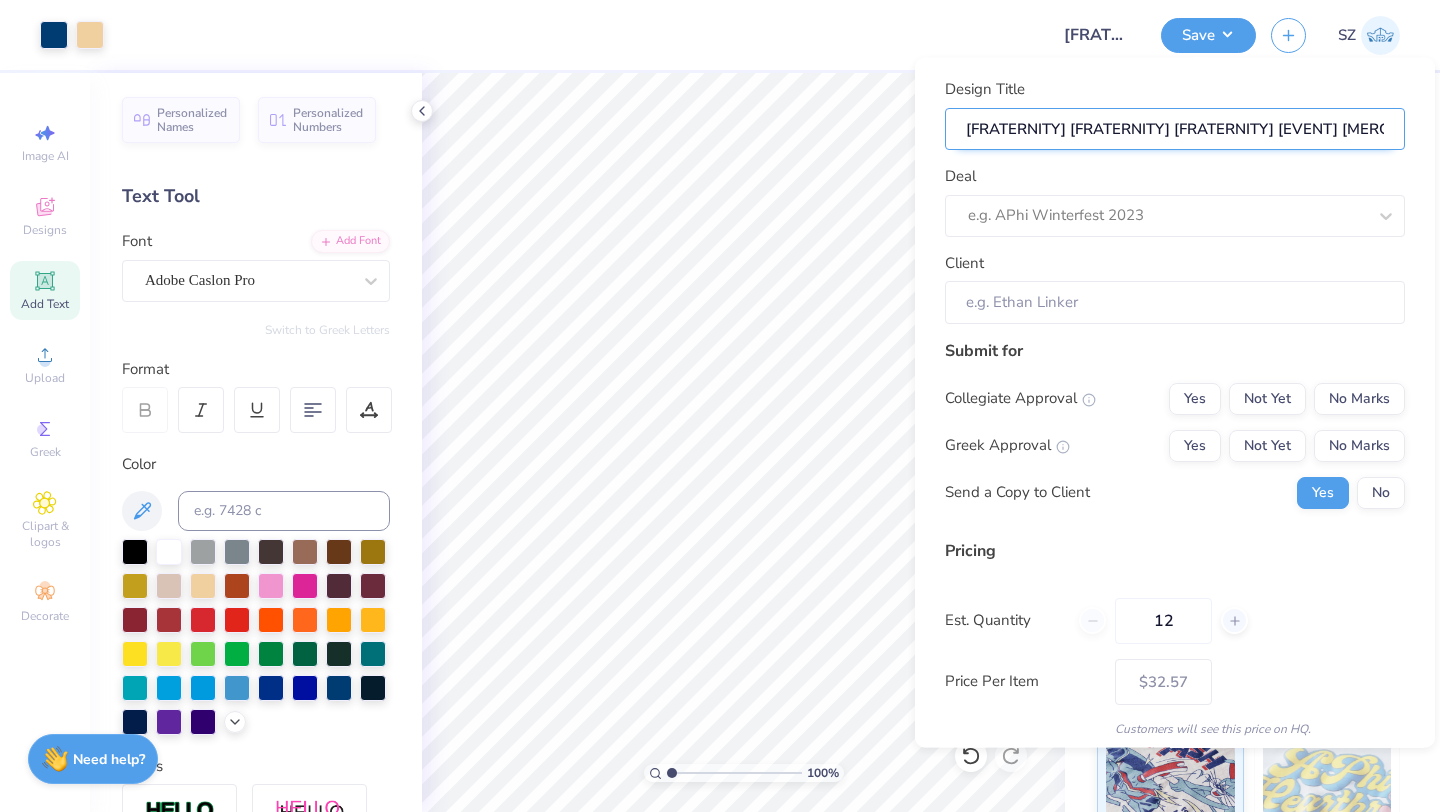 type on "[FRATERNITY] [FRATERNITY] [FRATERNITY] [EVENT] [MERCH]" 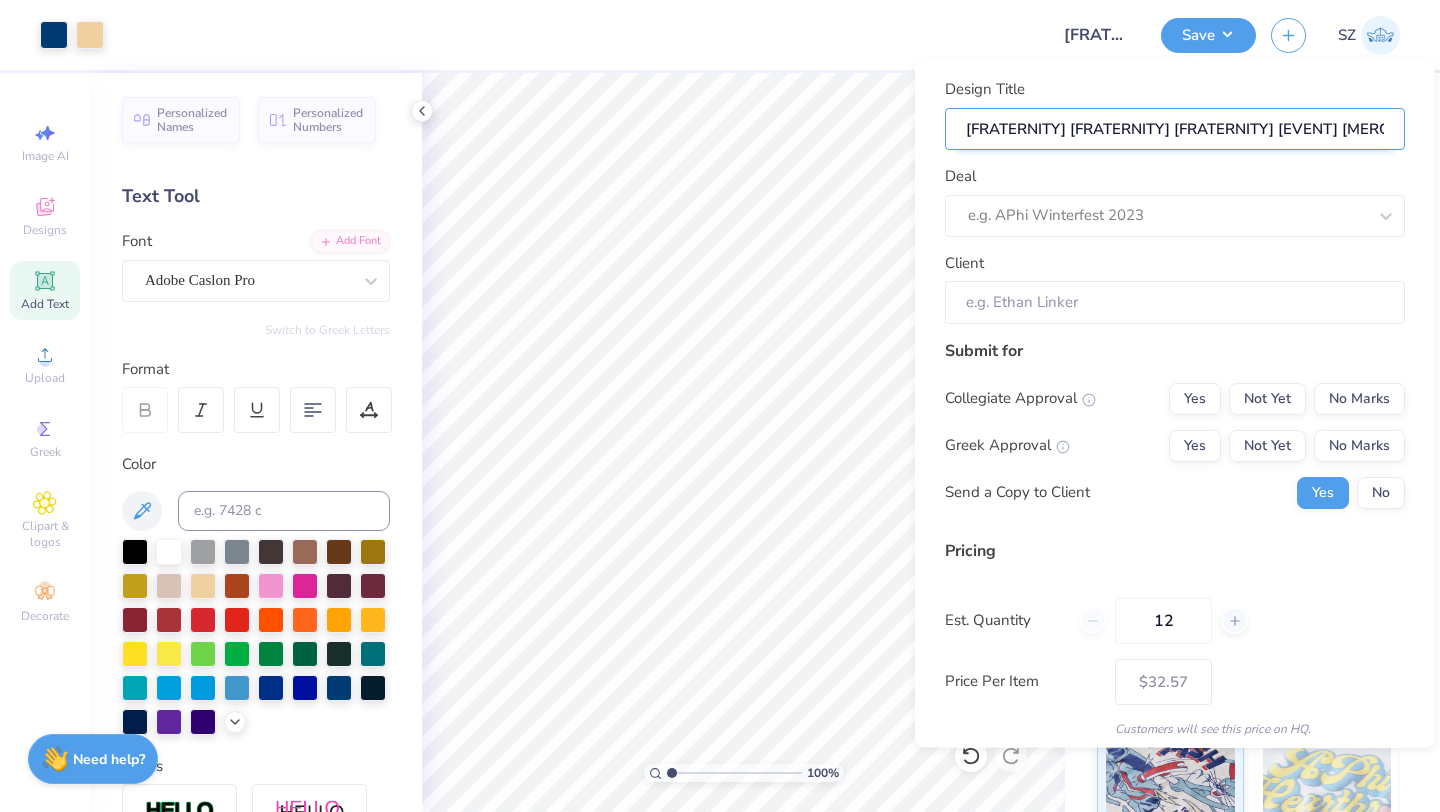 type on "[FRATERNITY] [FRATERNITY] [FRATERNITY] [EVENT] [MERCH]" 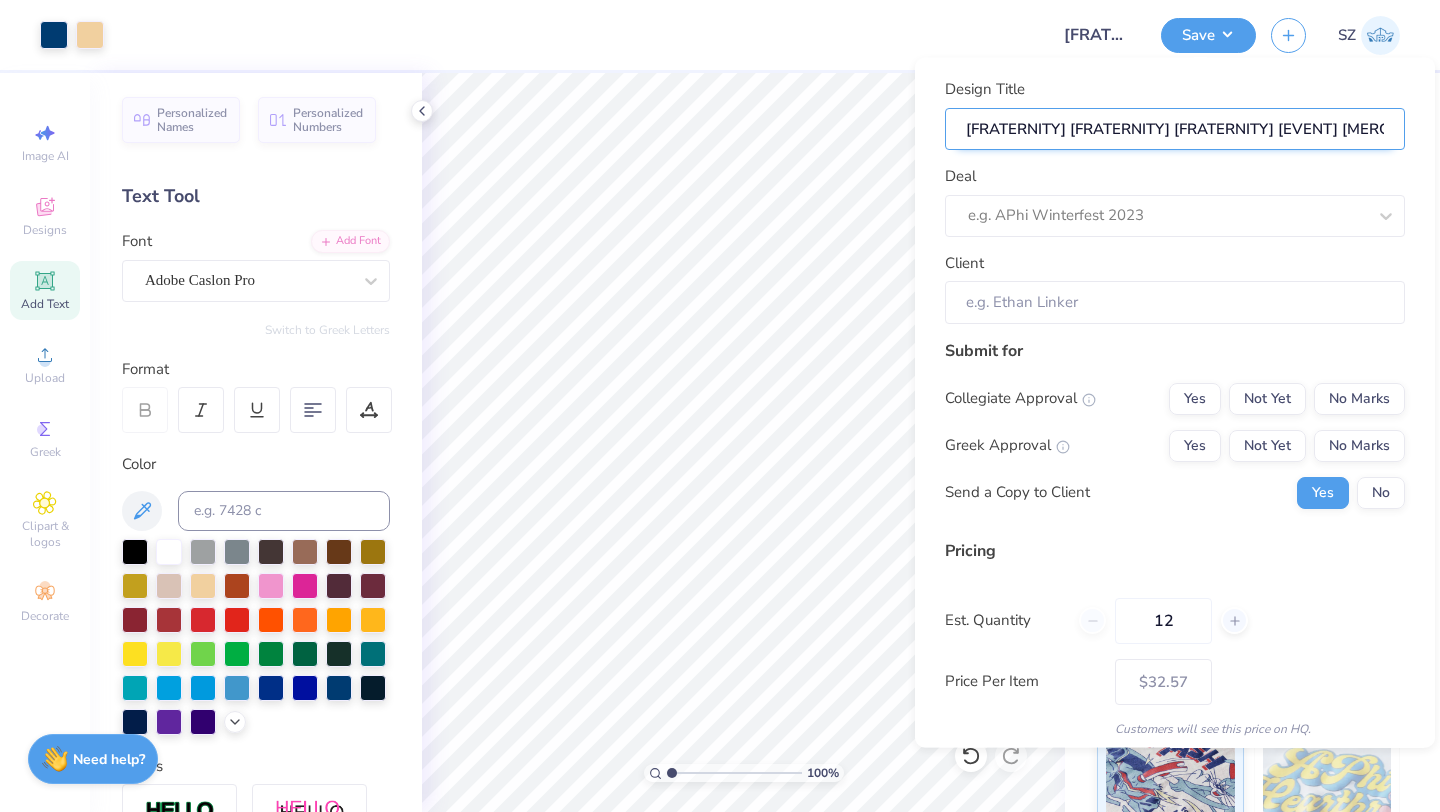 type on "[FRATERNITY] [FRATERNITY] [FRATERNITY] [EVENT] [MERCH]" 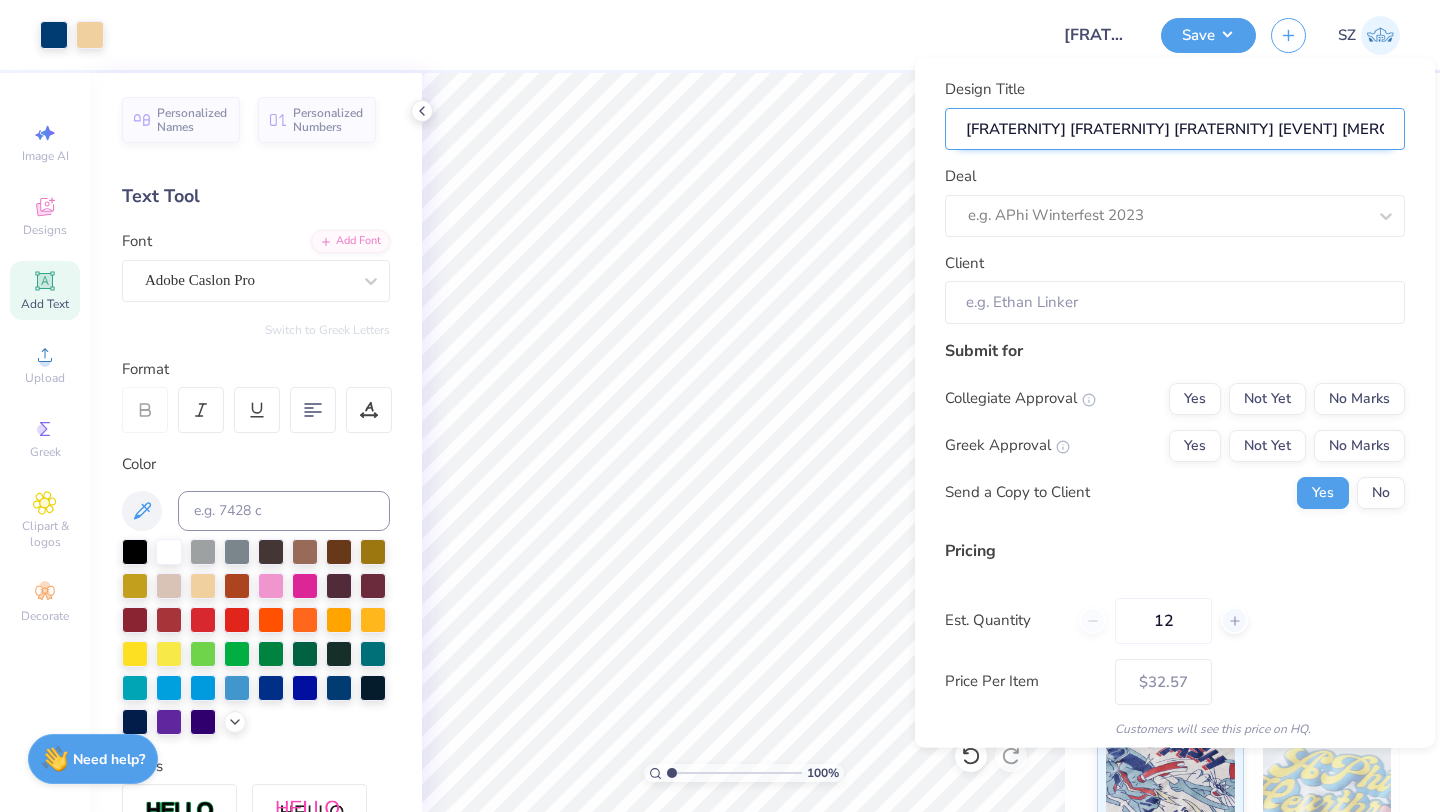 type on "[FRATERNITY] [FRATERNITY] [FRATERNITY] [EVENT] [MERCH]" 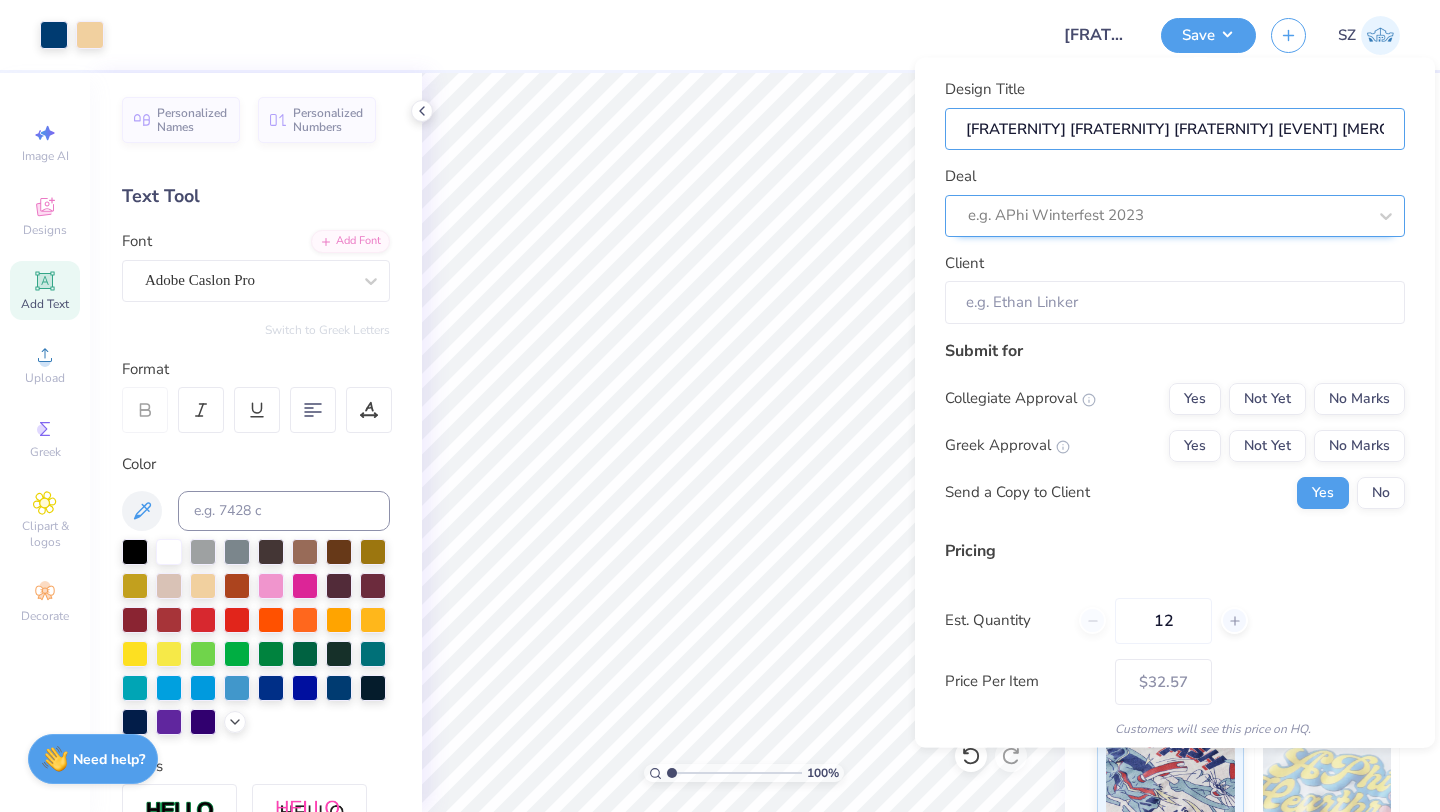 type on "[FRATERNITY] [FRATERNITY] [FRATERNITY] [EVENT] [MERCH]" 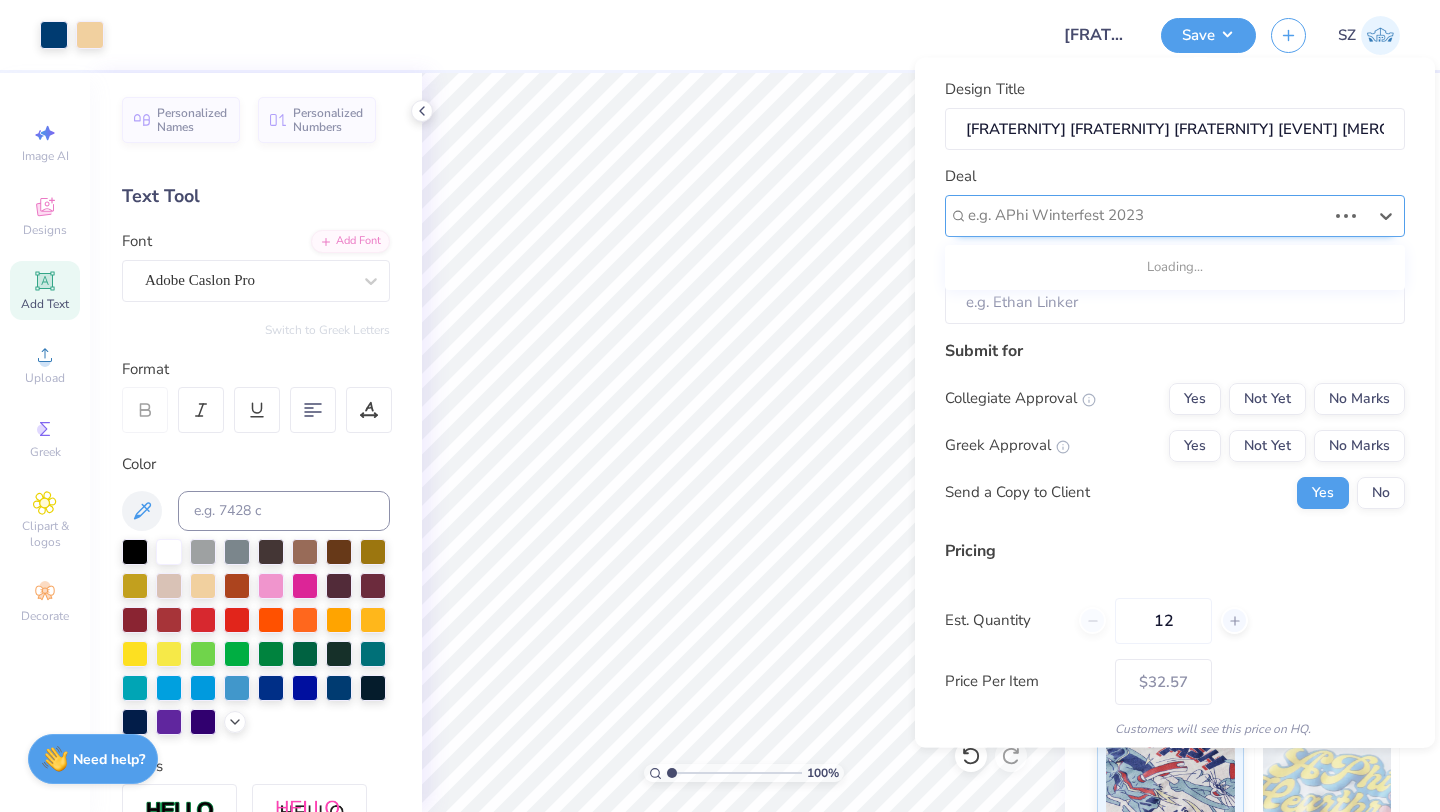 click at bounding box center [1147, 215] 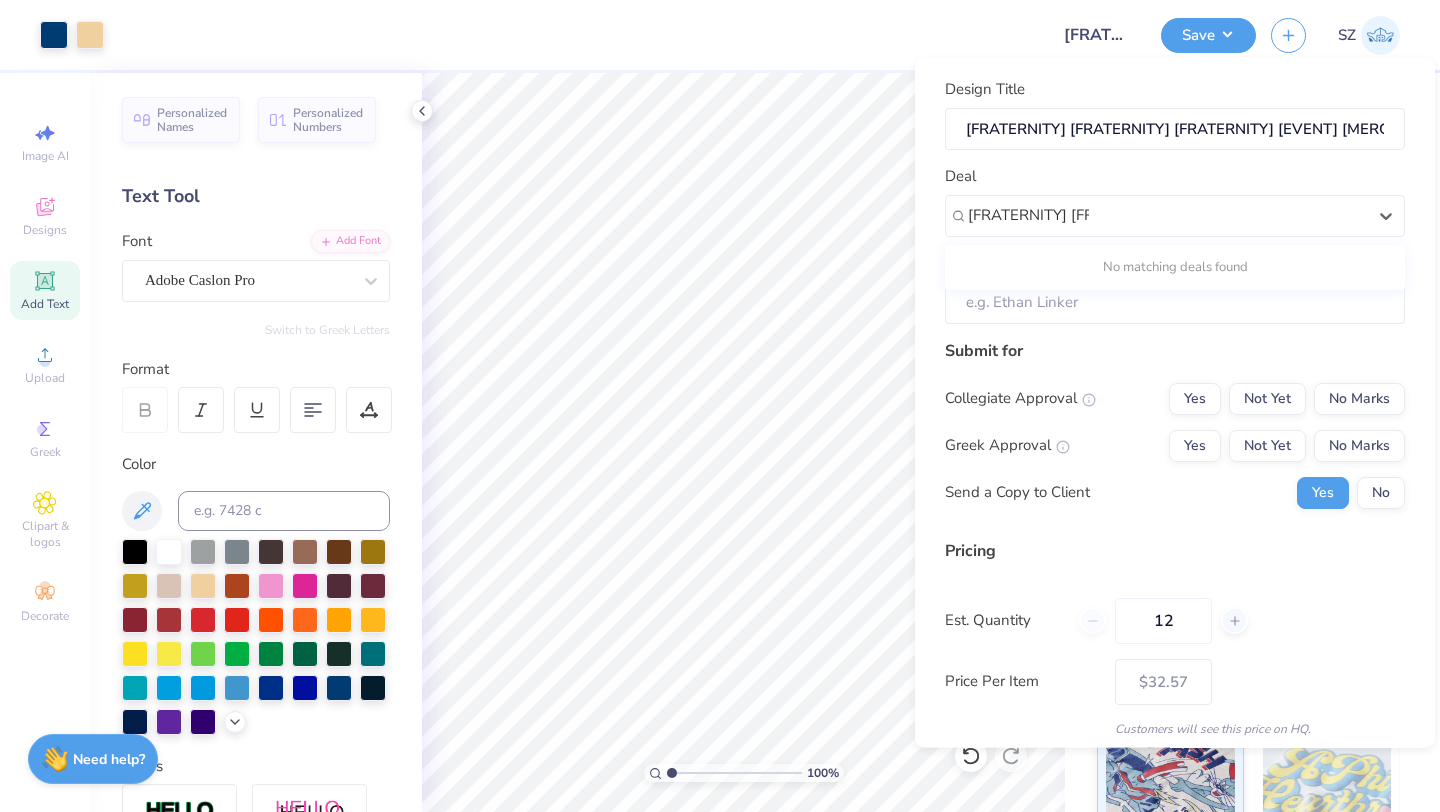 type on "[FRATERNITY] [FRATERNITY] [FRATERNITY]" 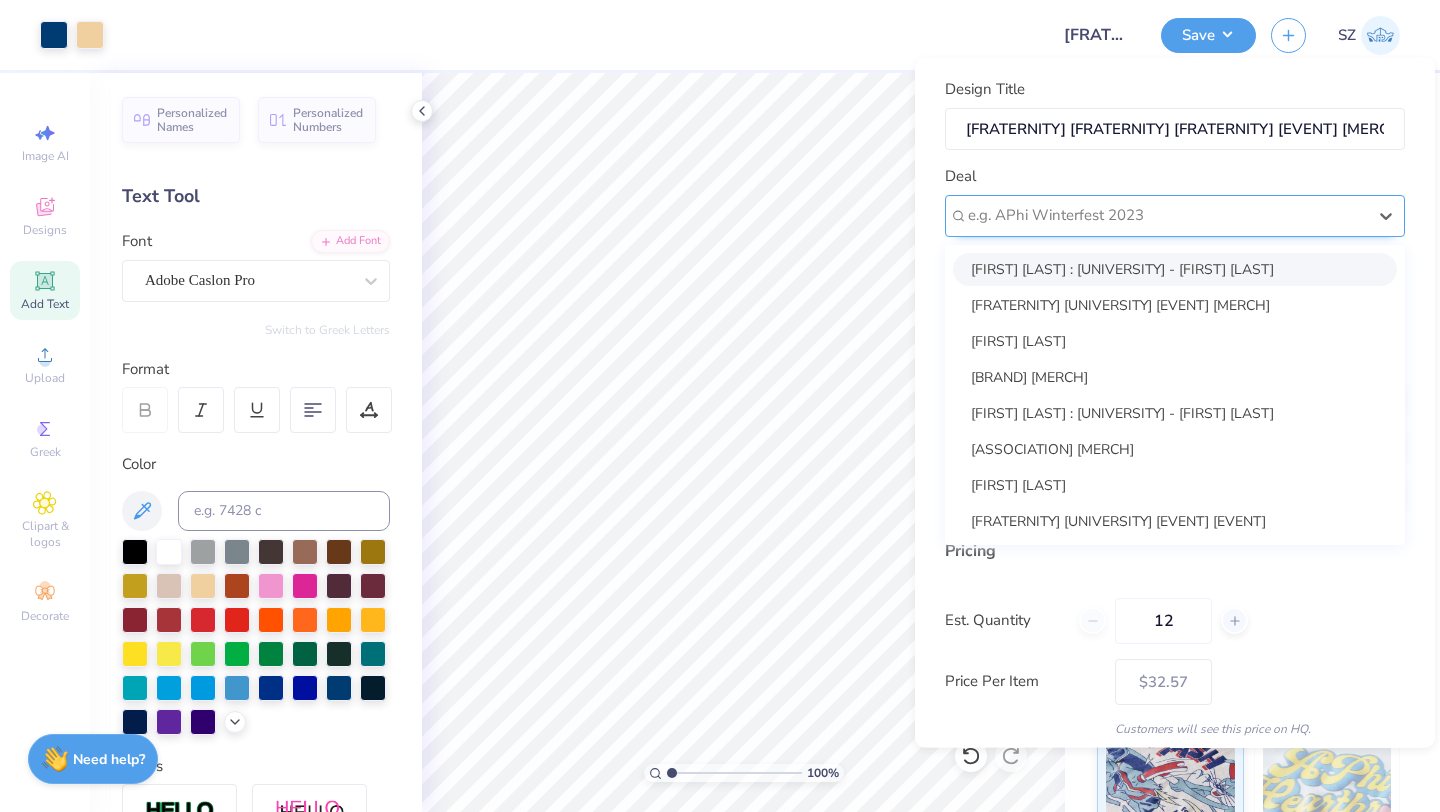 click at bounding box center [1167, 215] 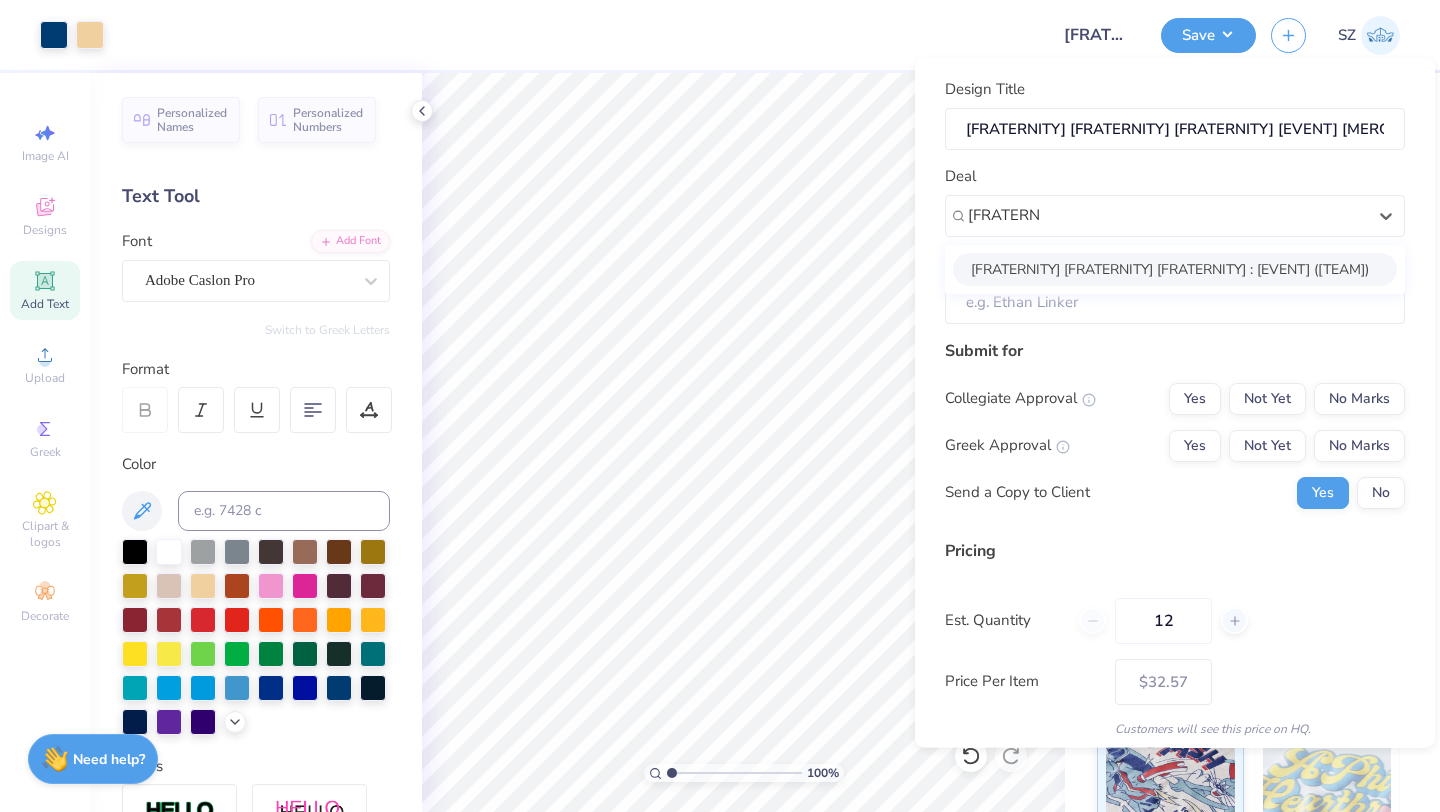 click on "[FRATERNITY] [FRATERNITY] [FRATERNITY] : [EVENT] ([TEAM])" at bounding box center [1175, 268] 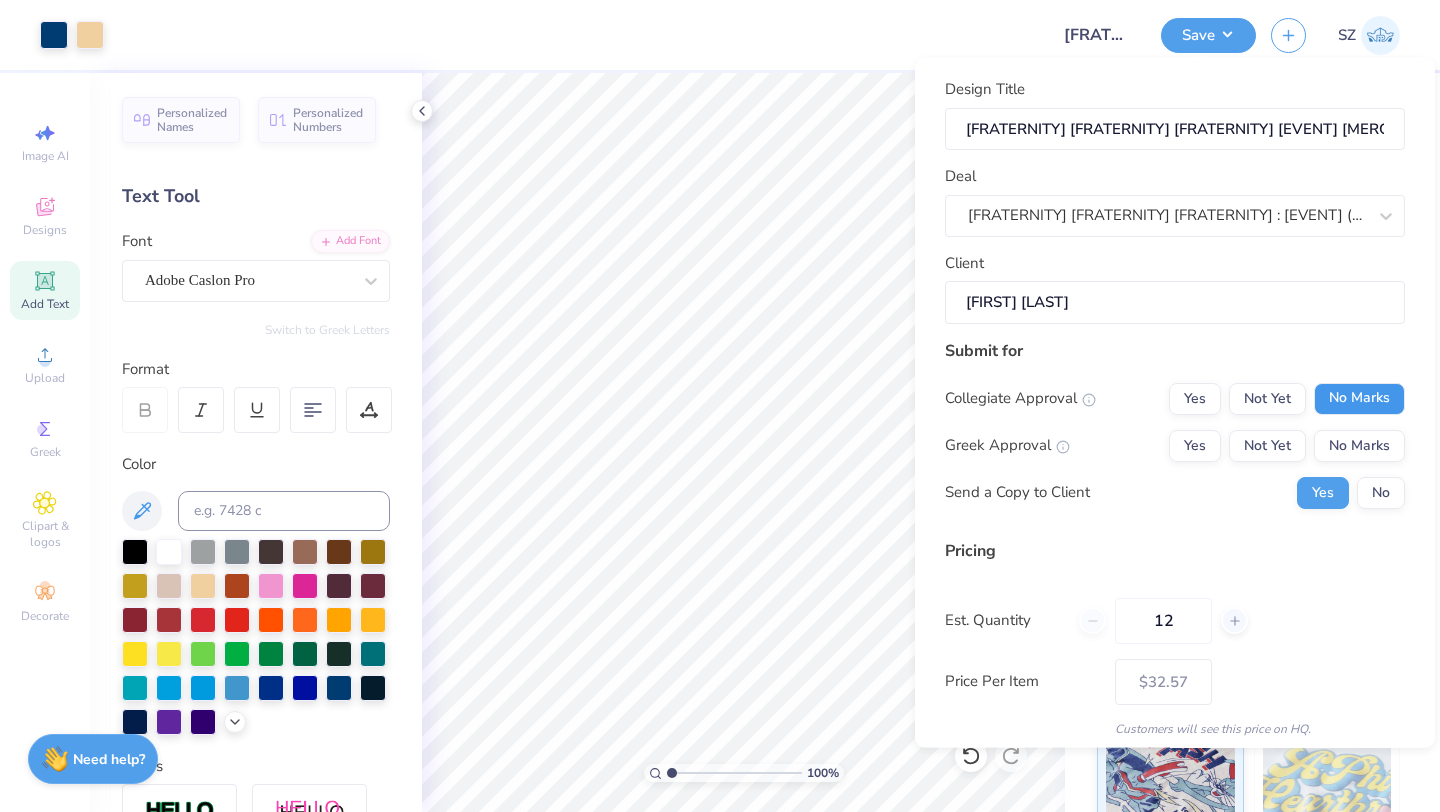 click on "No Marks" at bounding box center [1359, 398] 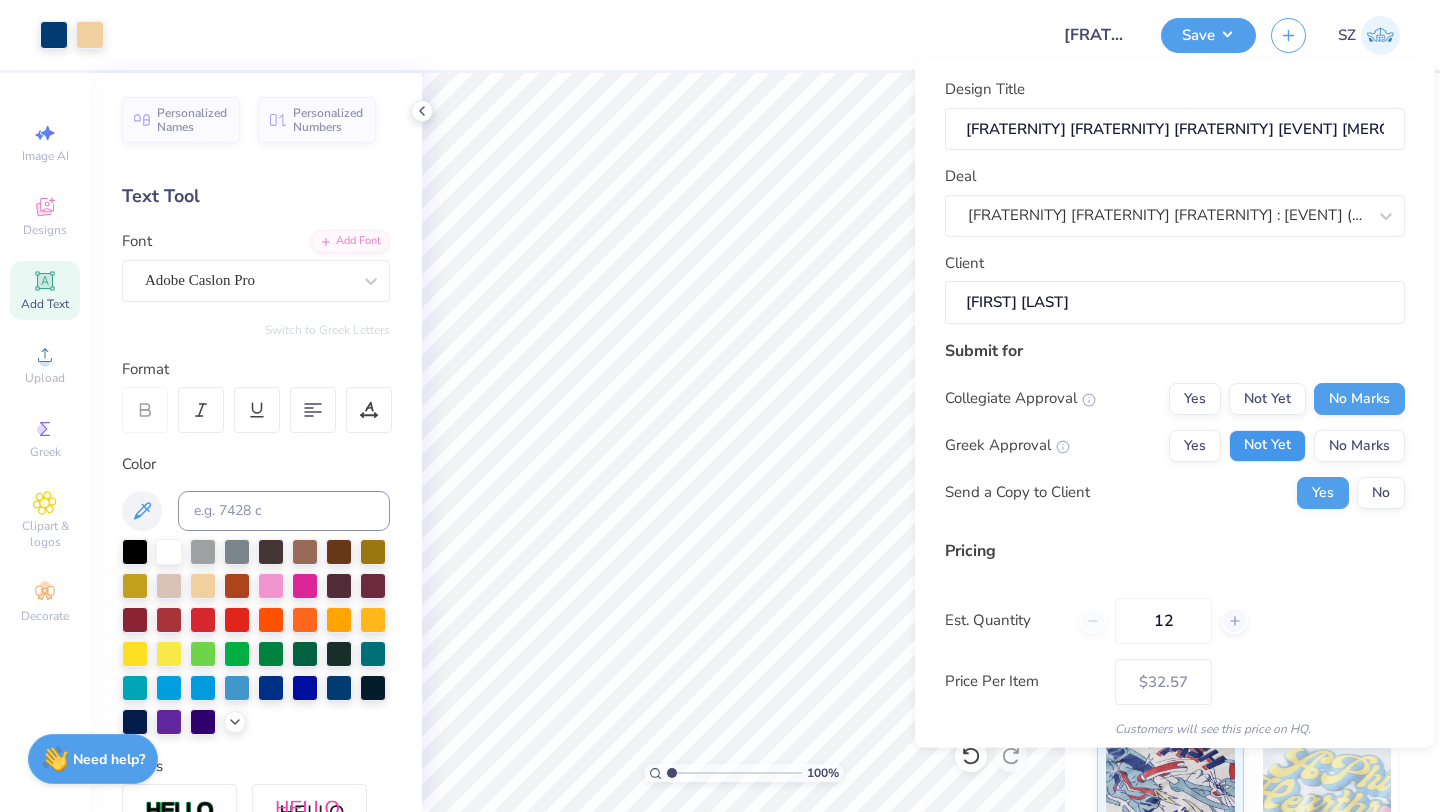 click on "Not Yet" at bounding box center [1267, 445] 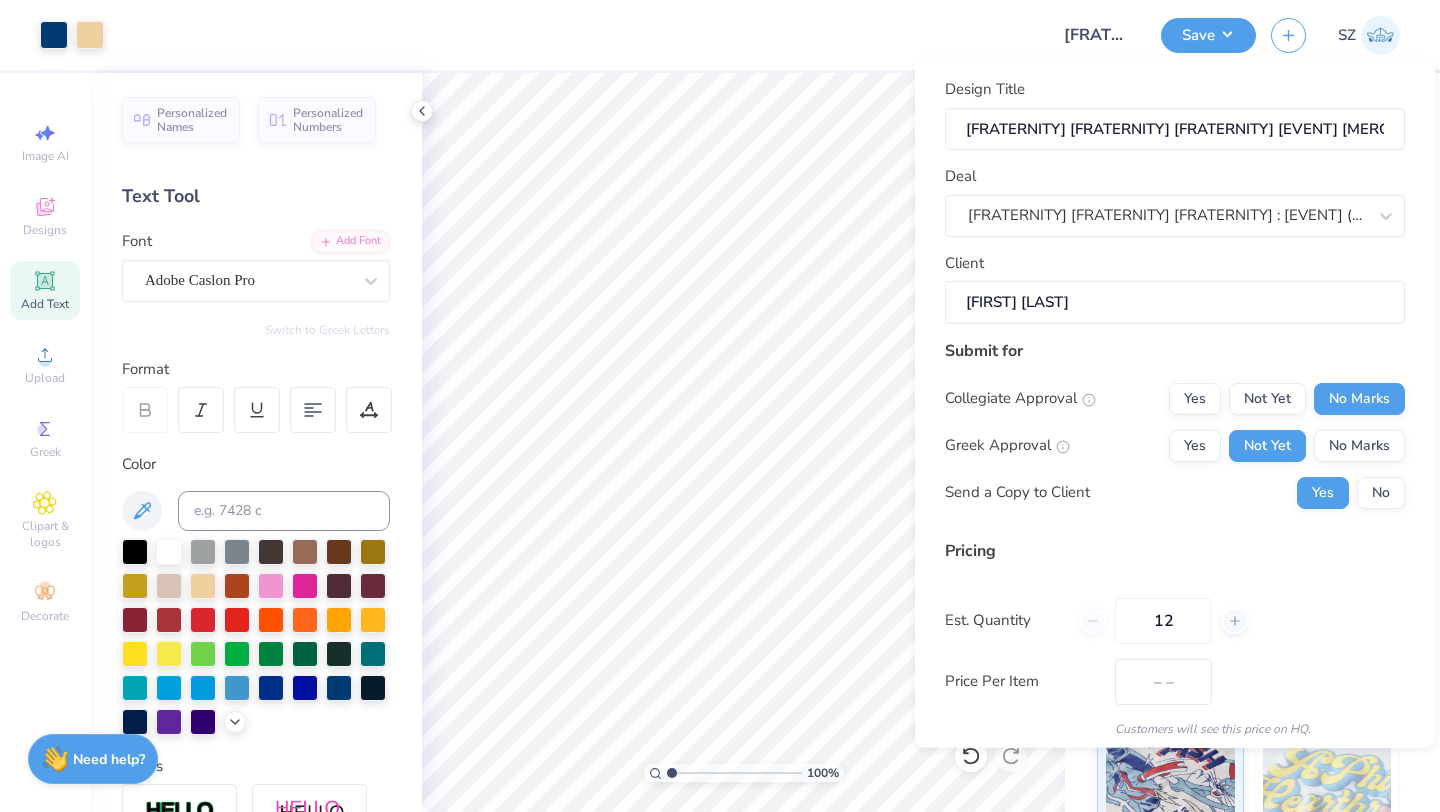 type on "$32.57" 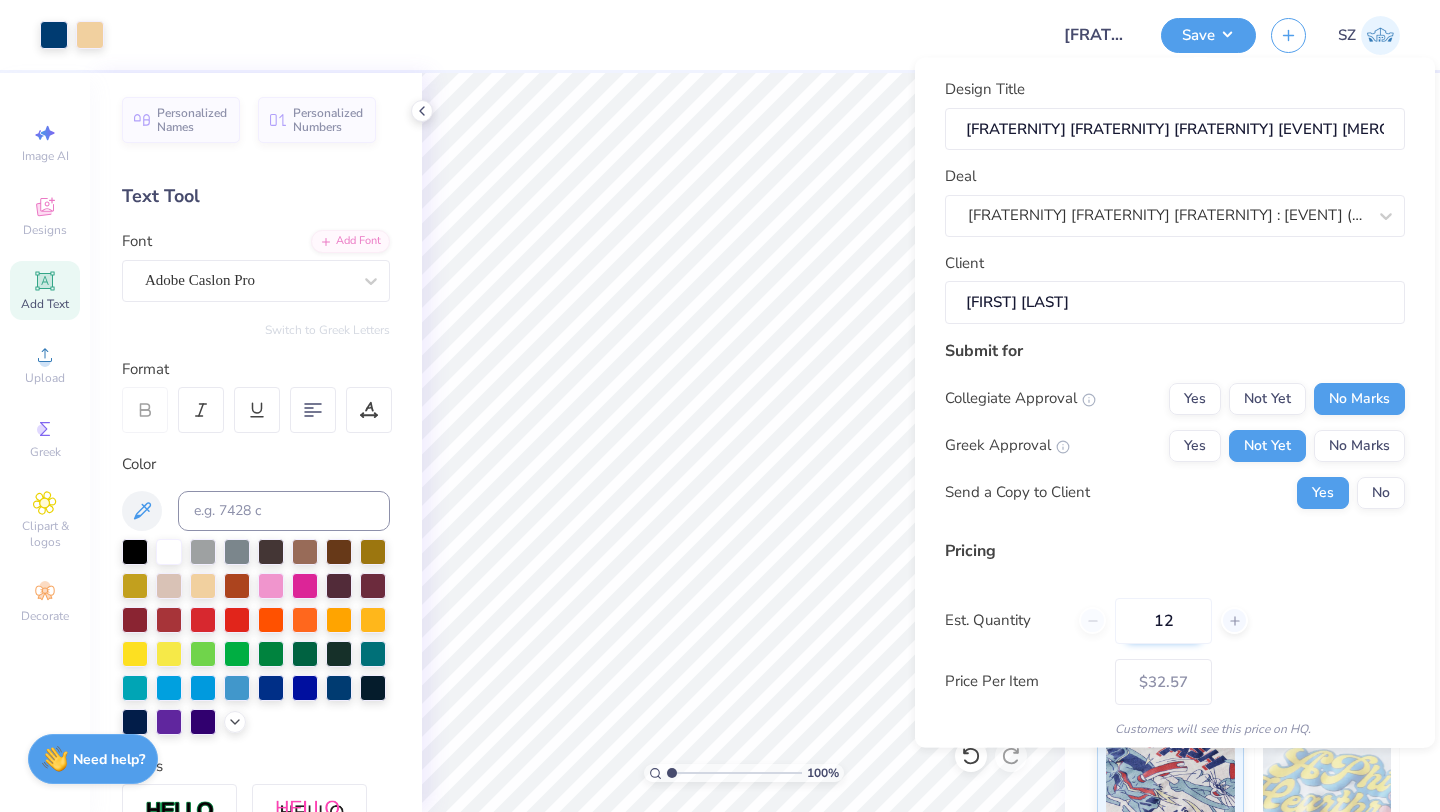 drag, startPoint x: 1177, startPoint y: 619, endPoint x: 1115, endPoint y: 619, distance: 62 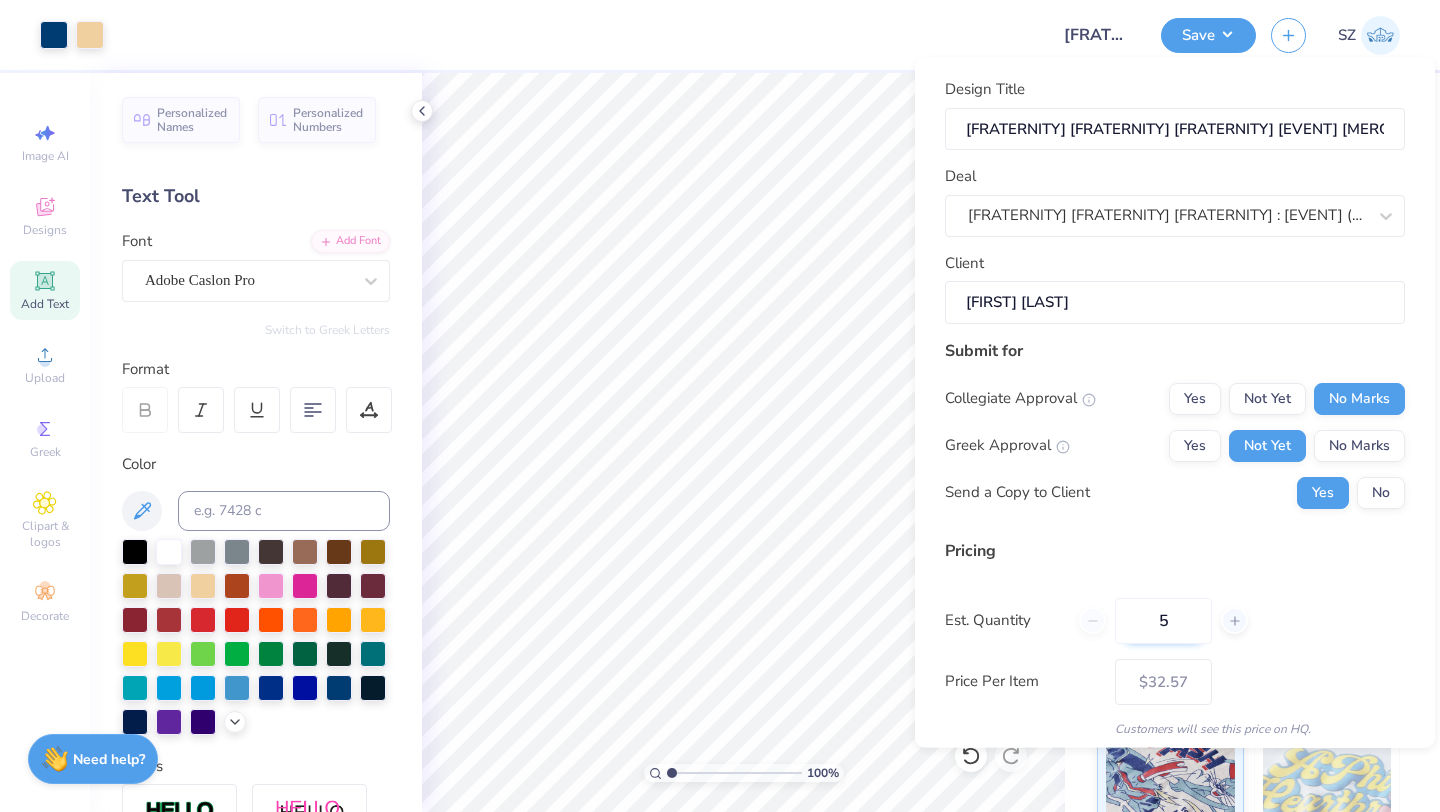 type on "50" 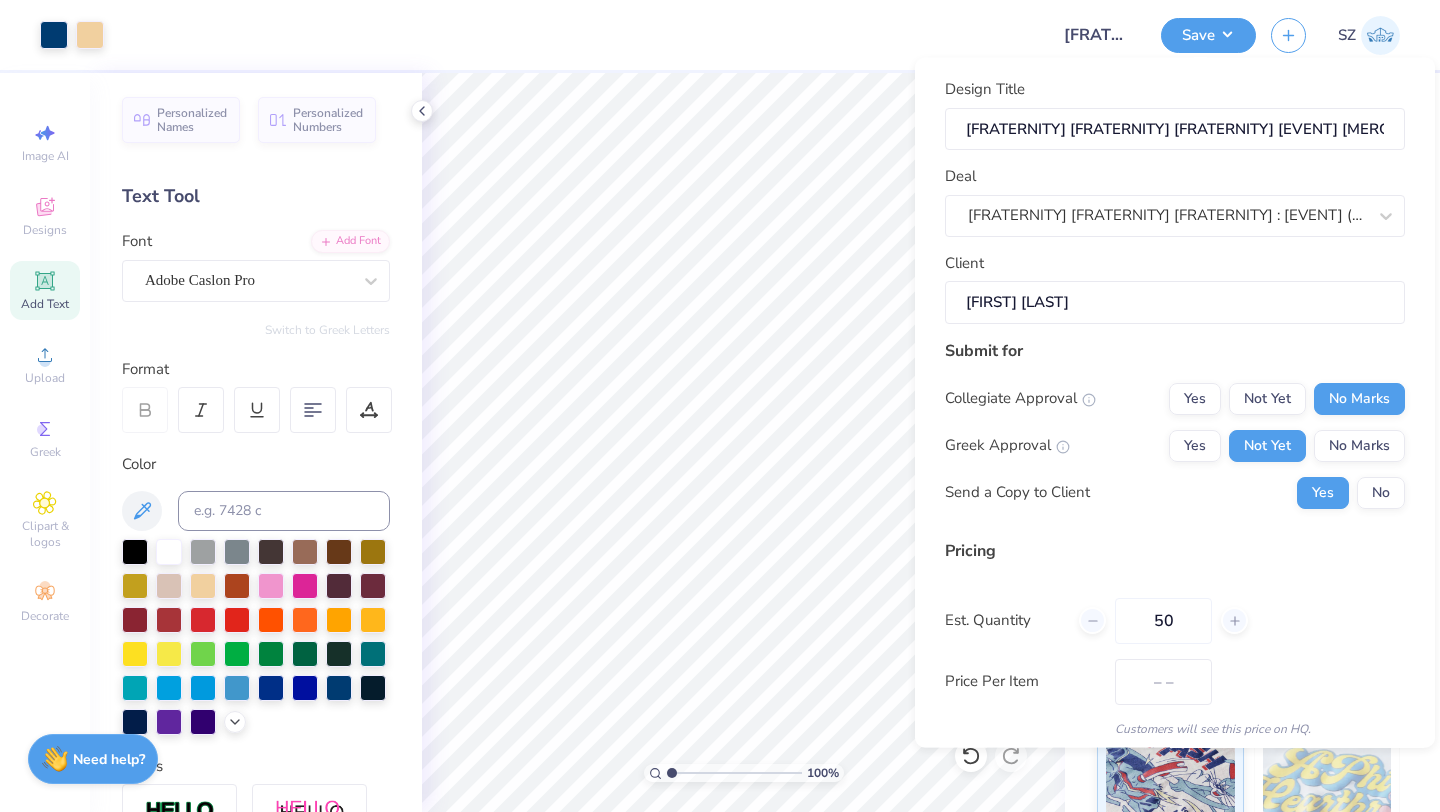 type on "$17.71" 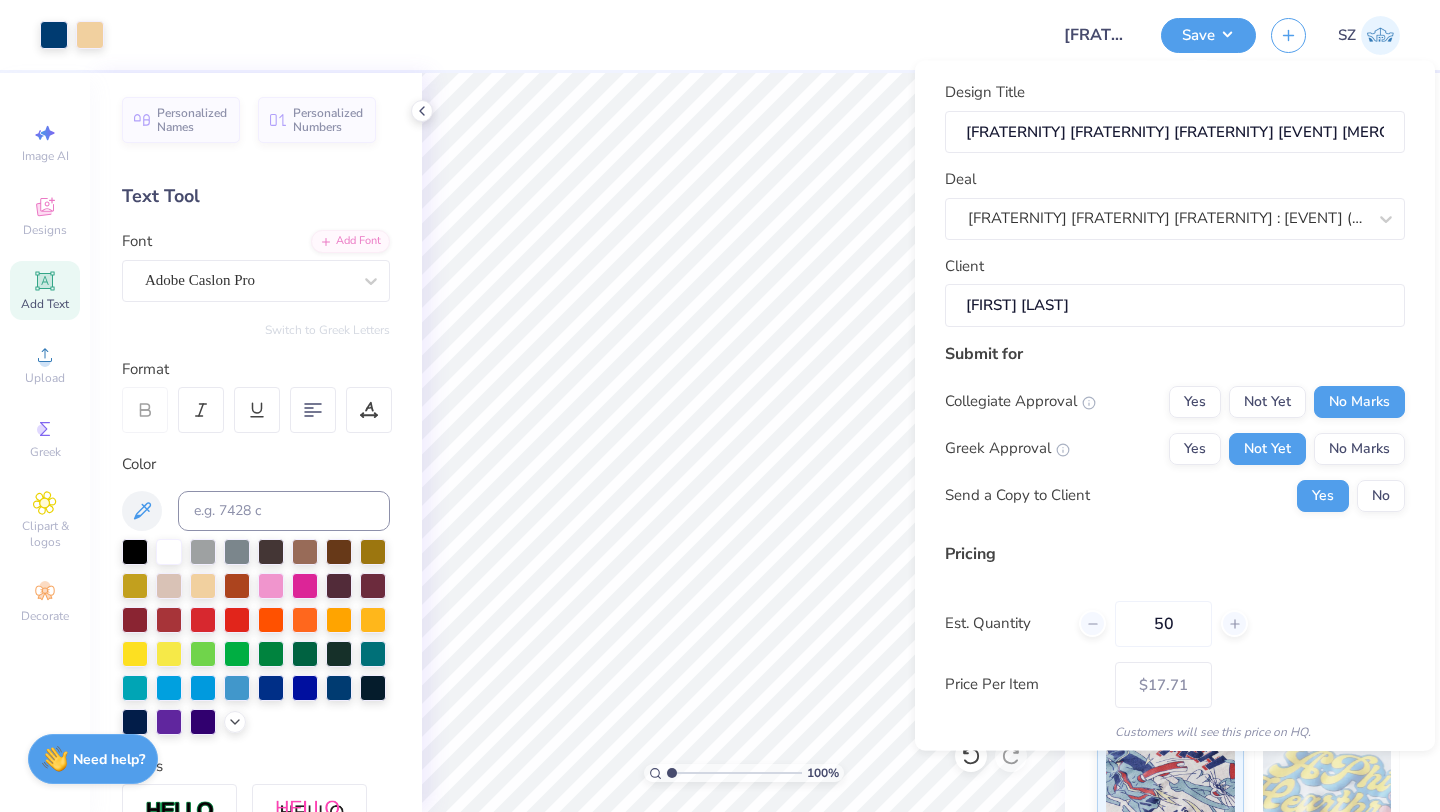 scroll, scrollTop: 115, scrollLeft: 0, axis: vertical 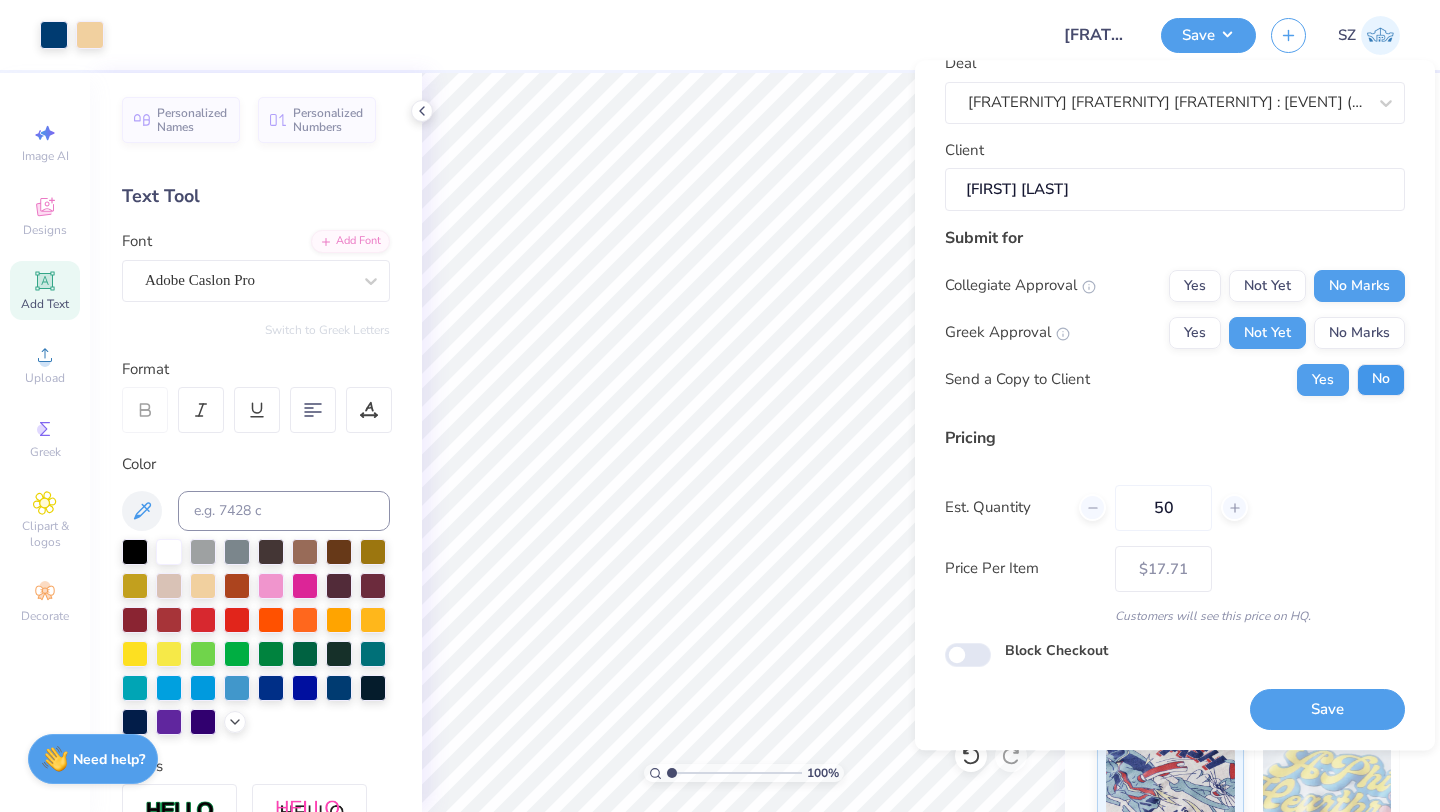 type on "50" 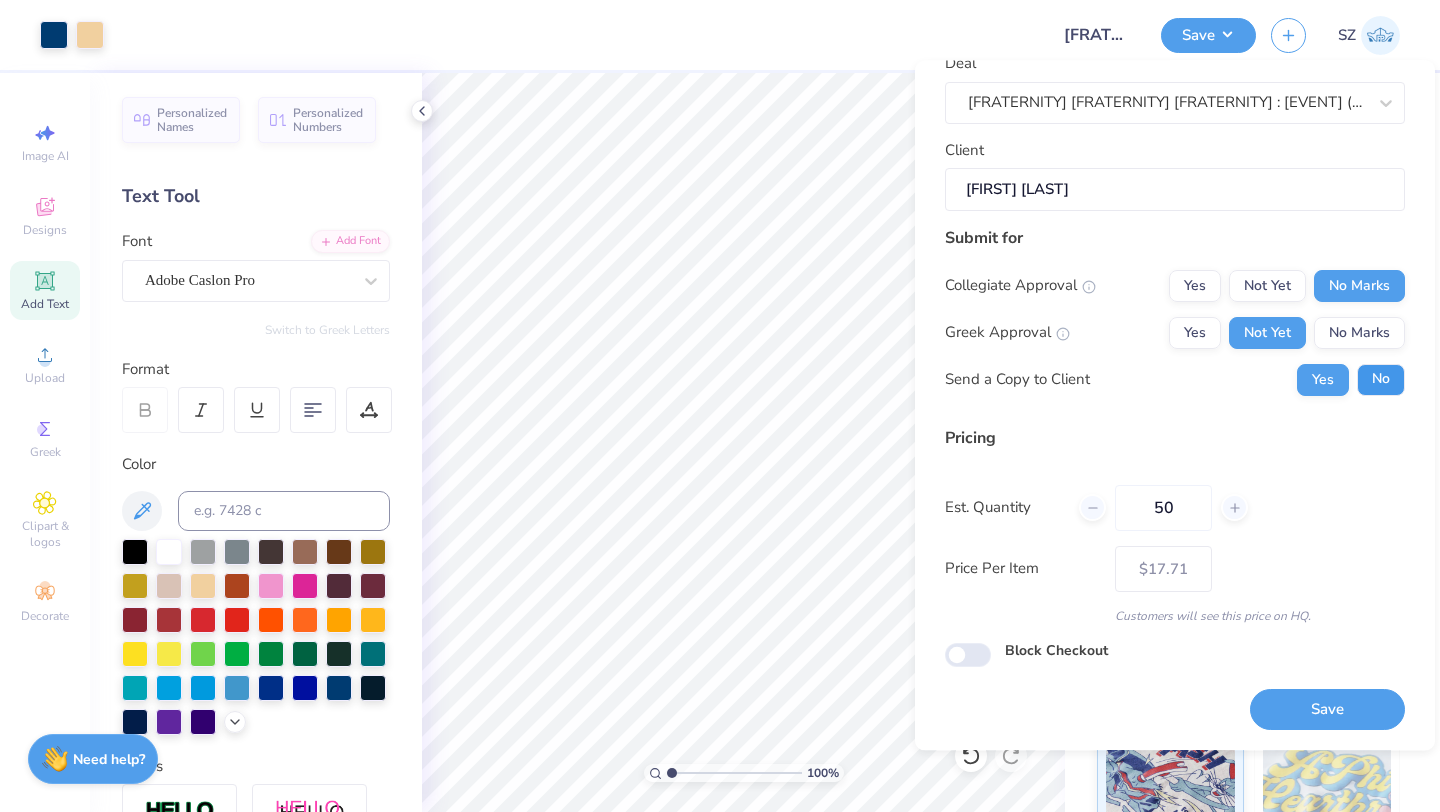 click on "No" at bounding box center [1381, 380] 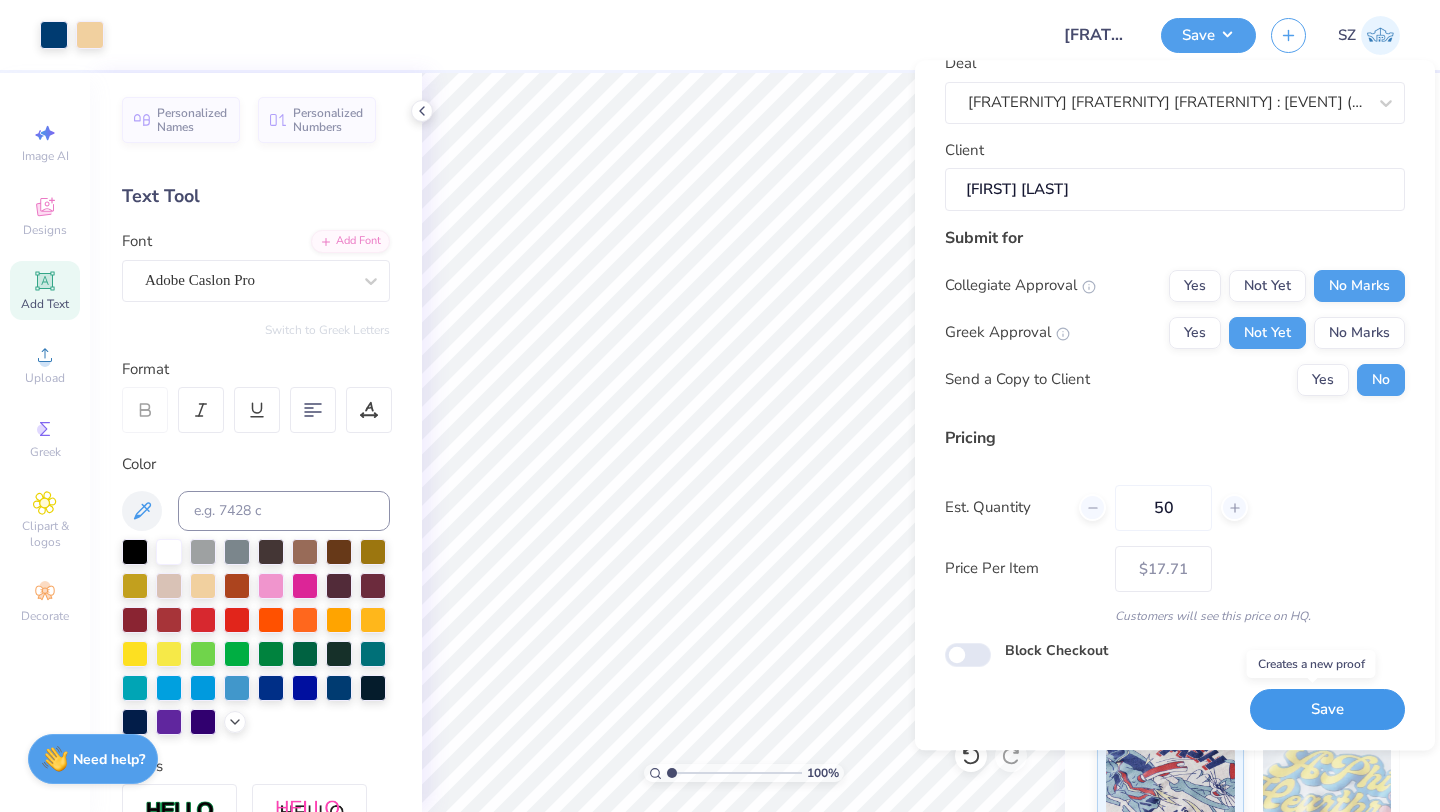 click on "Save" at bounding box center [1327, 710] 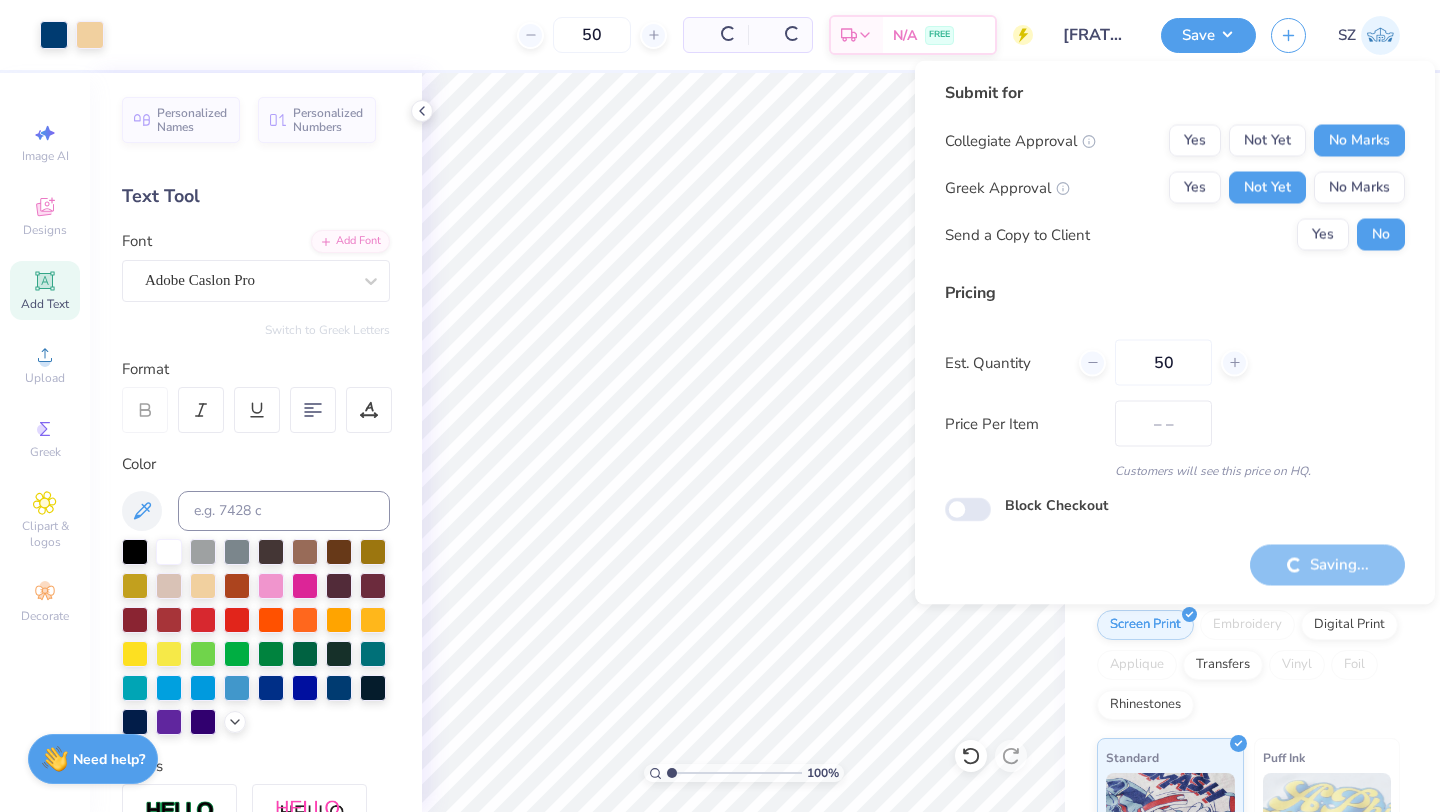scroll, scrollTop: 0, scrollLeft: 0, axis: both 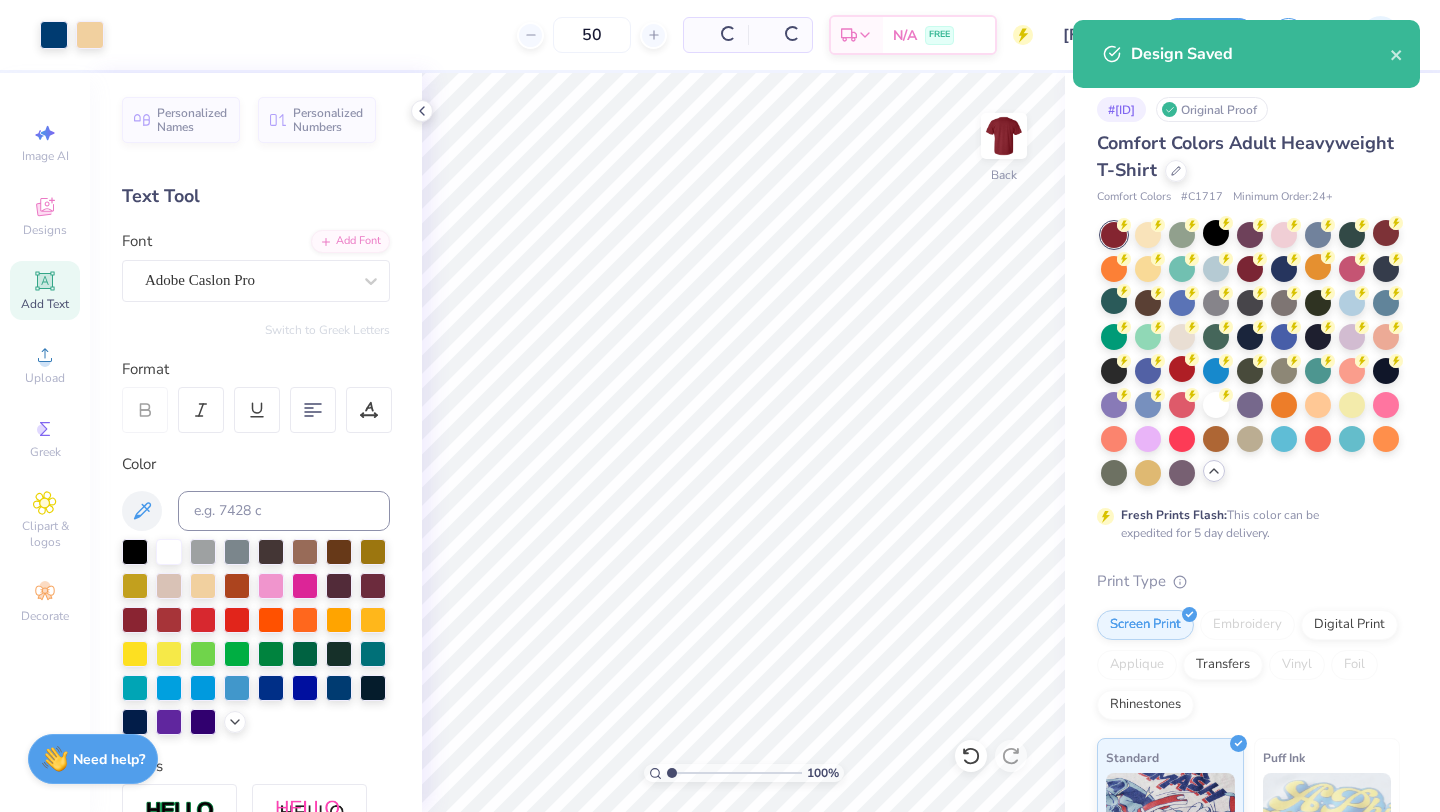 type on "$17.71" 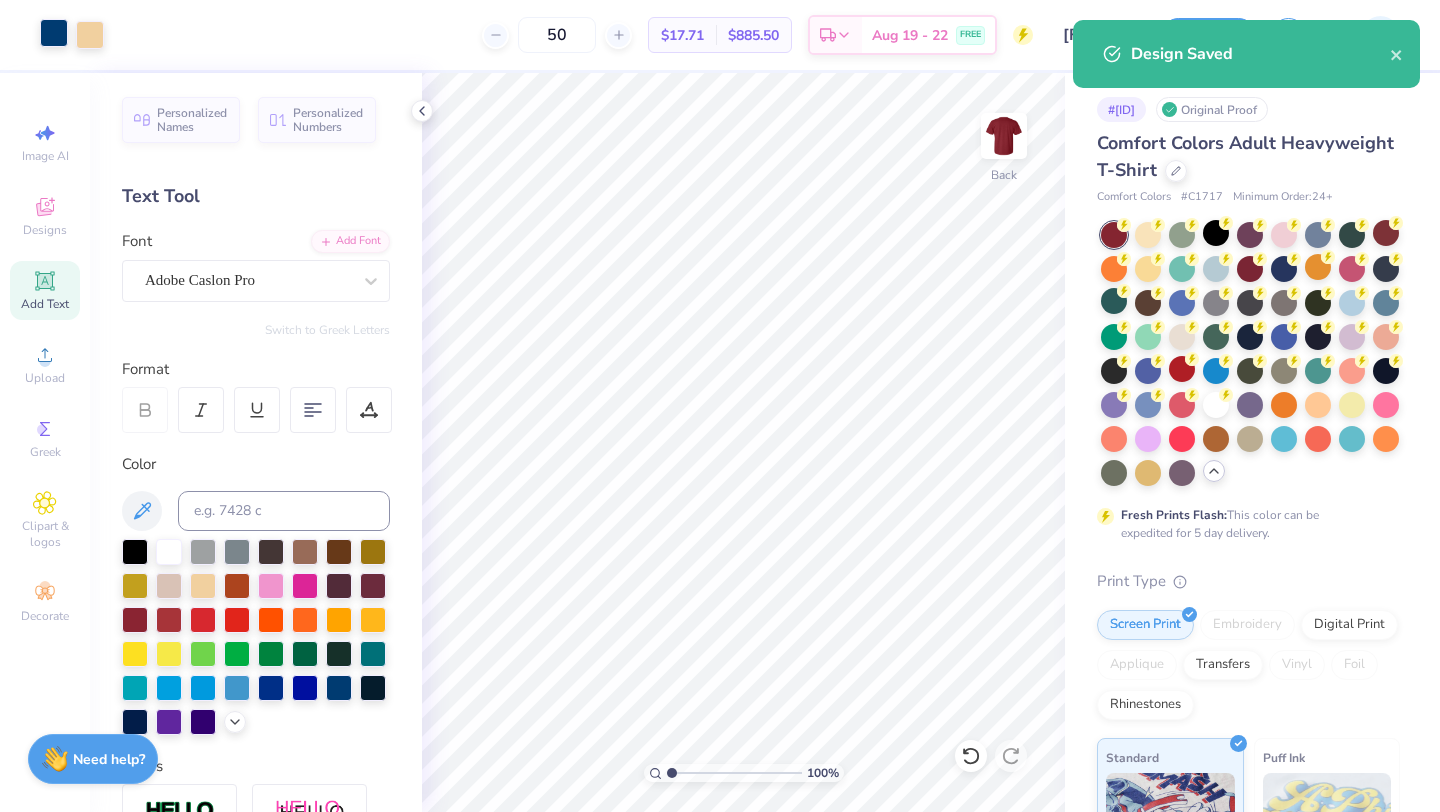 click at bounding box center (54, 33) 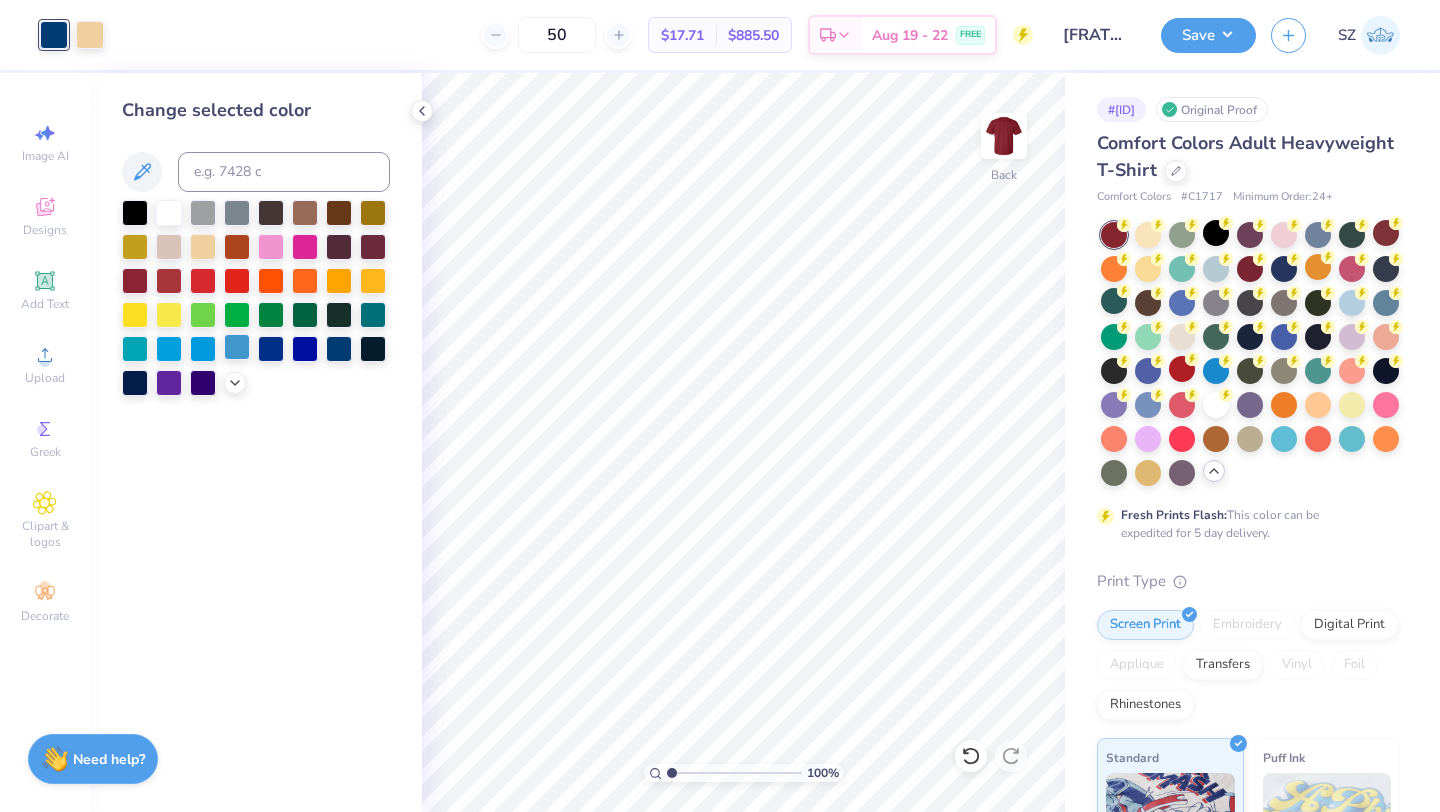click at bounding box center (237, 347) 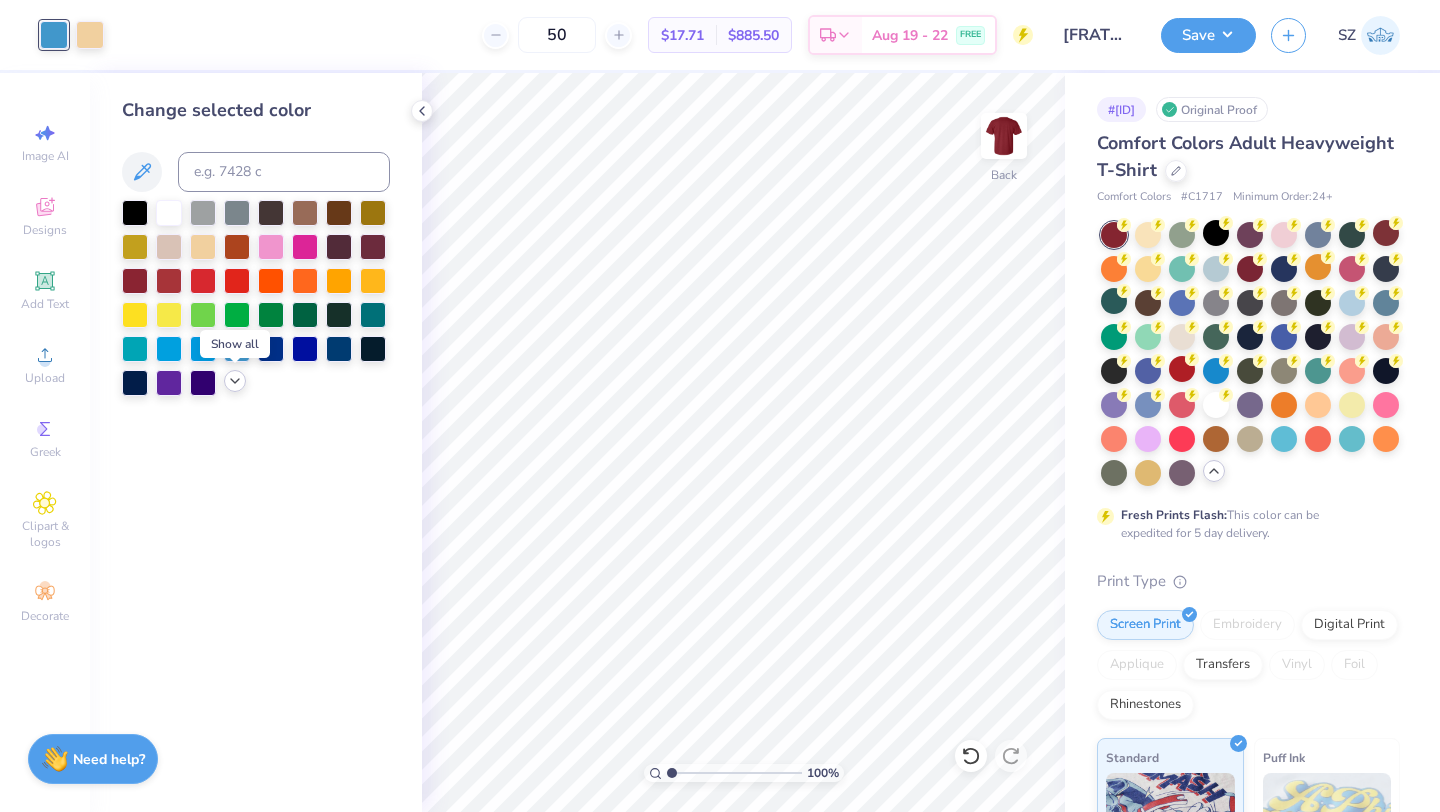 click 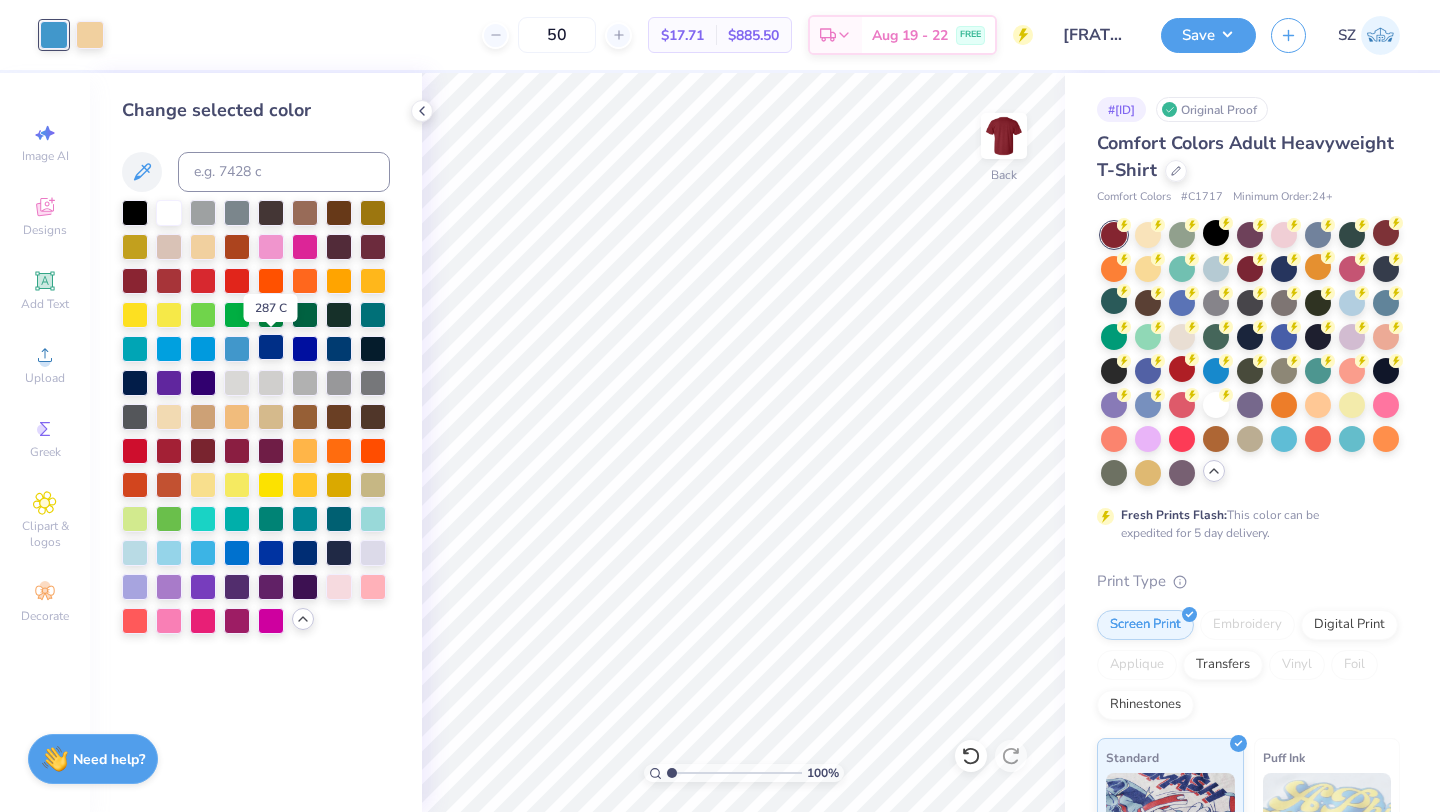 click at bounding box center [271, 347] 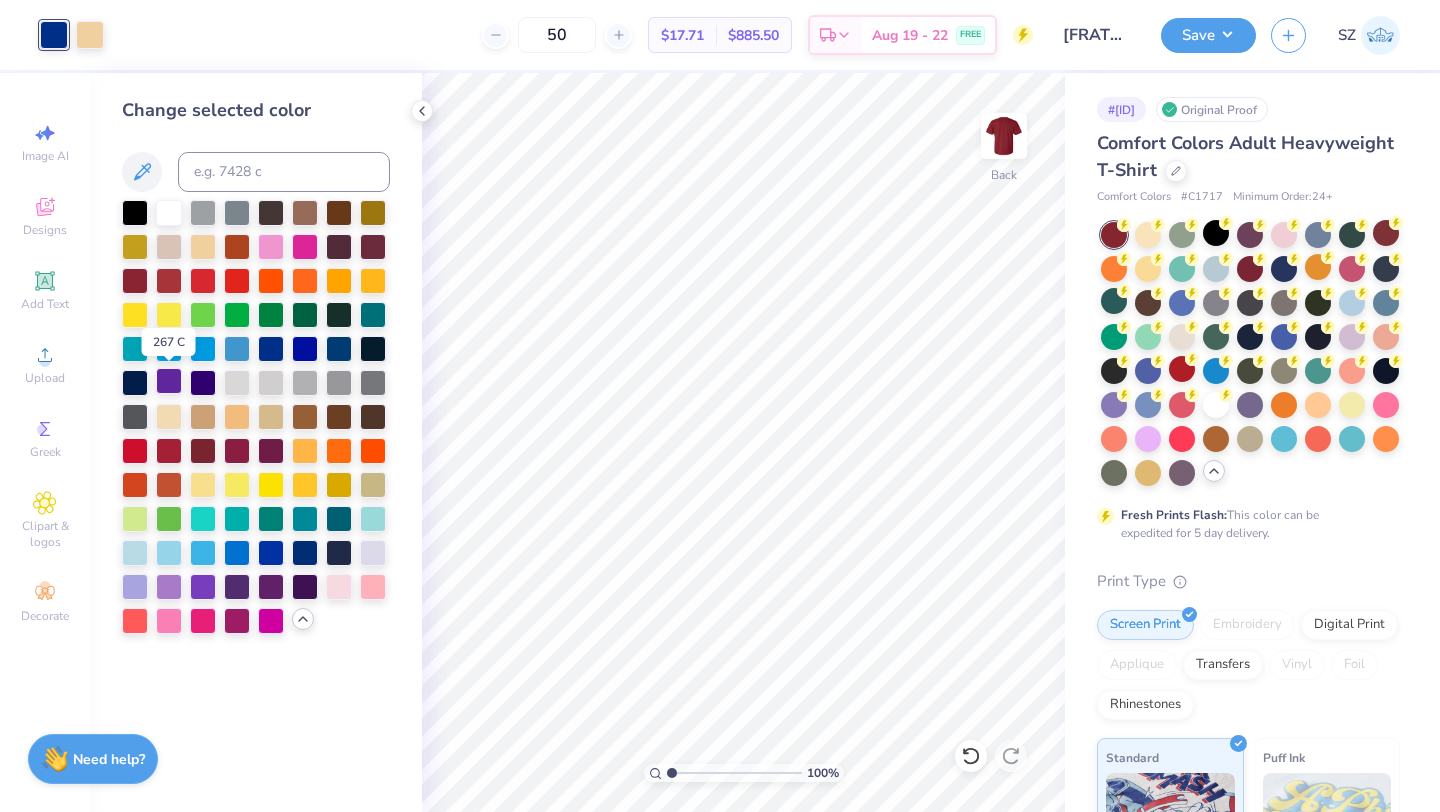 click at bounding box center (169, 381) 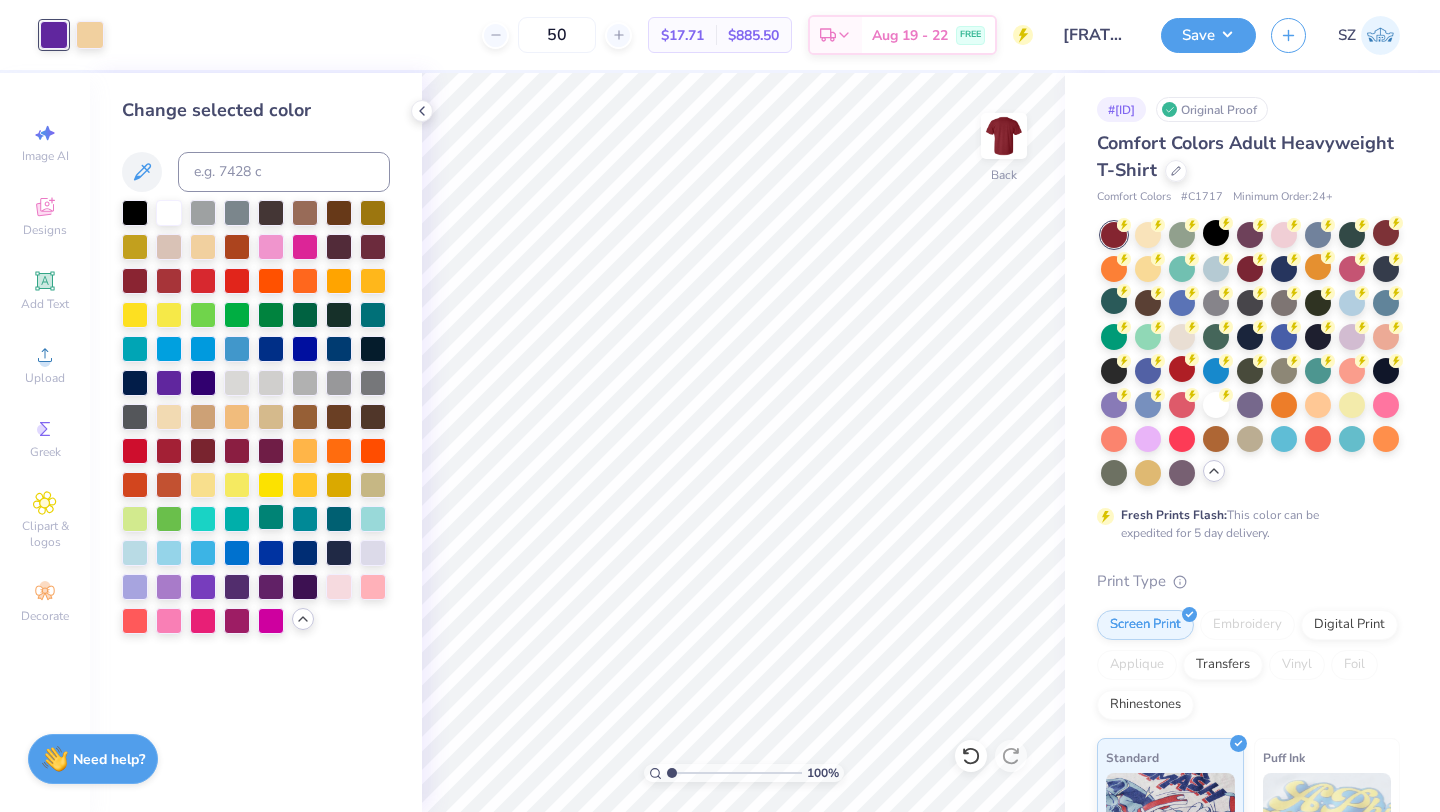 click at bounding box center [271, 517] 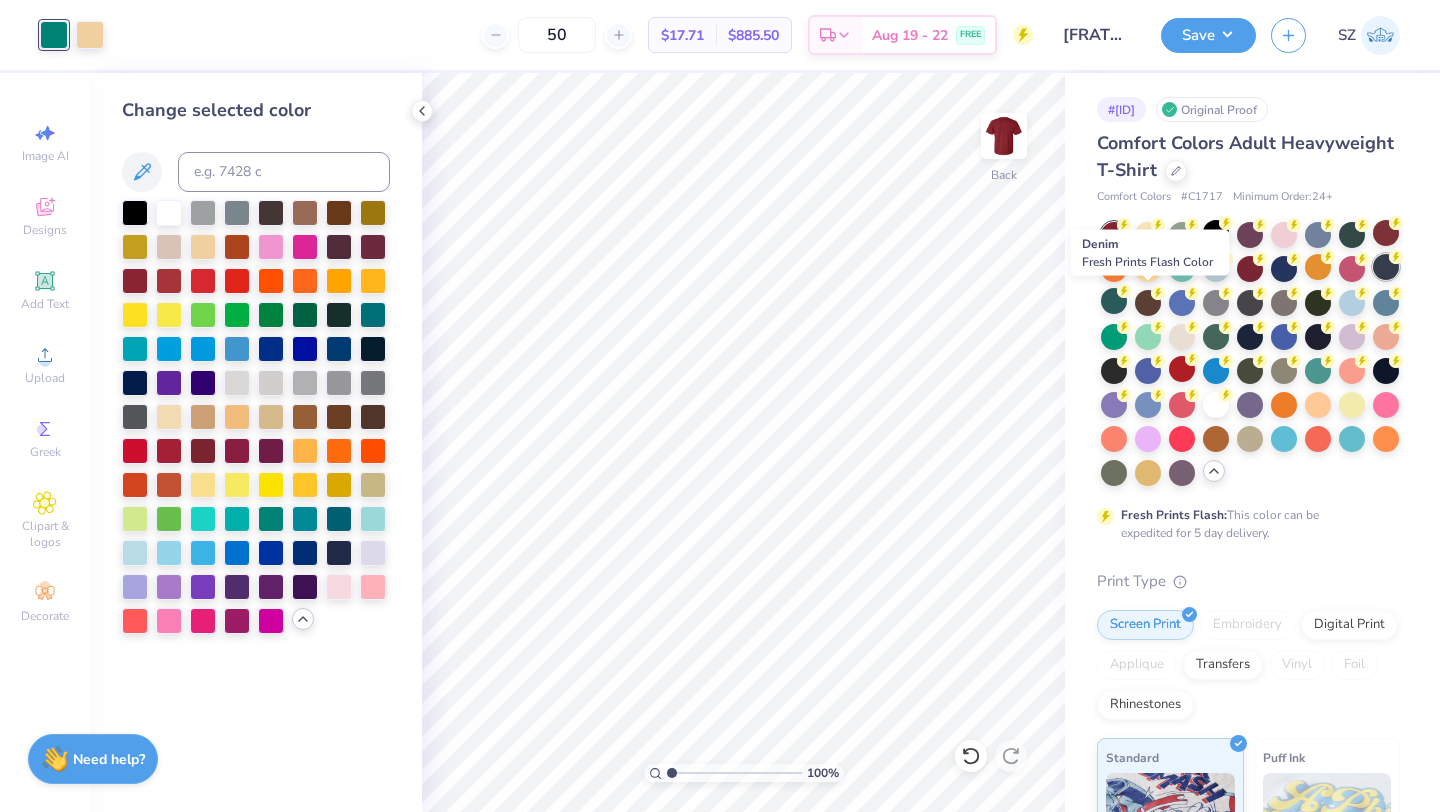 click at bounding box center [1386, 267] 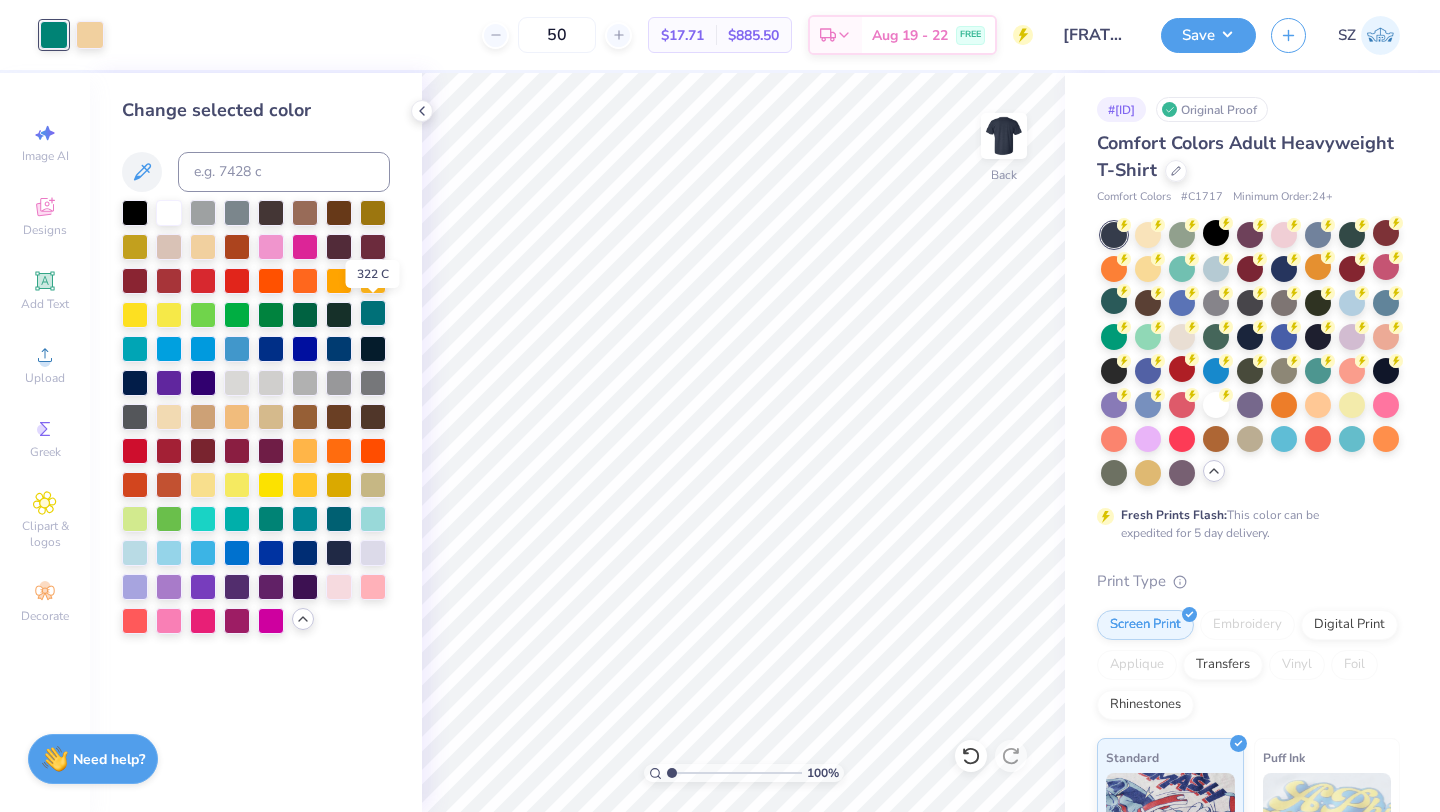 click at bounding box center (373, 313) 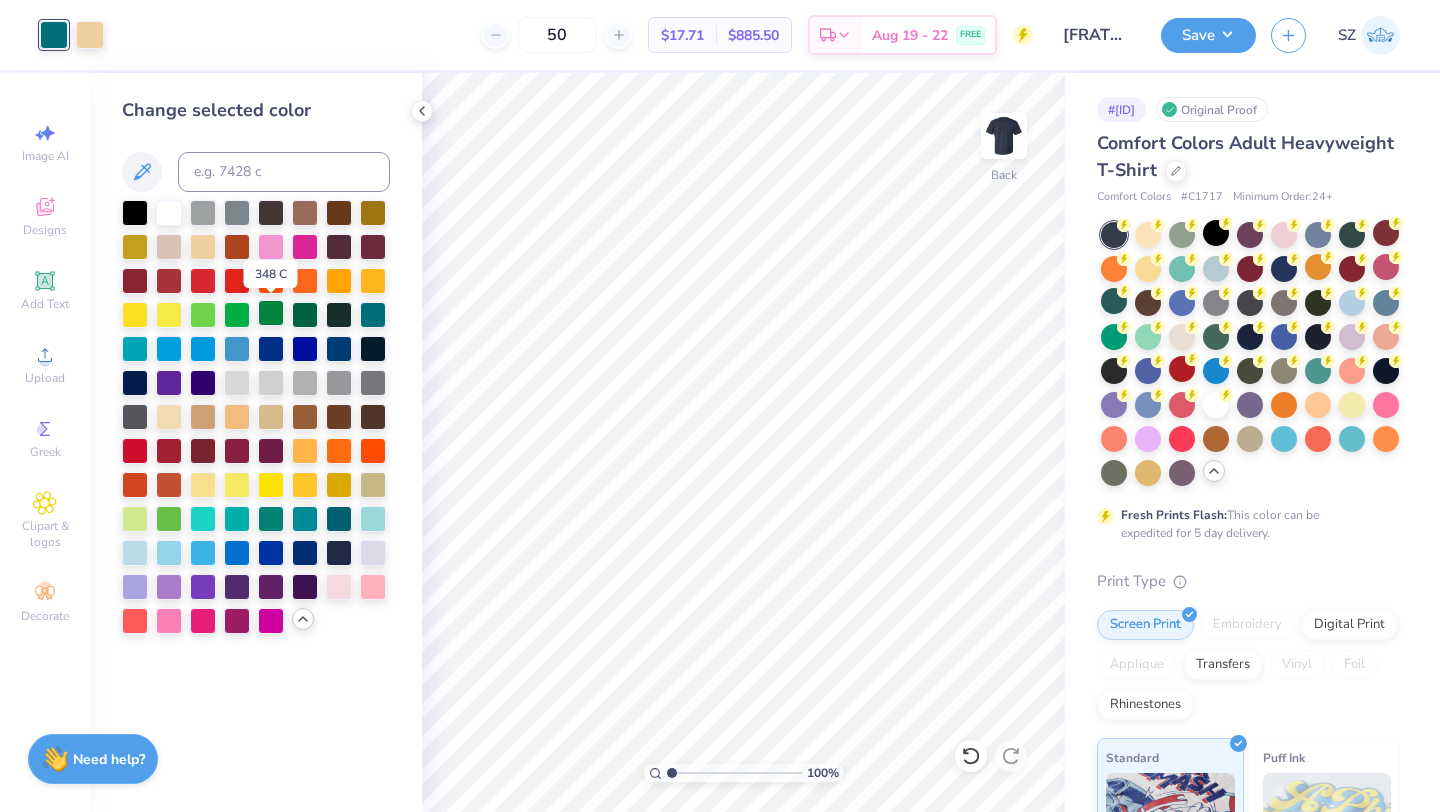 click at bounding box center (271, 313) 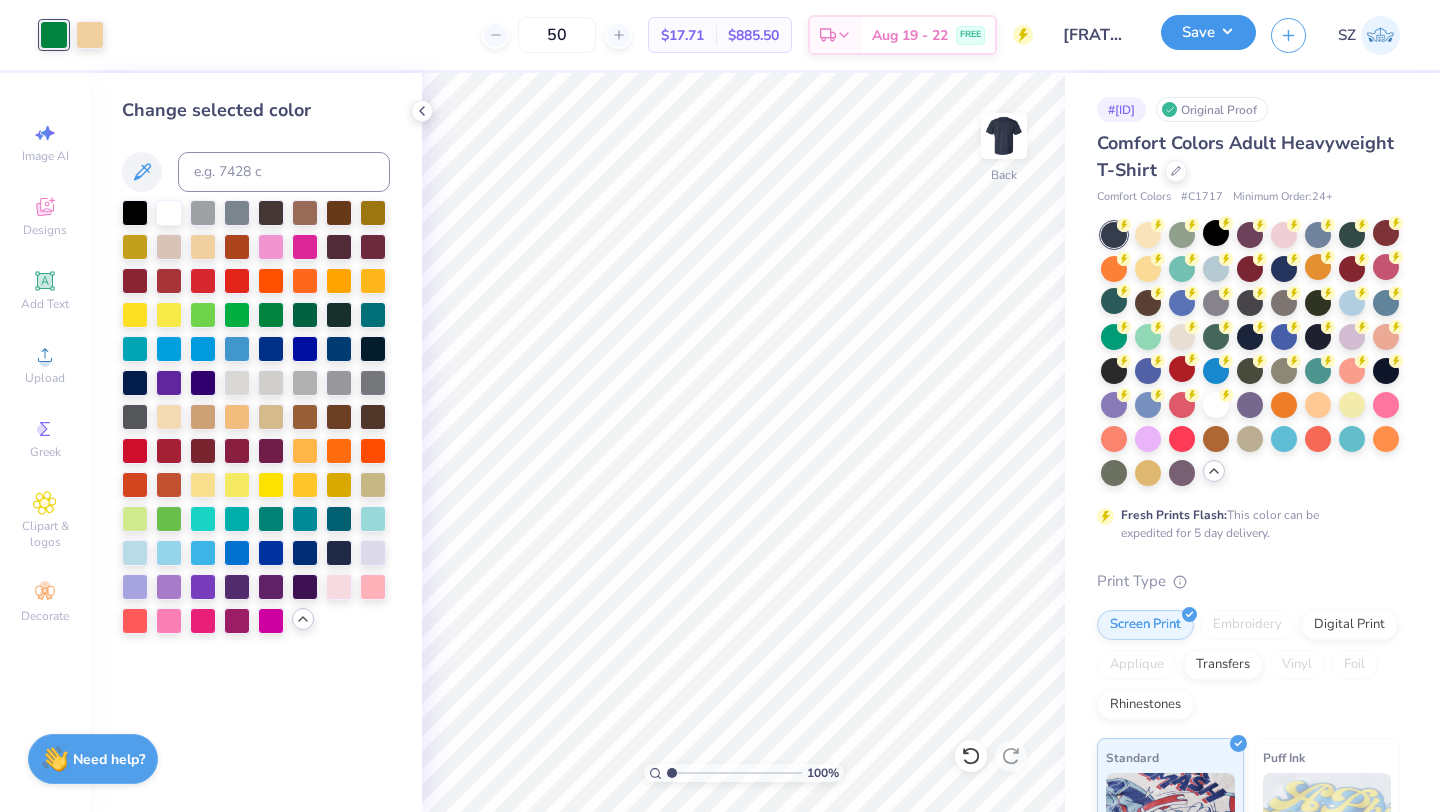 click on "Save" at bounding box center (1208, 32) 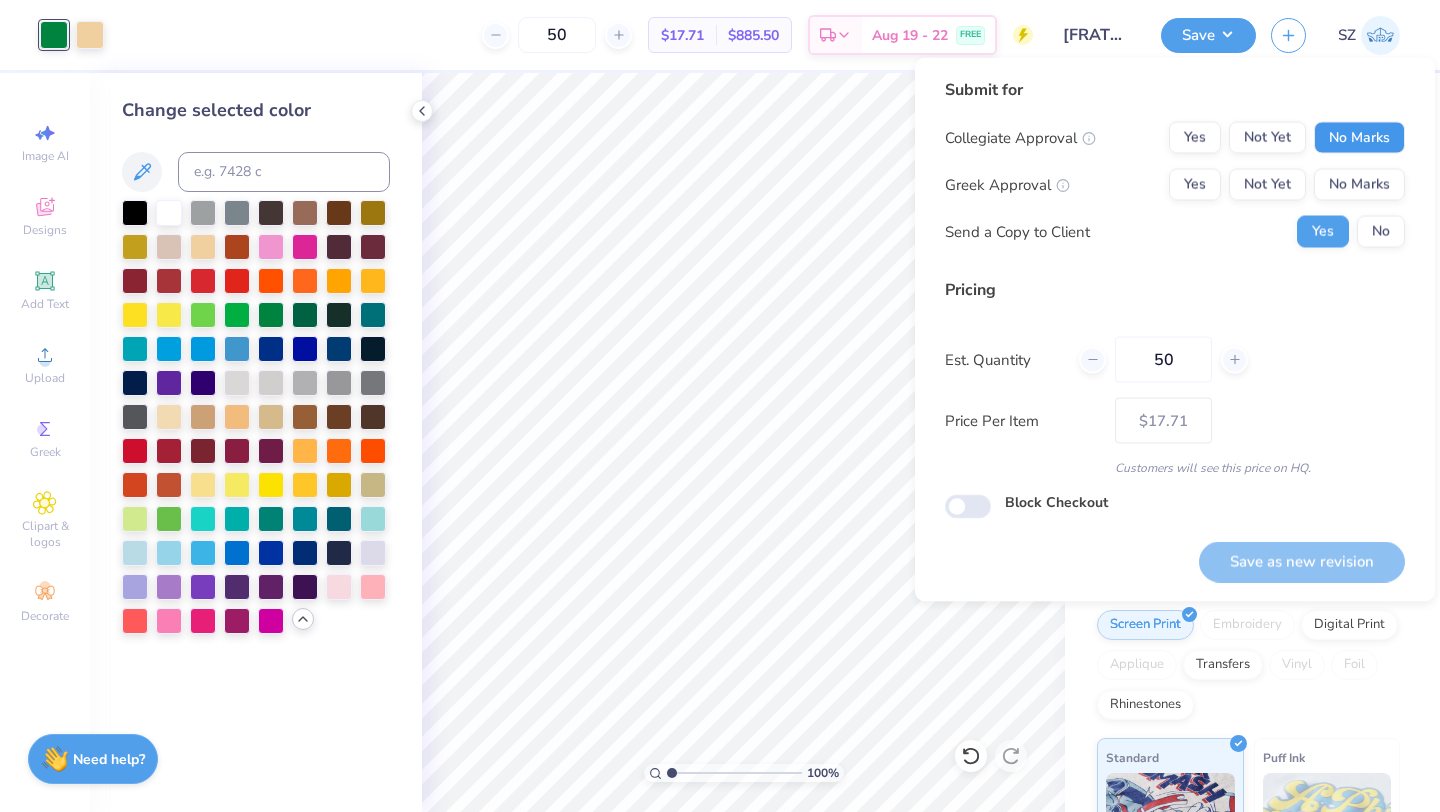 click on "No Marks" at bounding box center [1359, 138] 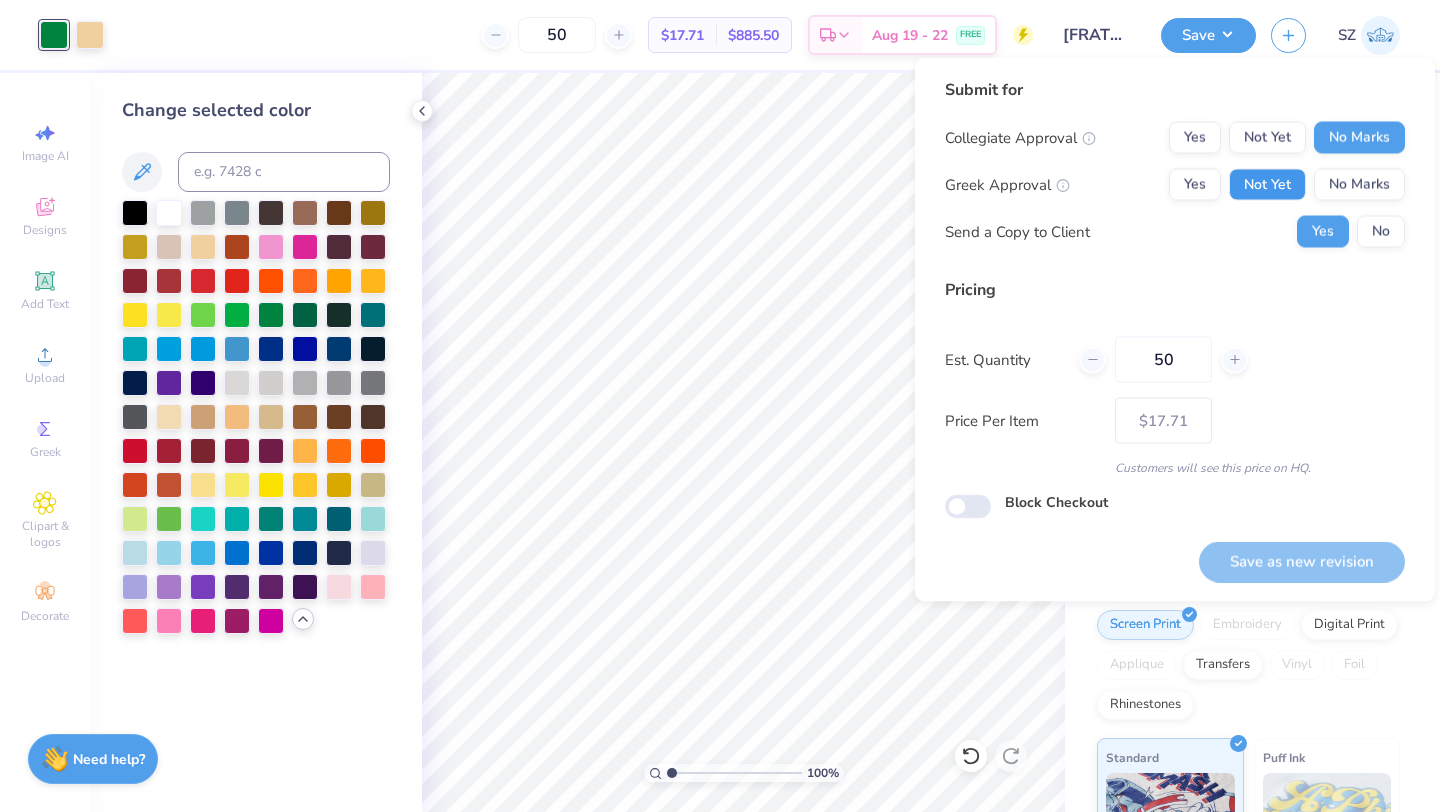 click on "Not Yet" at bounding box center [1267, 185] 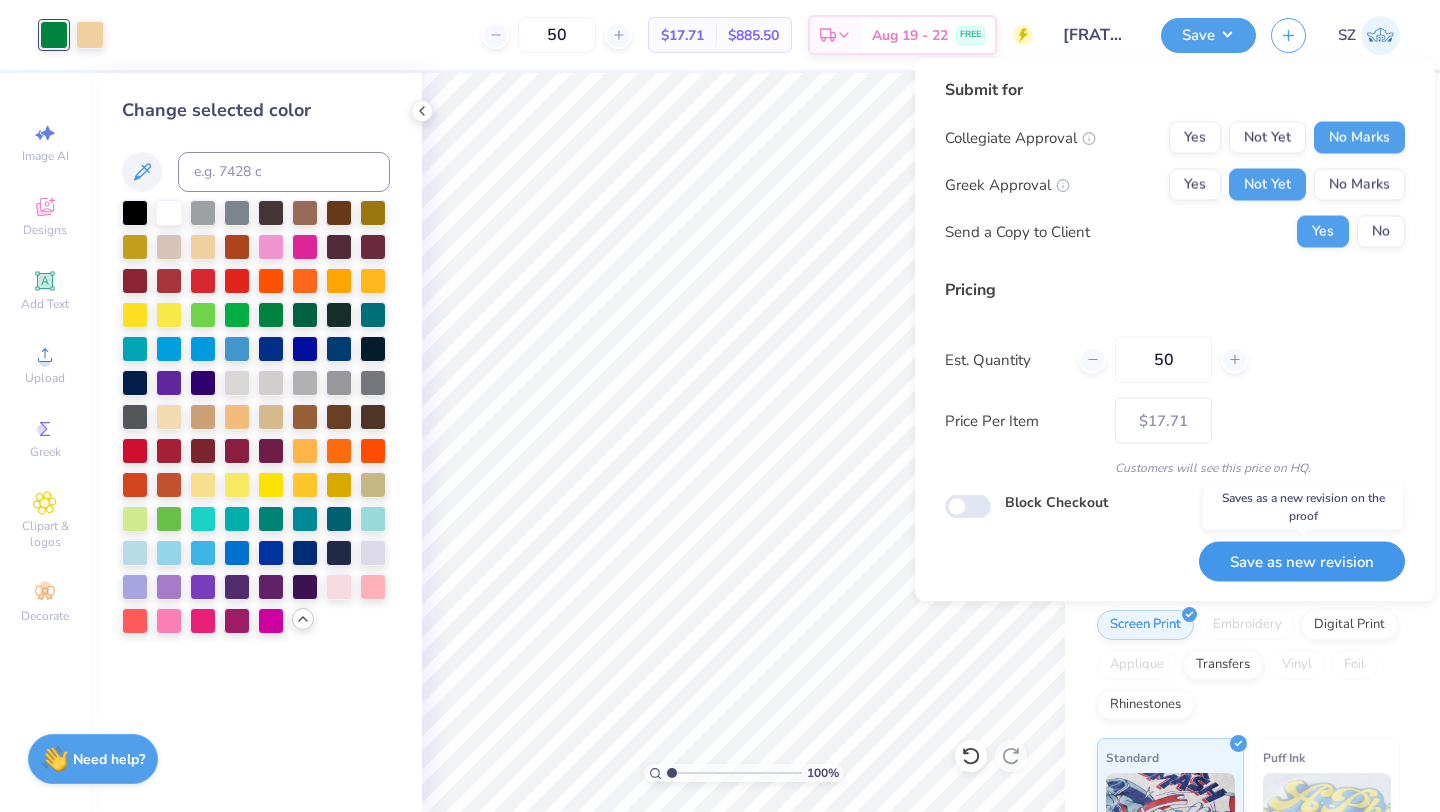 click on "Save as new revision" at bounding box center [1302, 561] 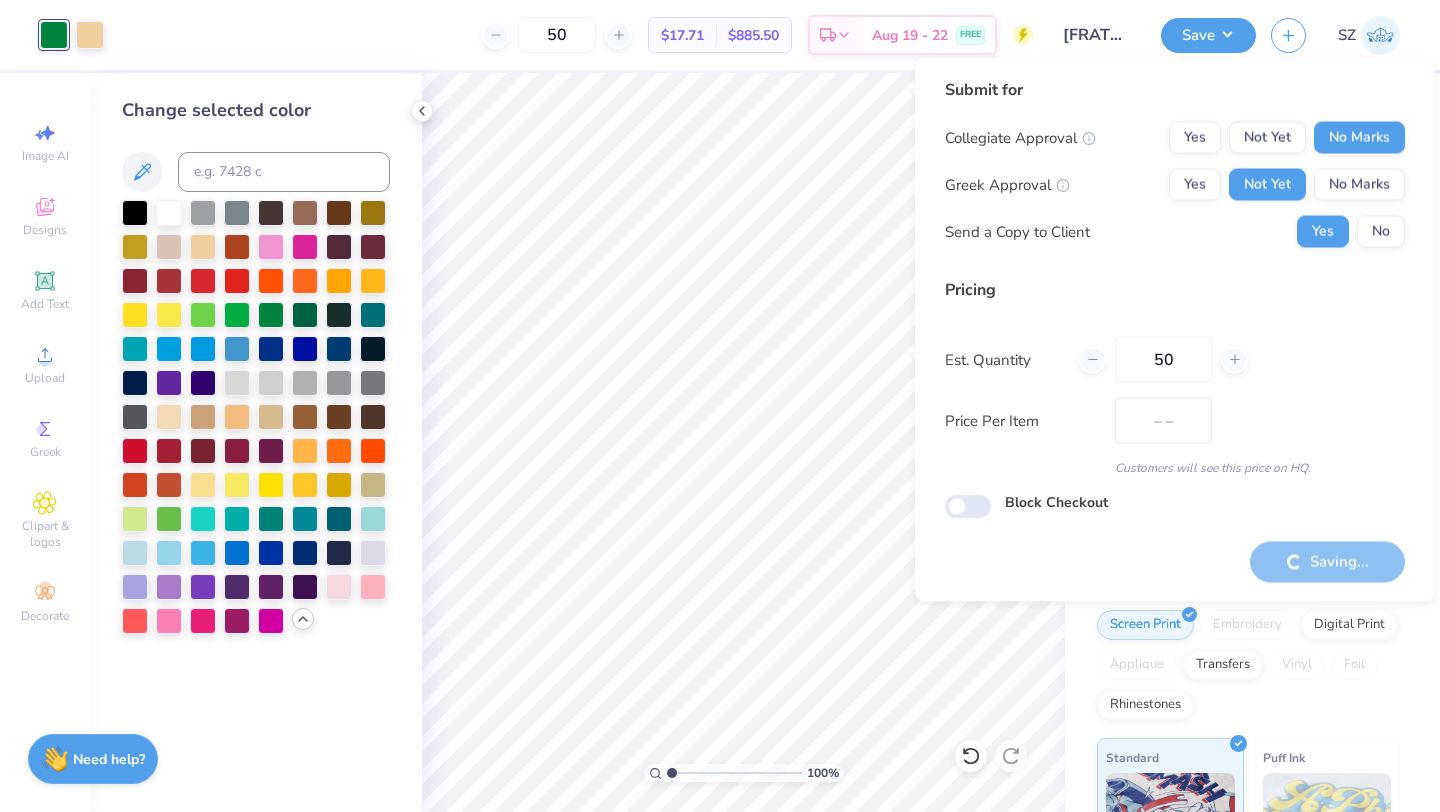 type on "$17.71" 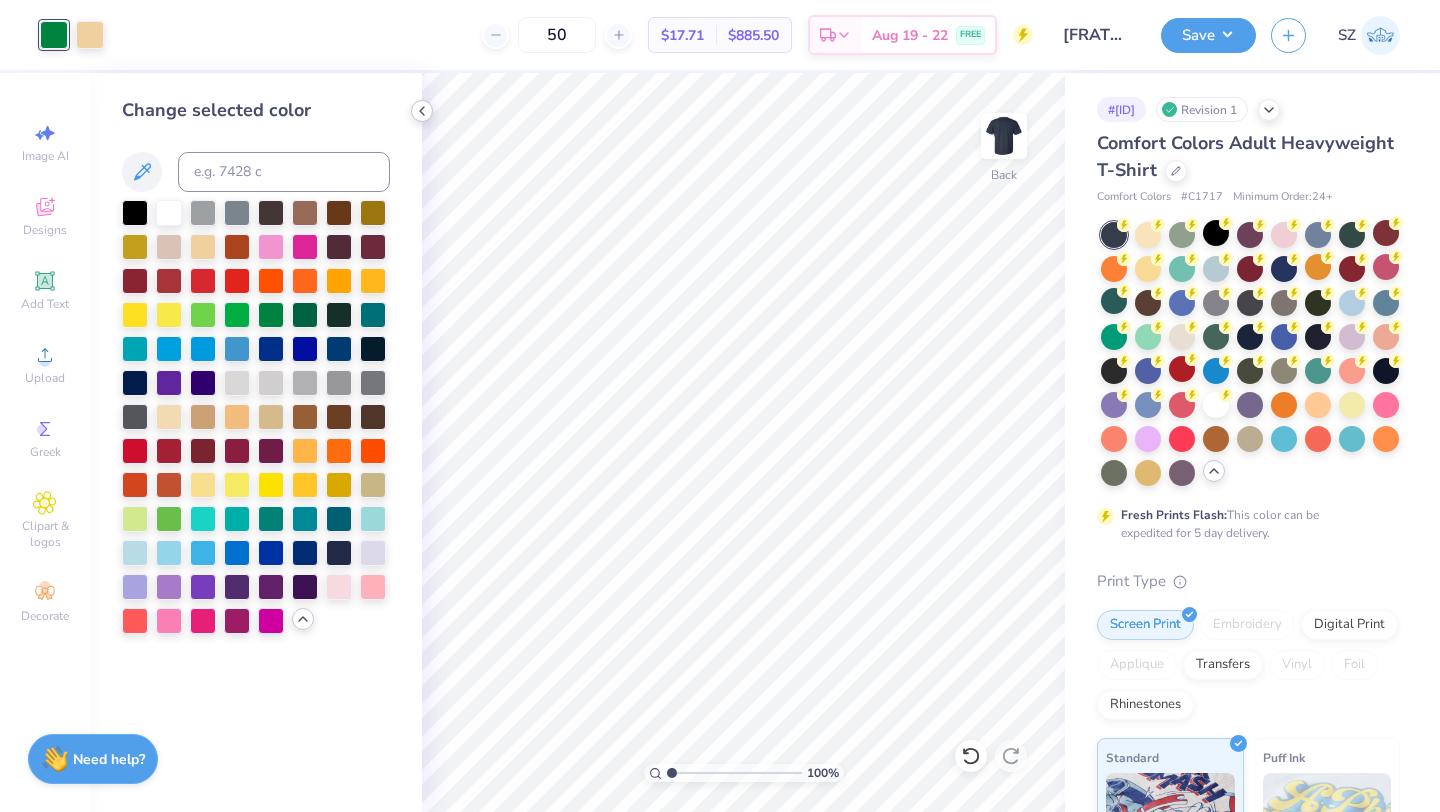click 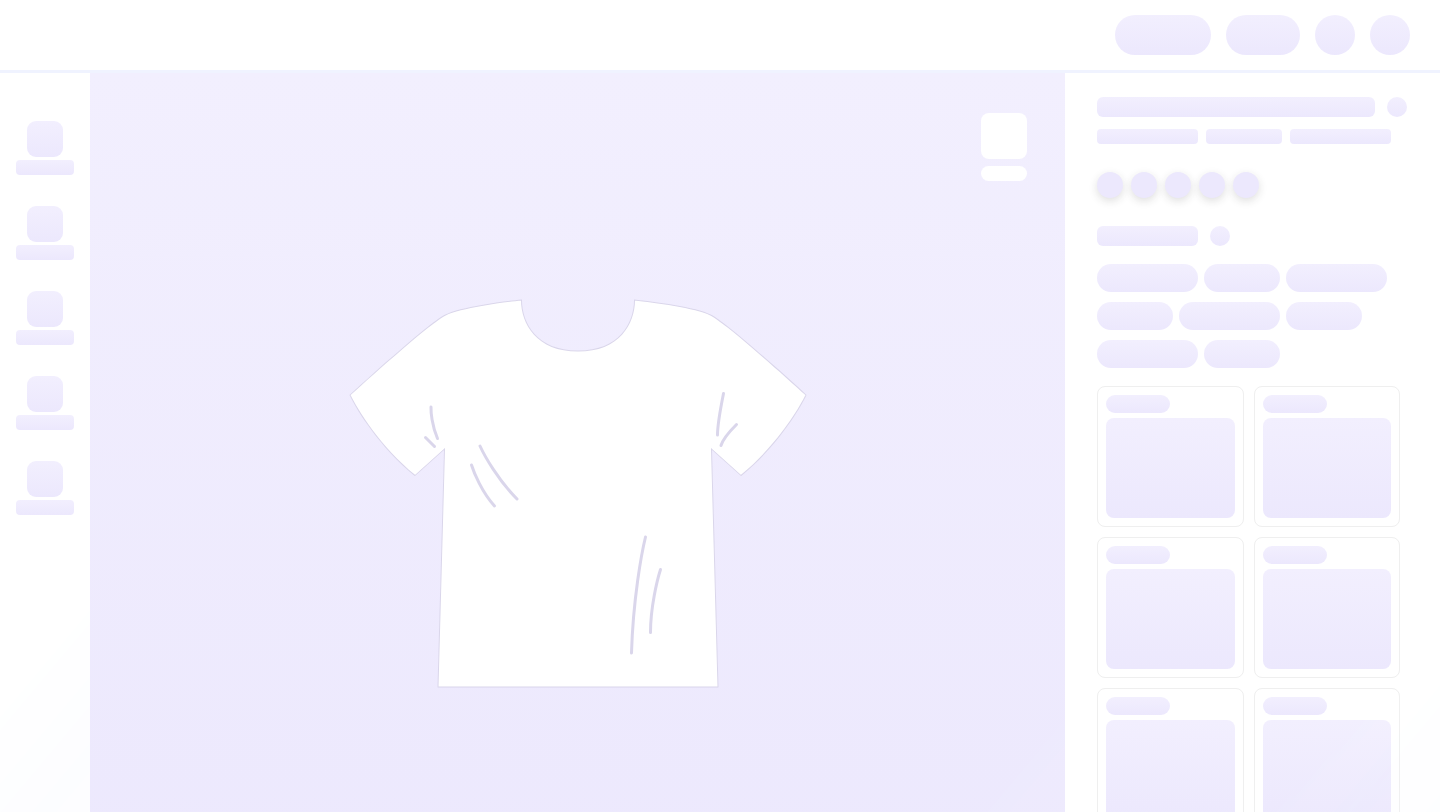 scroll, scrollTop: 0, scrollLeft: 0, axis: both 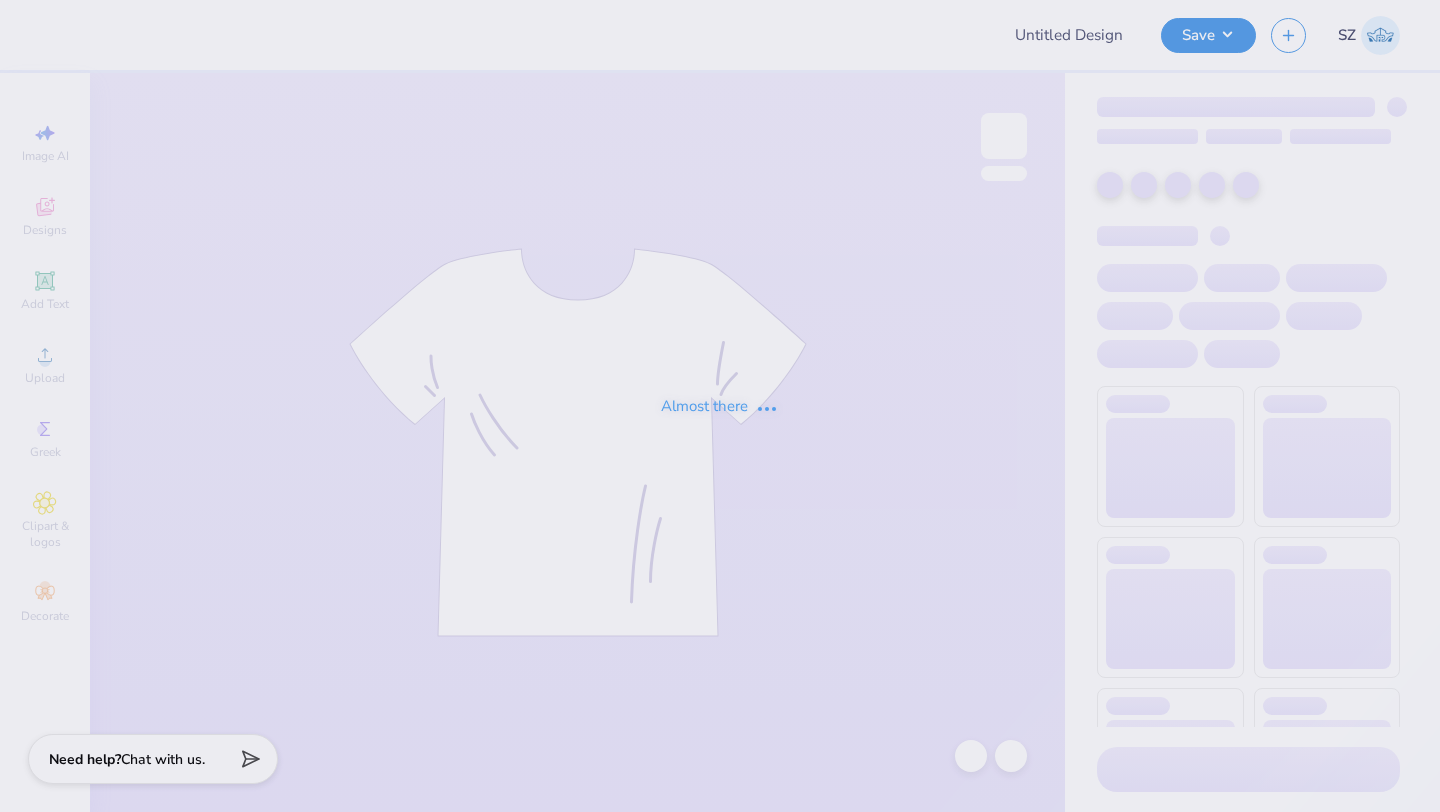 type on "Sigma Phi Delta PR Merch" 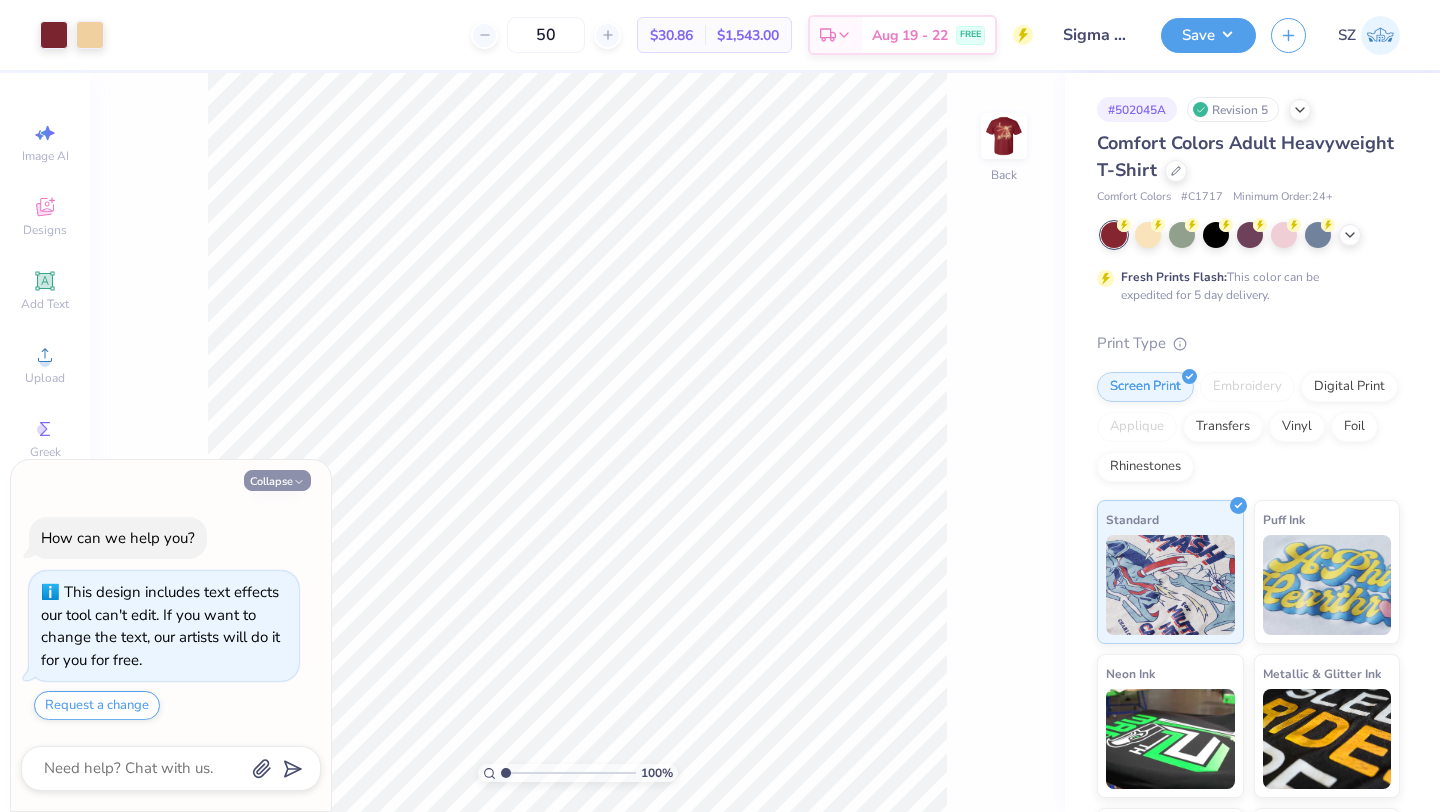 click on "Collapse" at bounding box center (277, 480) 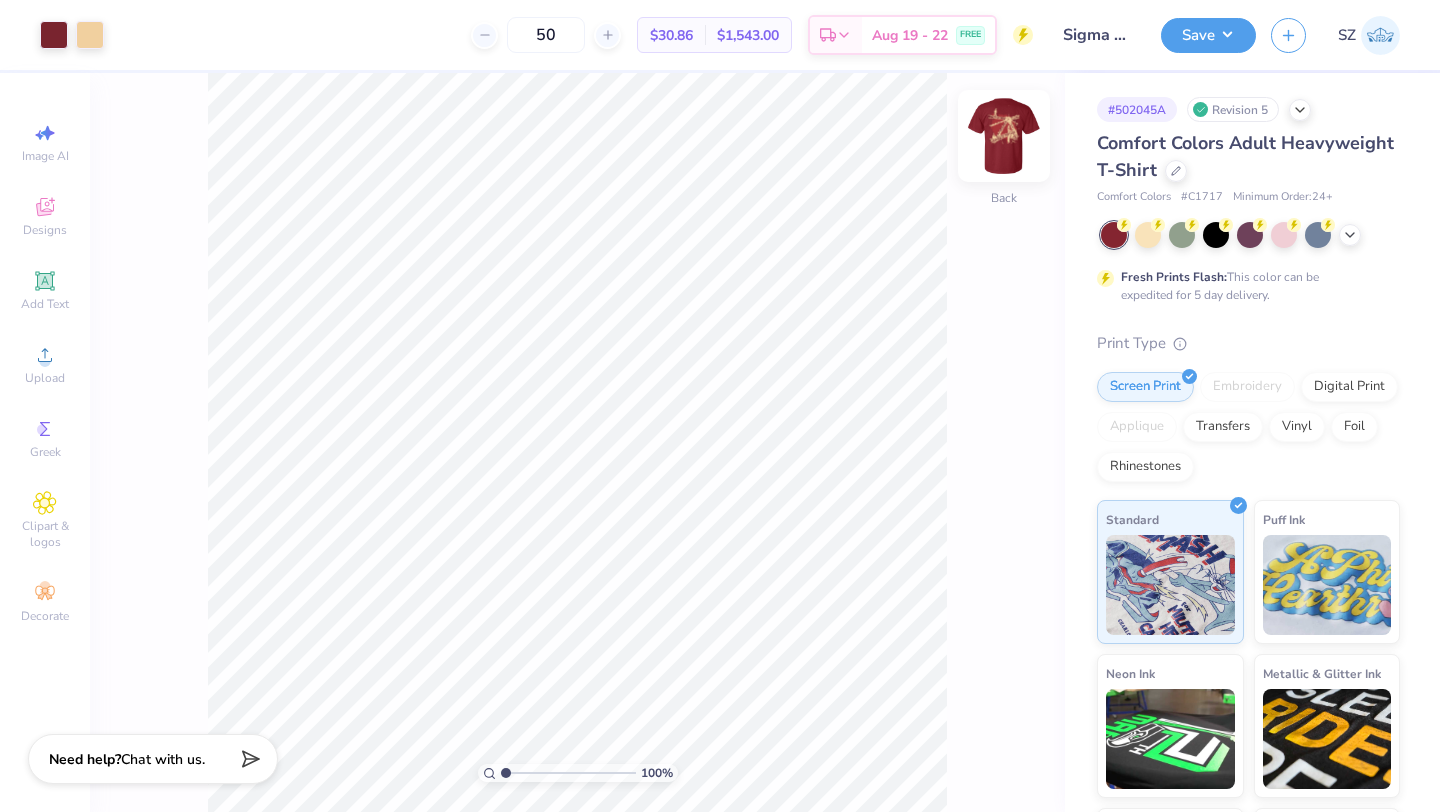 click at bounding box center [1004, 136] 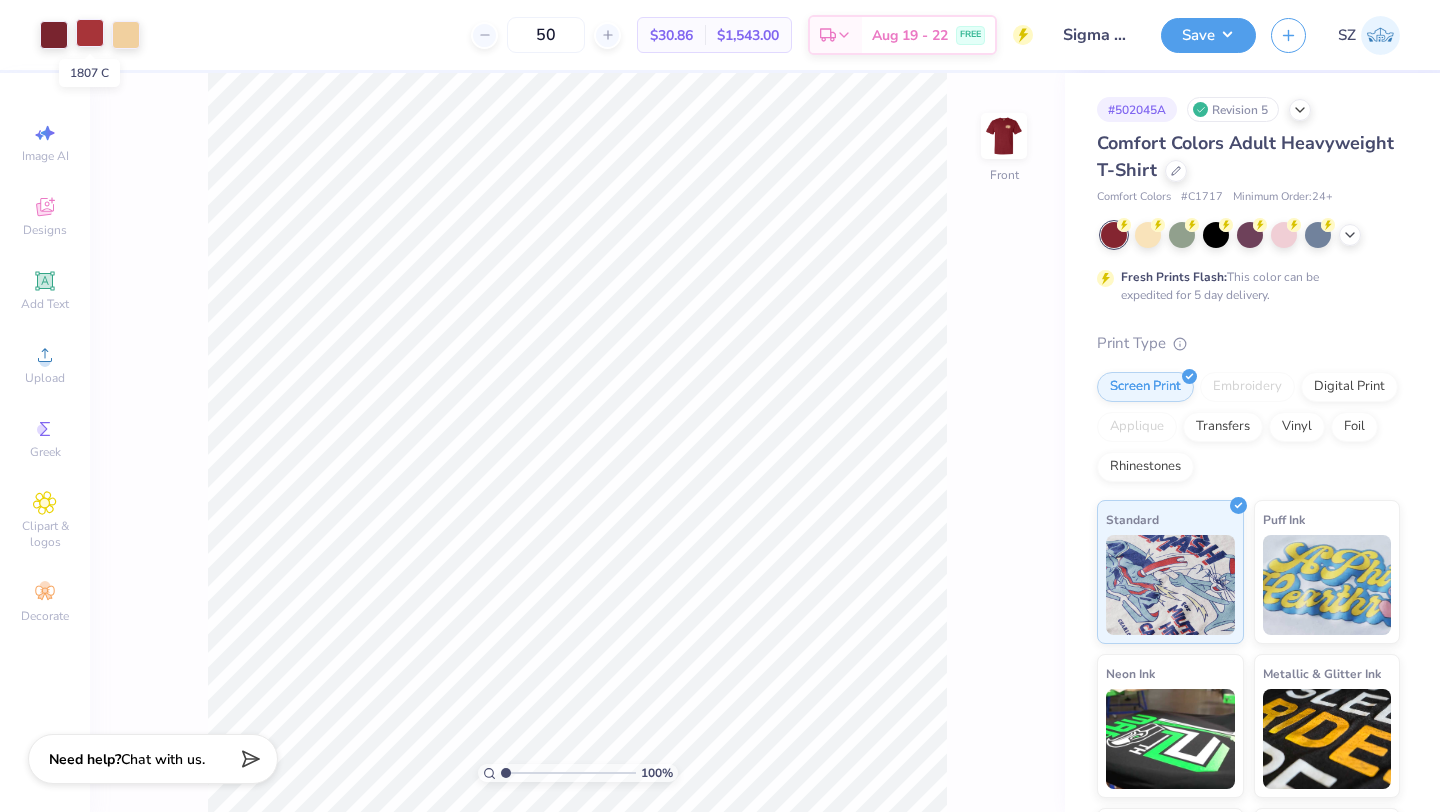 click at bounding box center (90, 33) 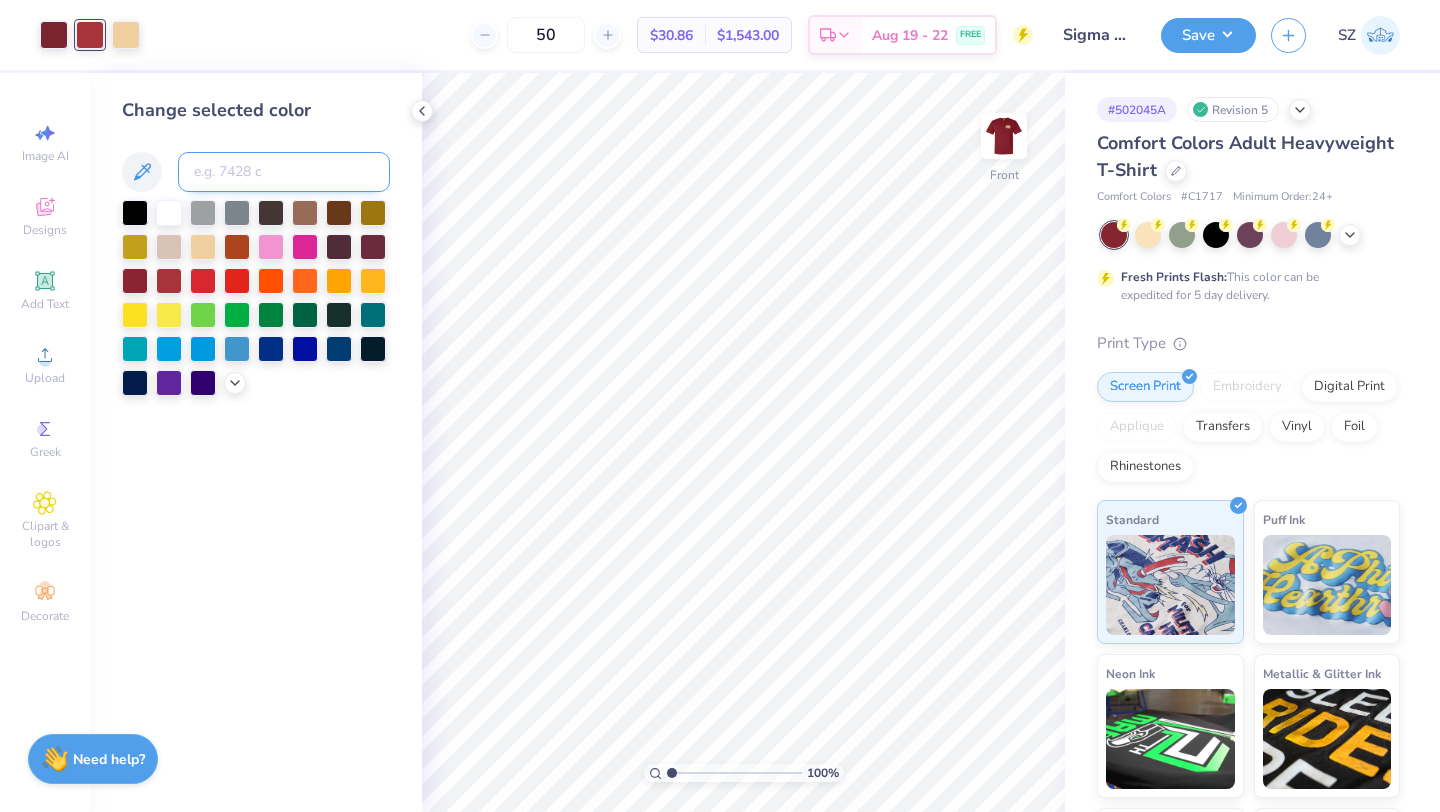 click at bounding box center (284, 172) 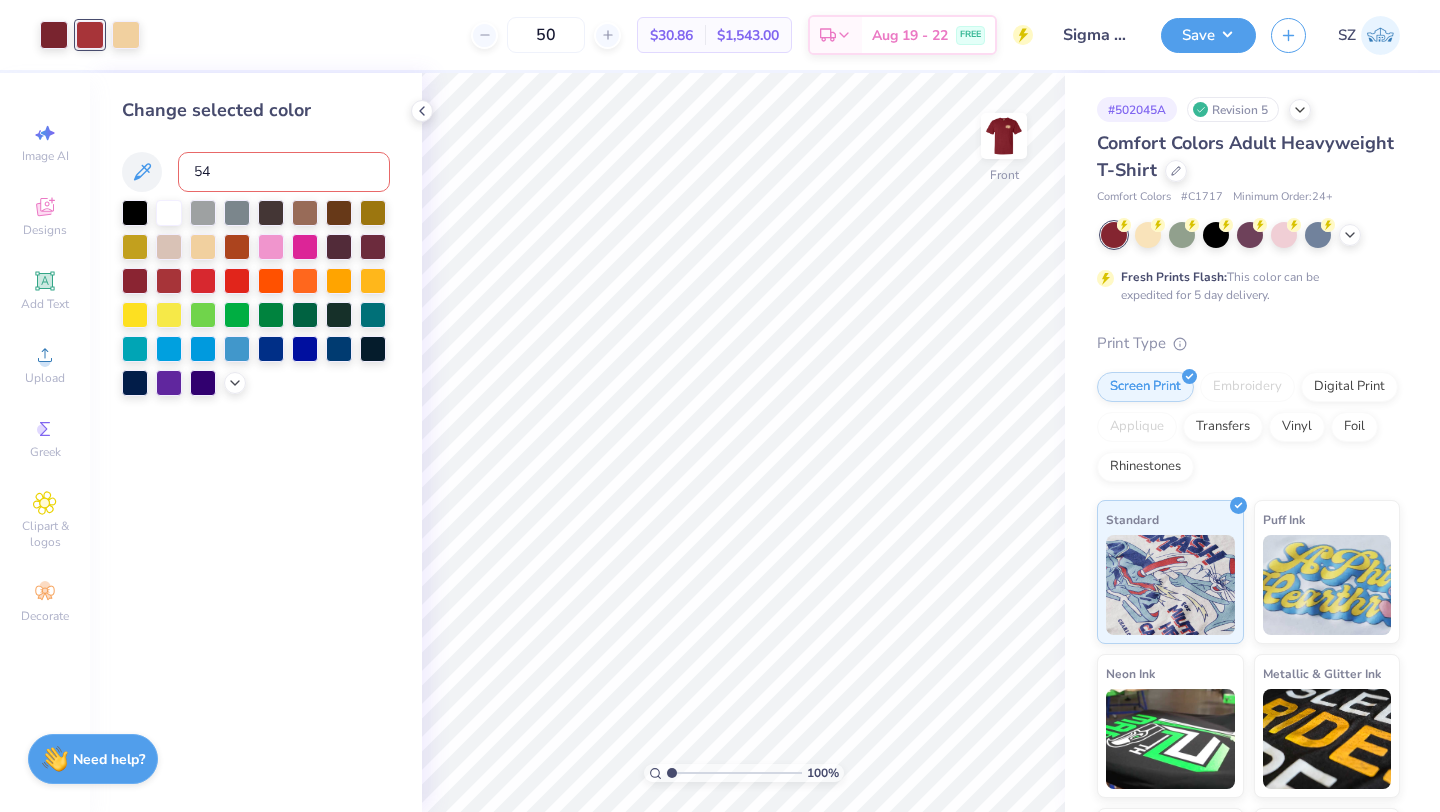 type on "541" 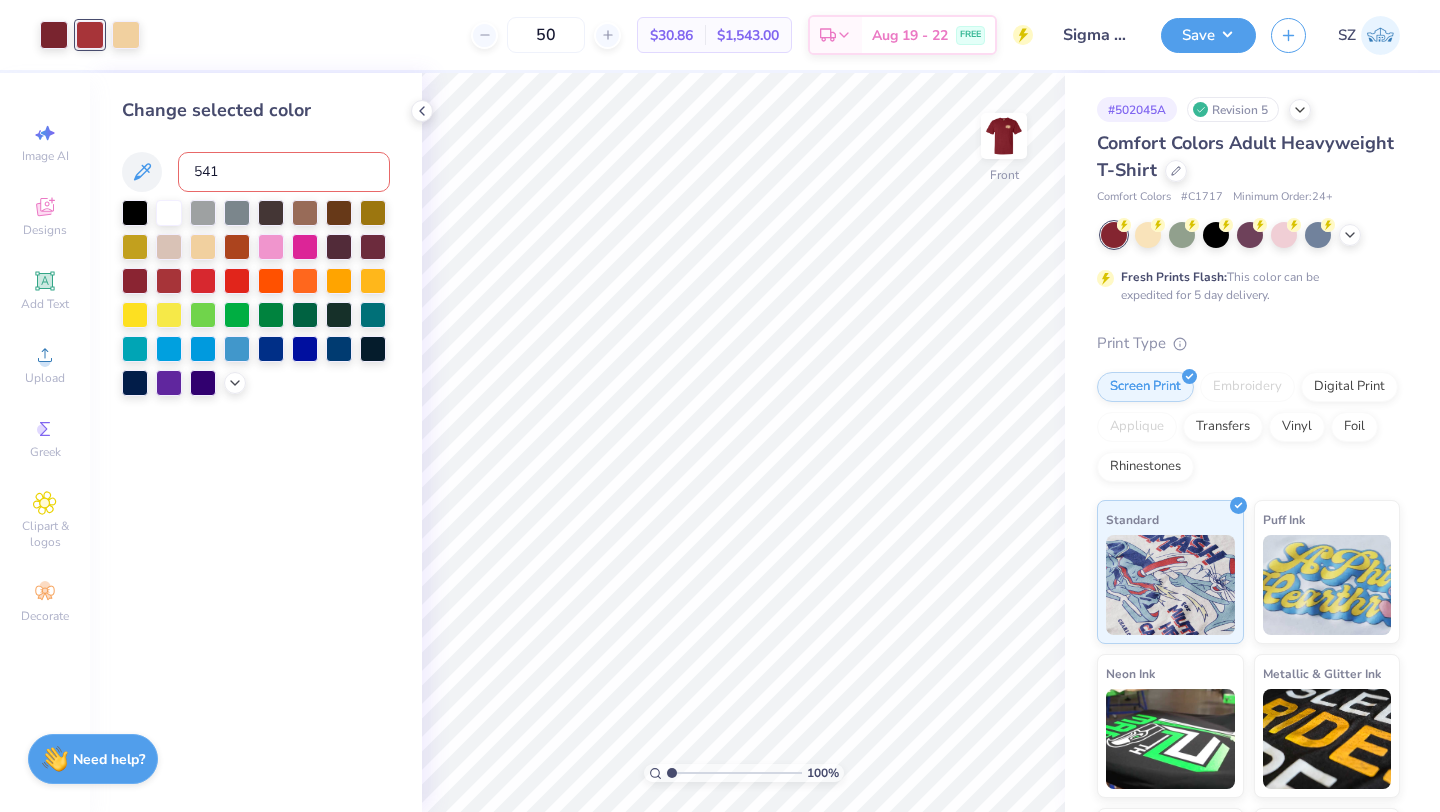 type 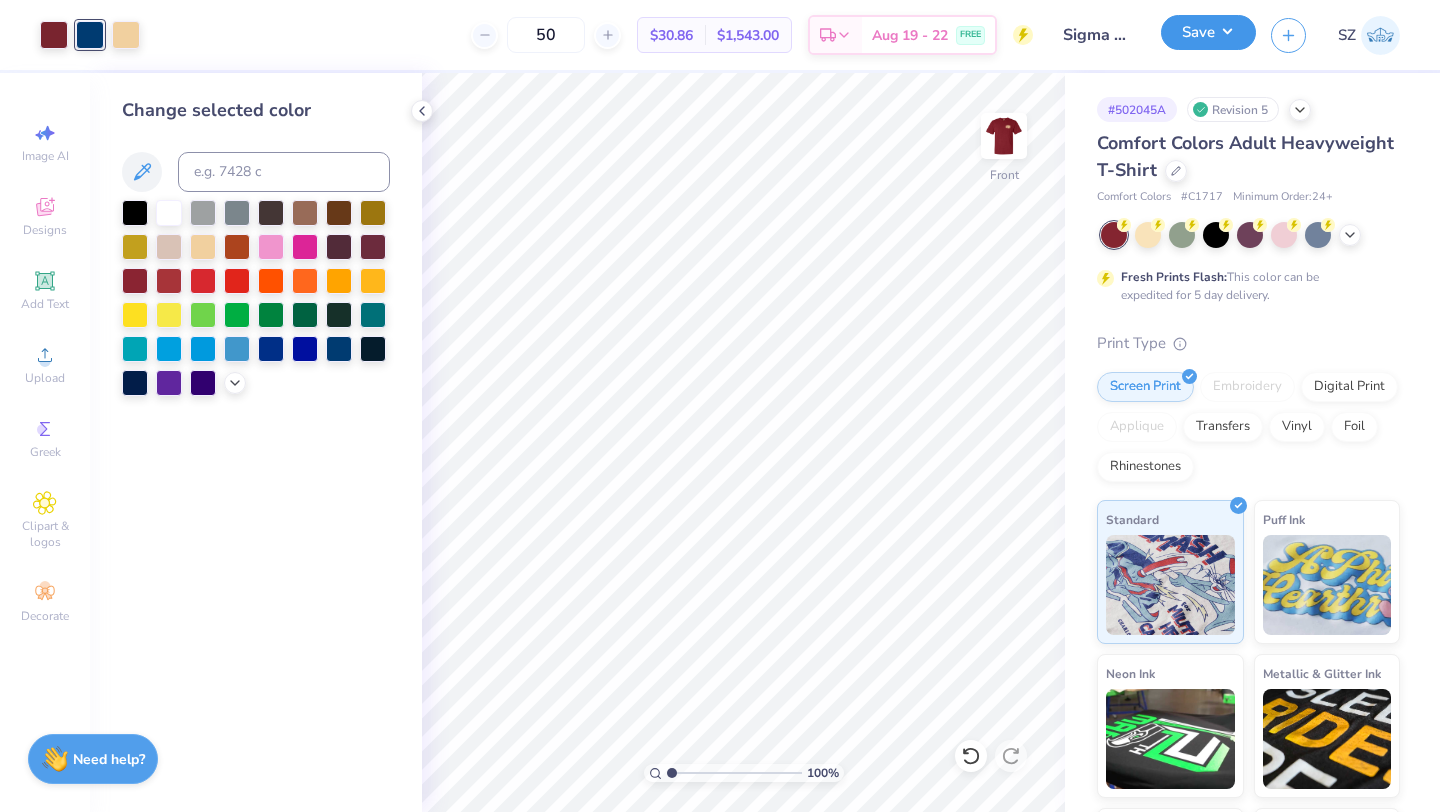 click on "Save" at bounding box center (1208, 32) 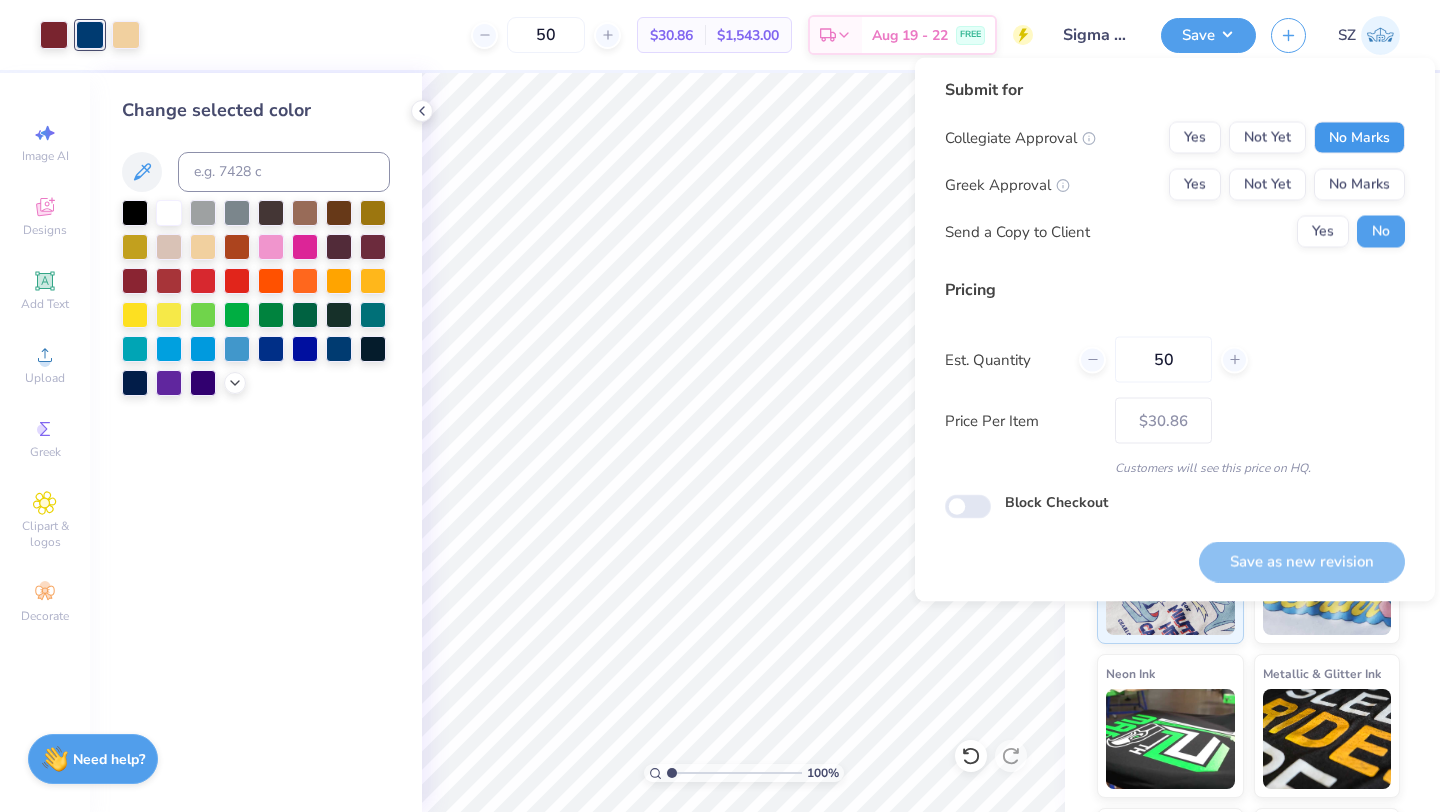 click on "No Marks" at bounding box center [1359, 138] 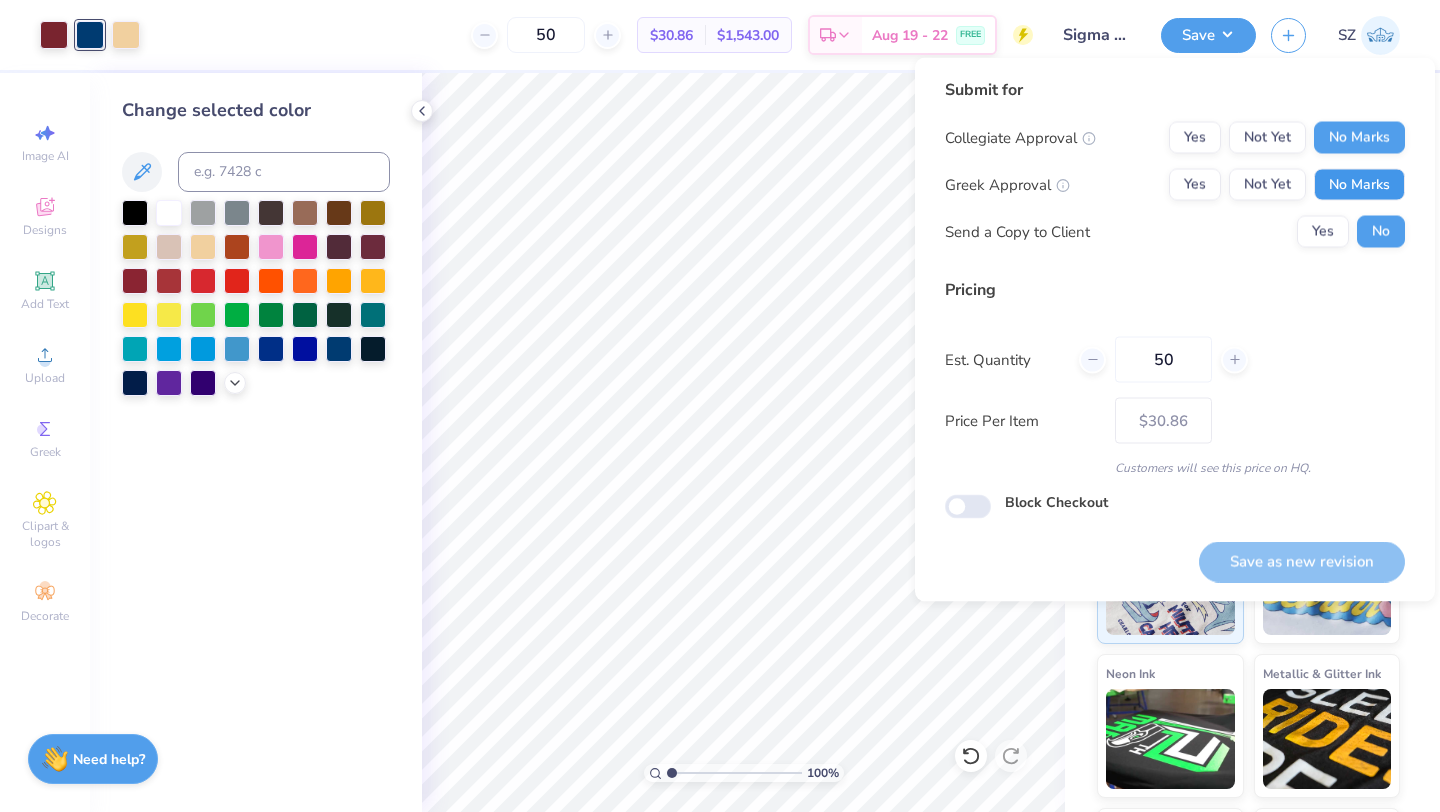 click on "No Marks" at bounding box center (1359, 185) 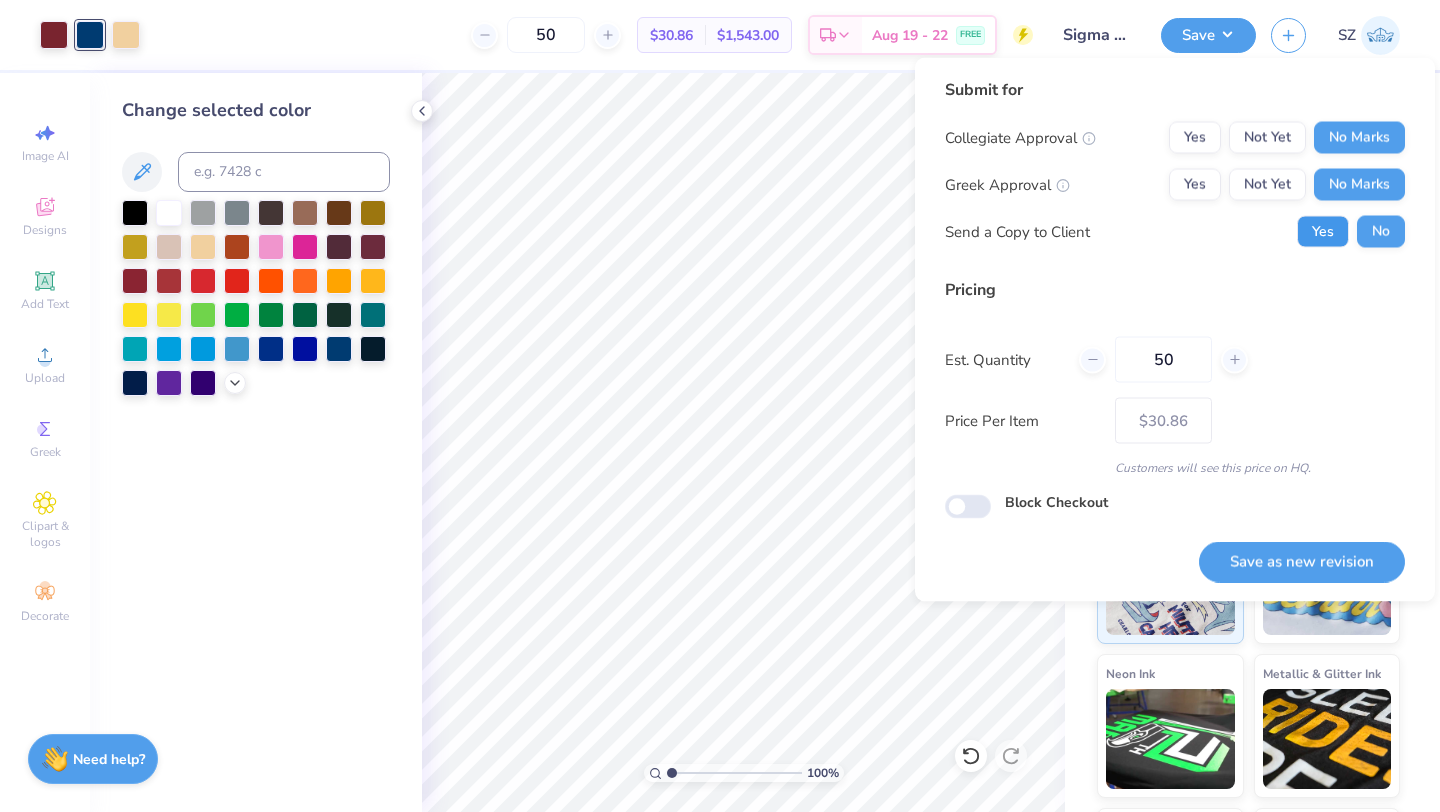 click on "Yes" at bounding box center [1323, 232] 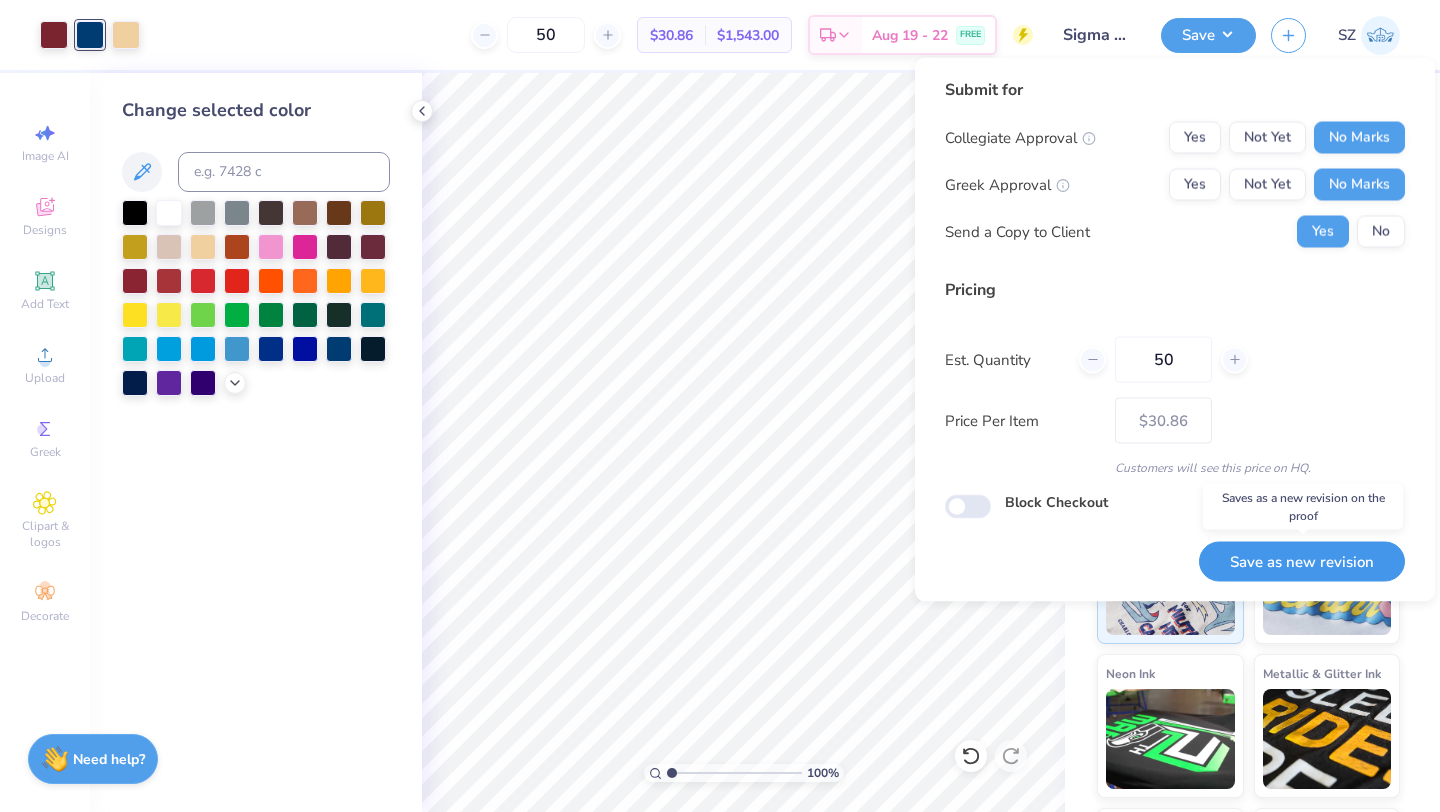 click on "Save as new revision" at bounding box center [1302, 561] 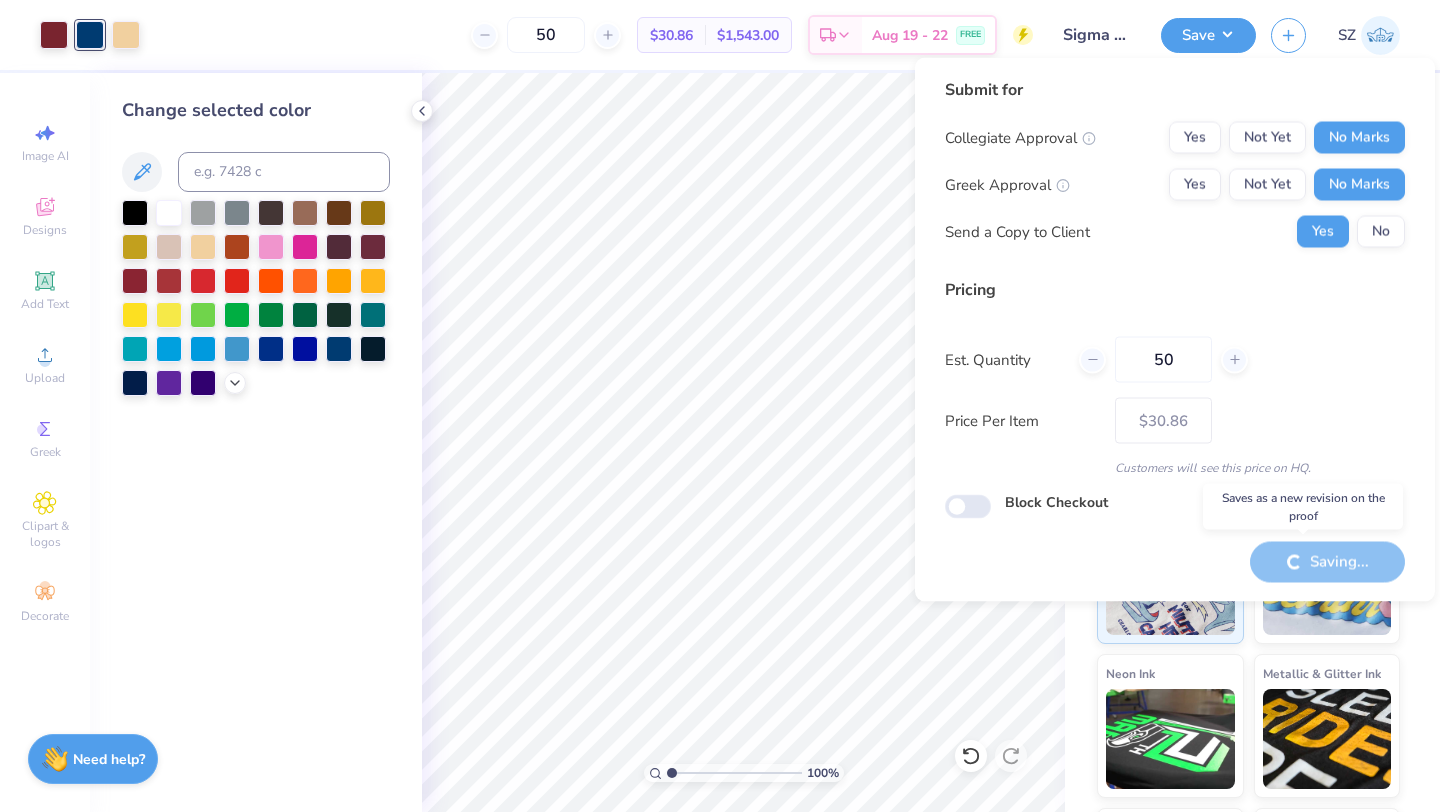 type on "– –" 